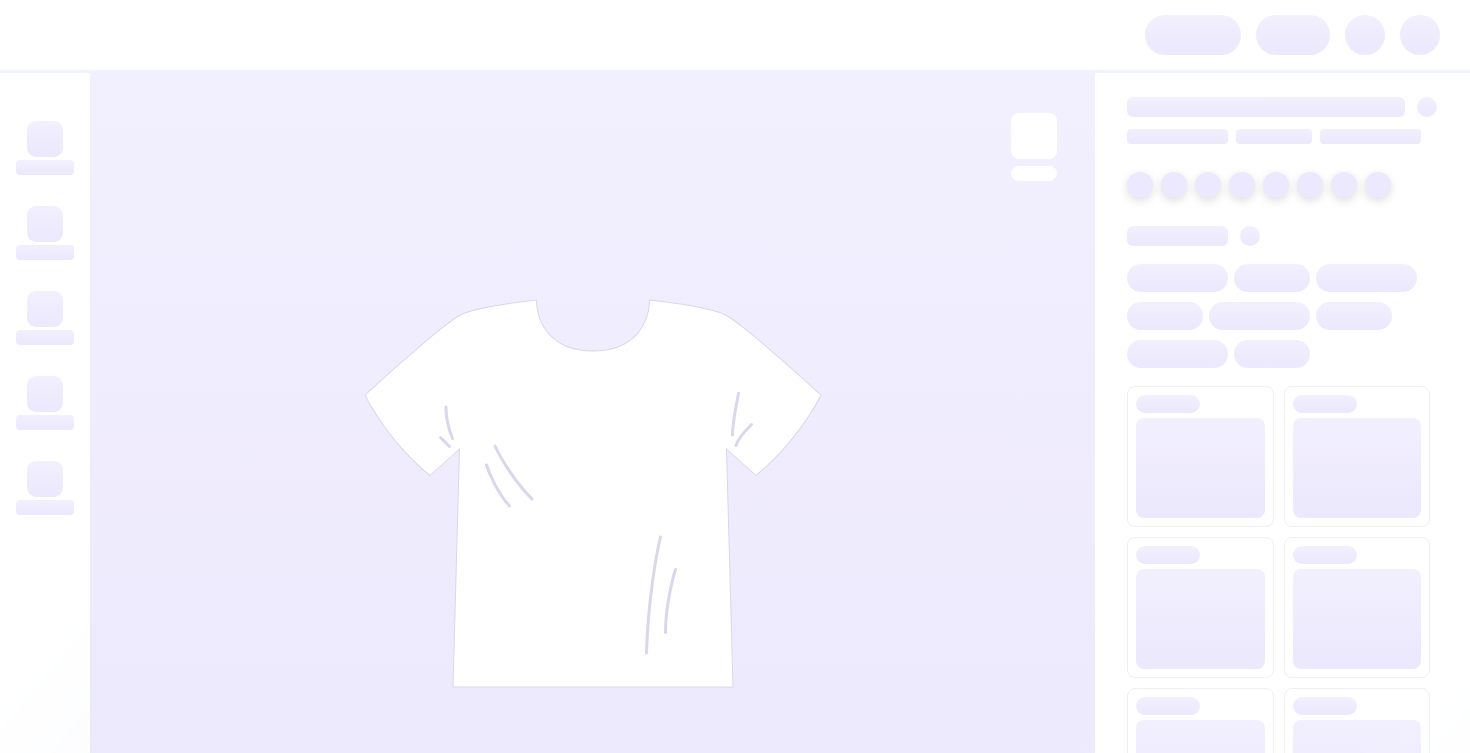 scroll, scrollTop: 0, scrollLeft: 0, axis: both 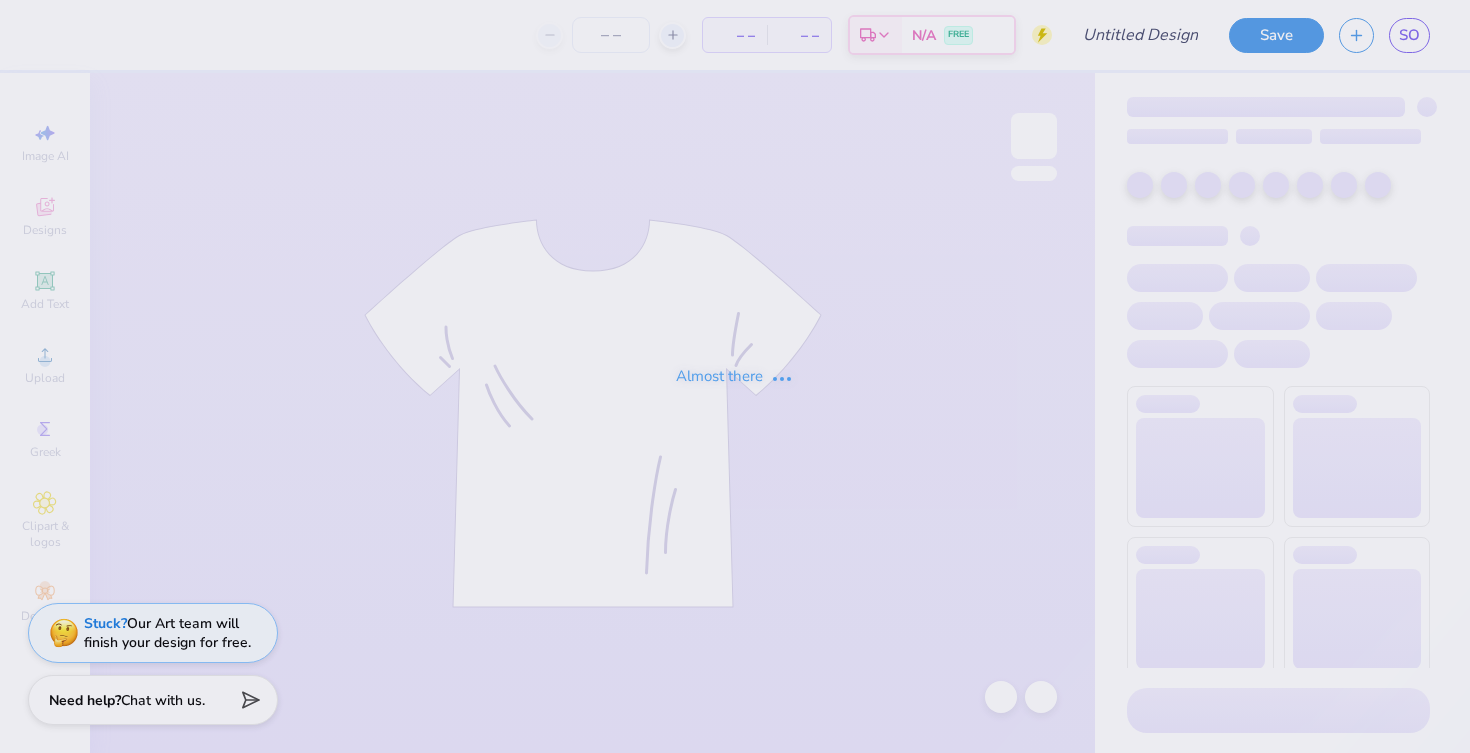 type on "UNC Alpha Phi Alphabet Soup Cocktail Shirts 2025" 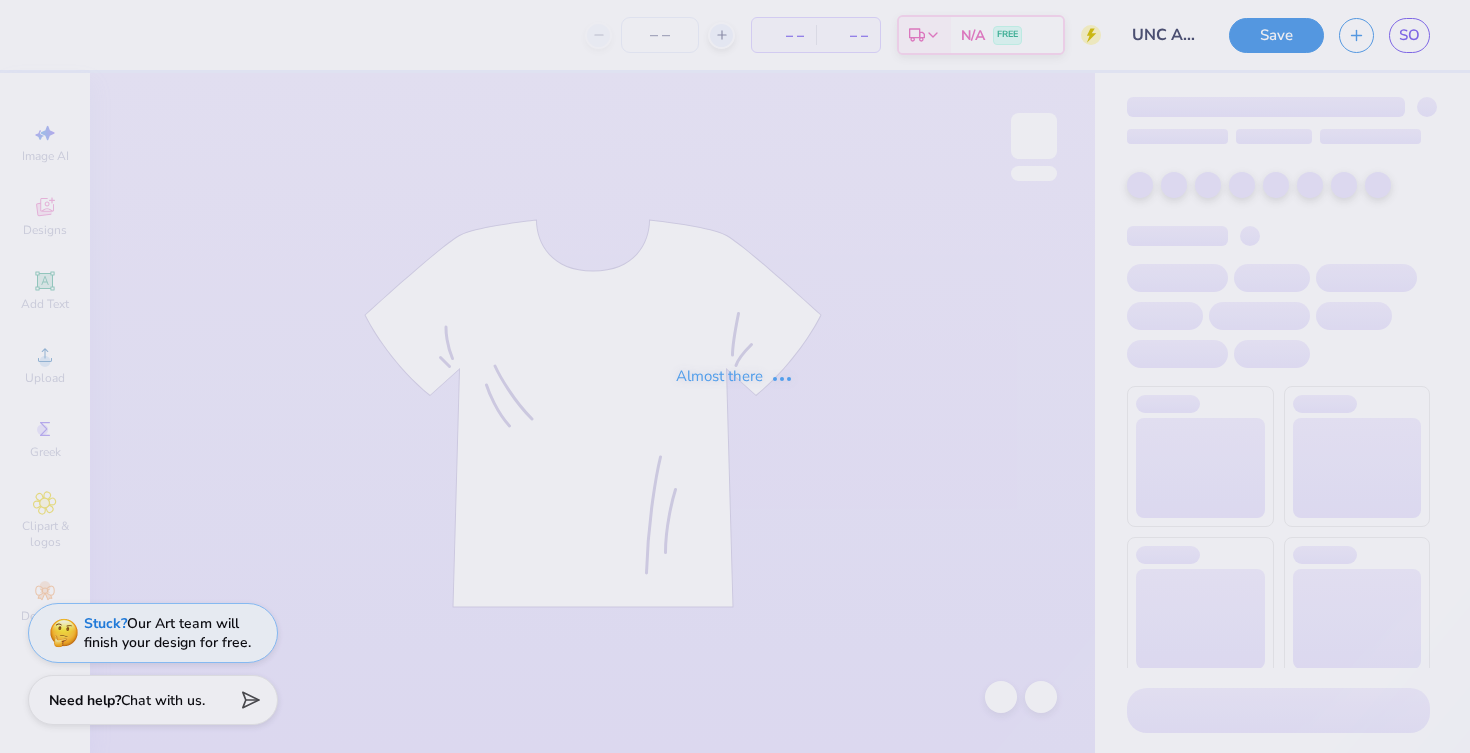 type on "36" 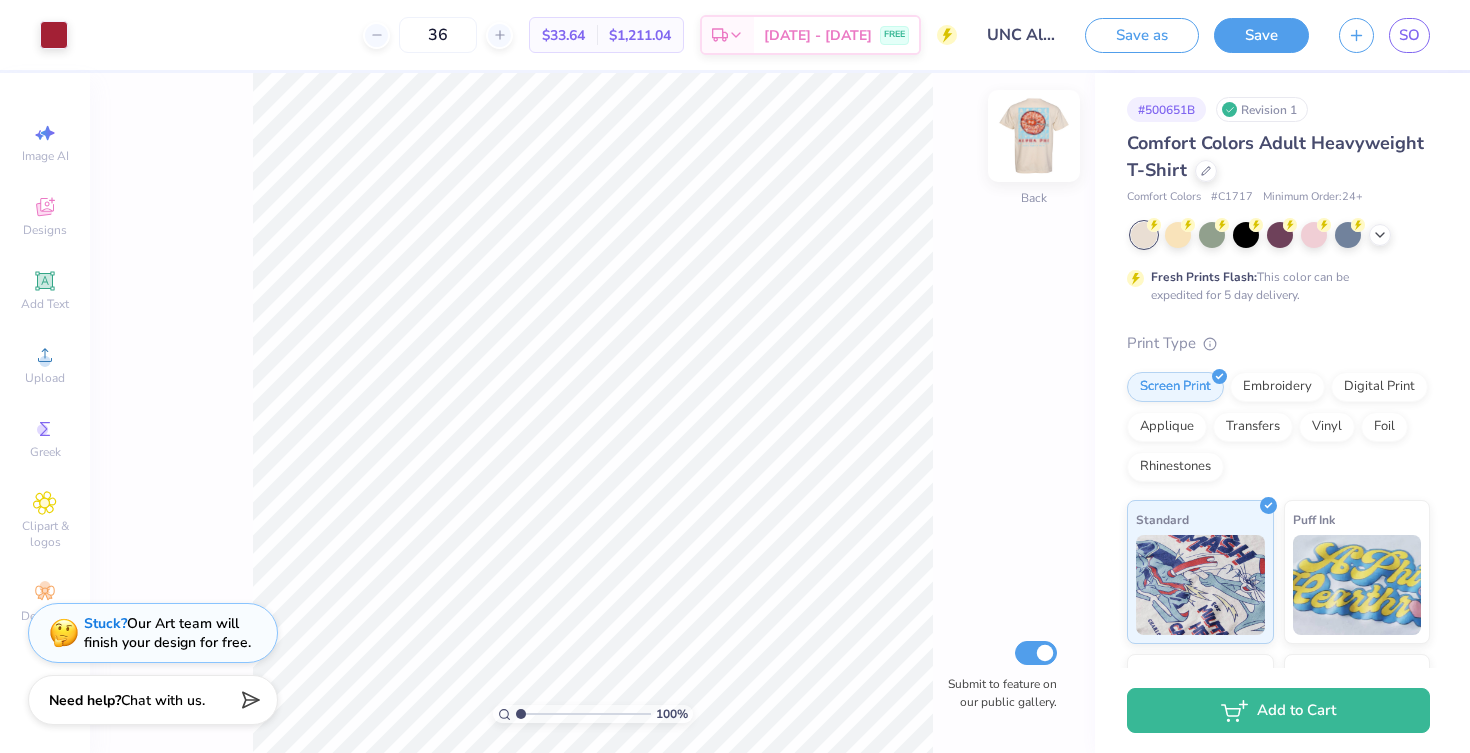 click at bounding box center (1034, 136) 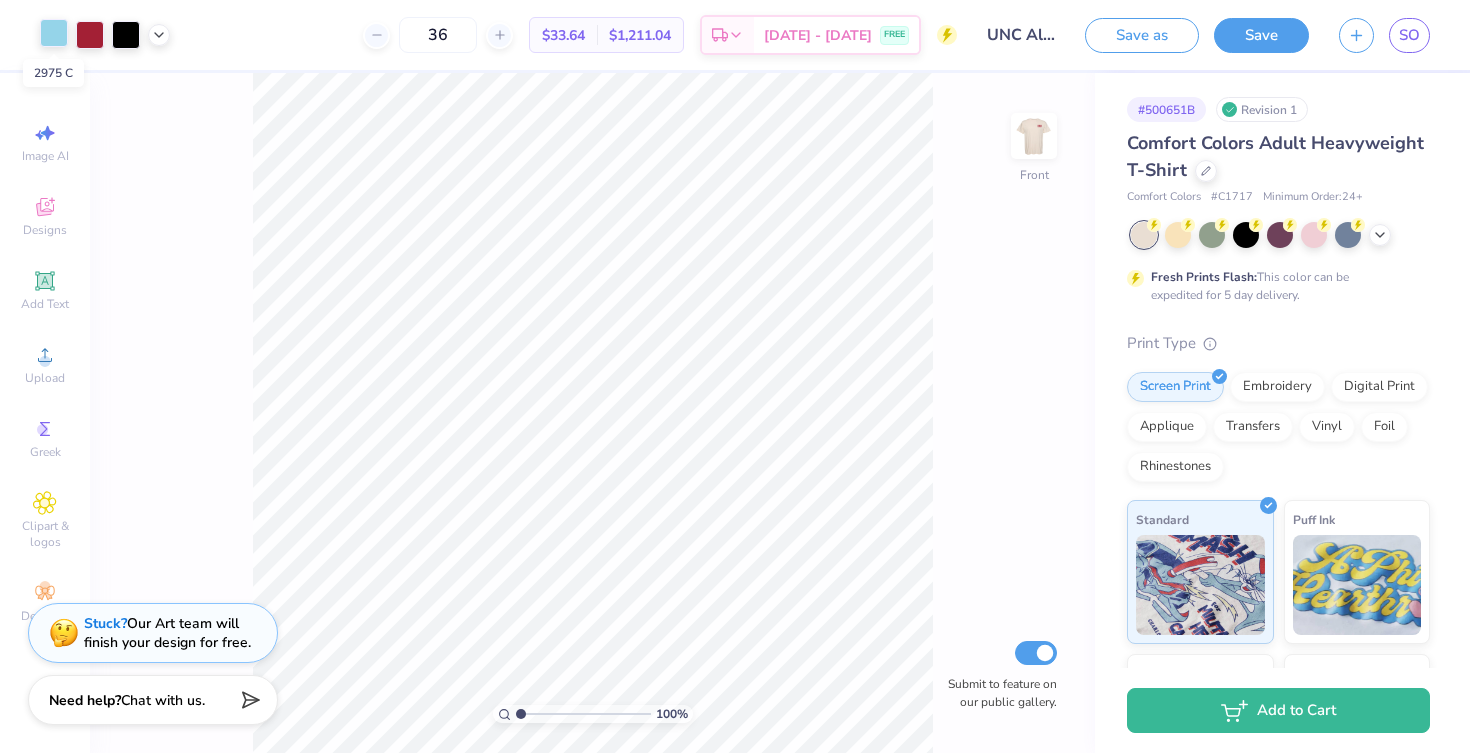 click at bounding box center [54, 33] 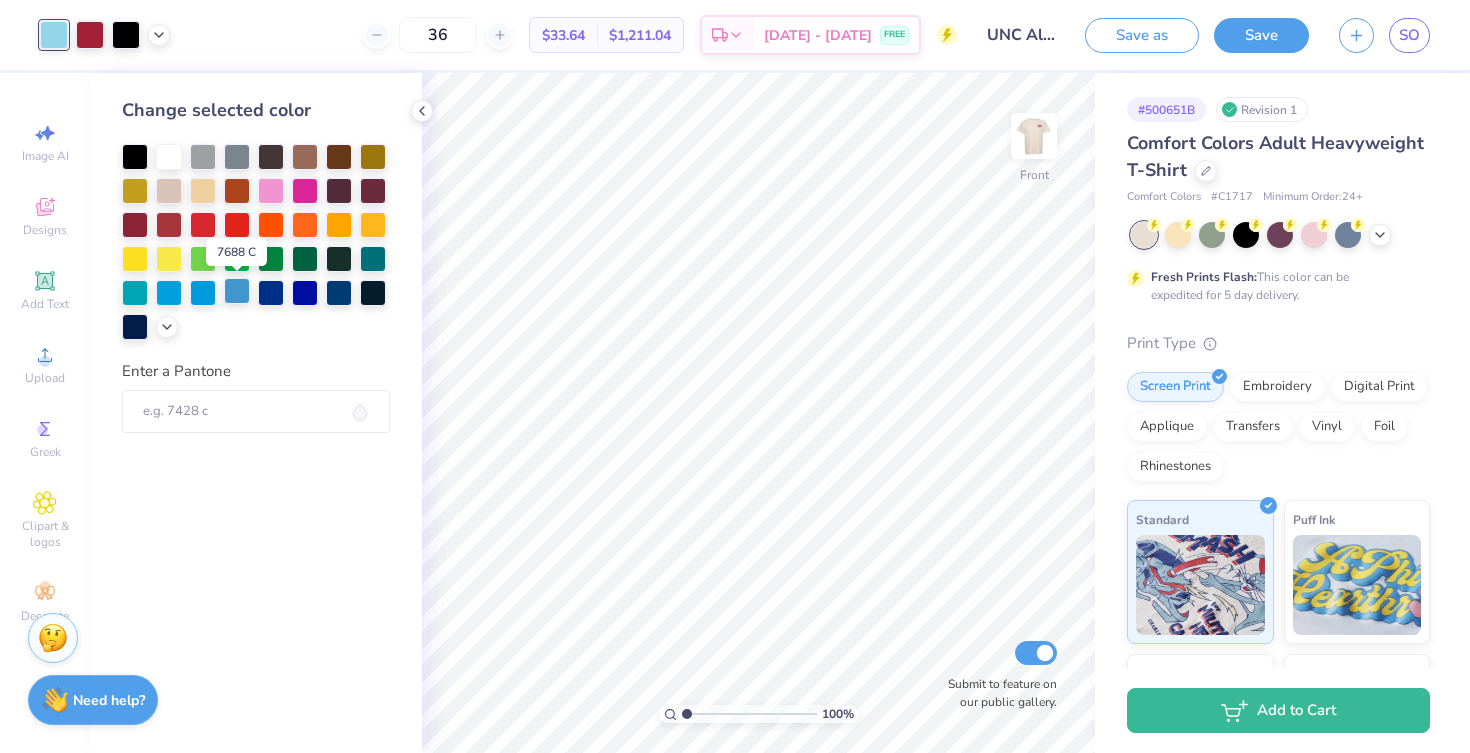 click at bounding box center (237, 291) 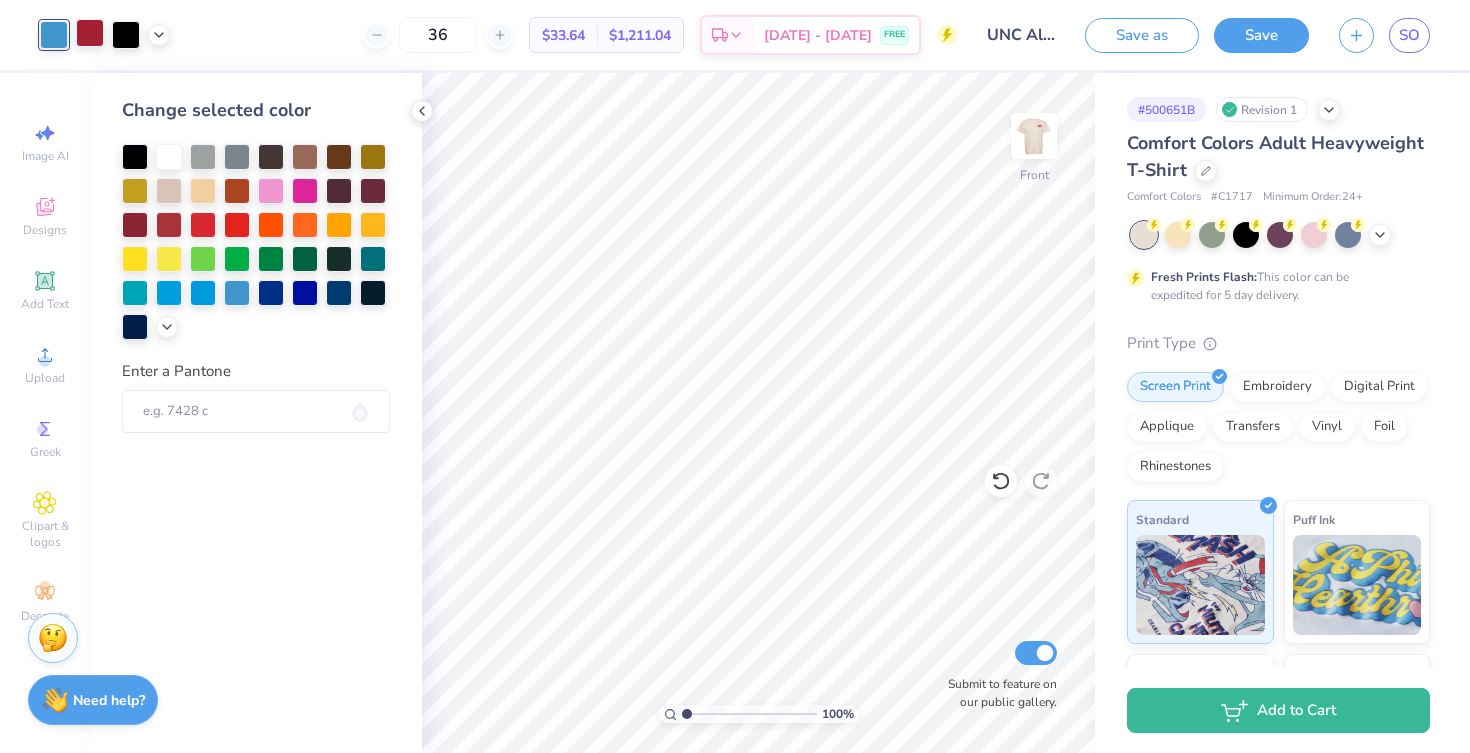 click at bounding box center [90, 33] 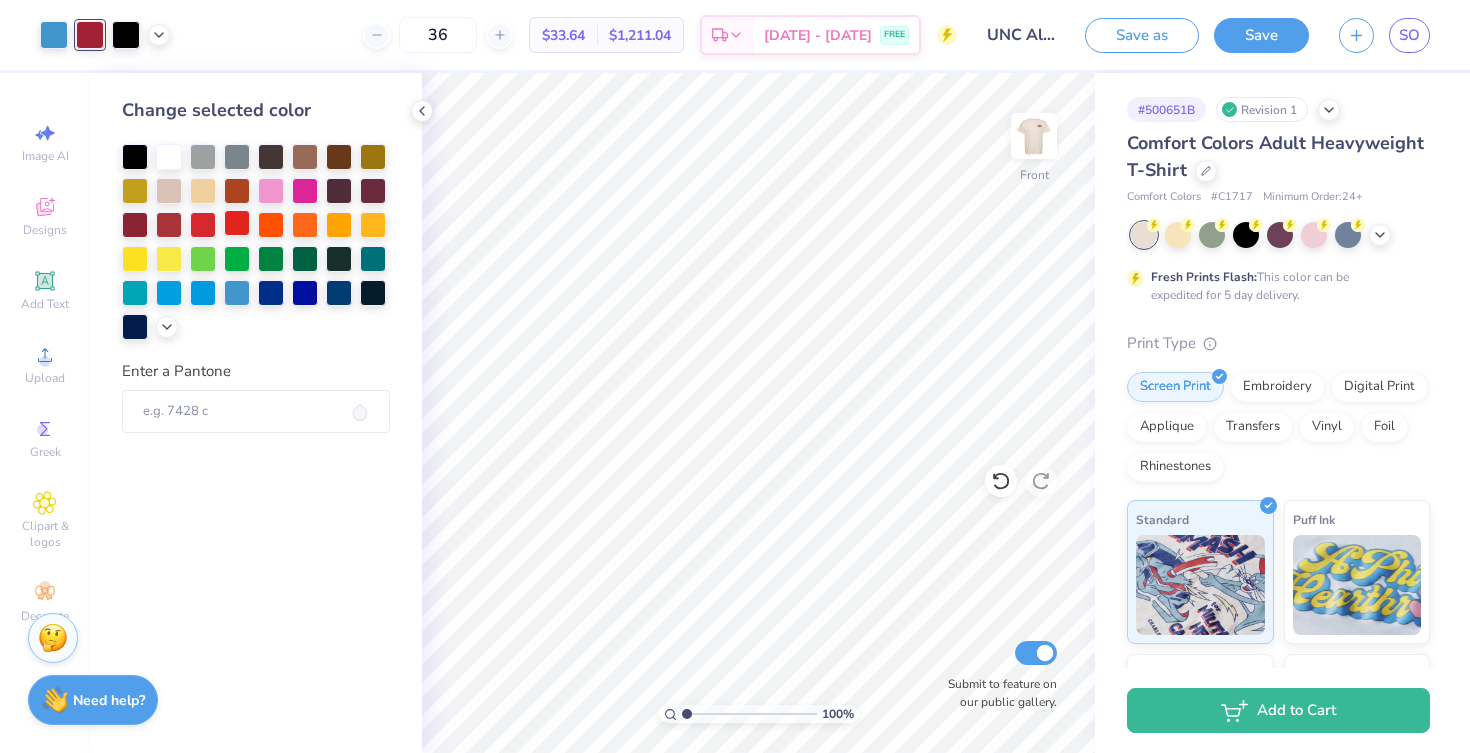 click at bounding box center [237, 223] 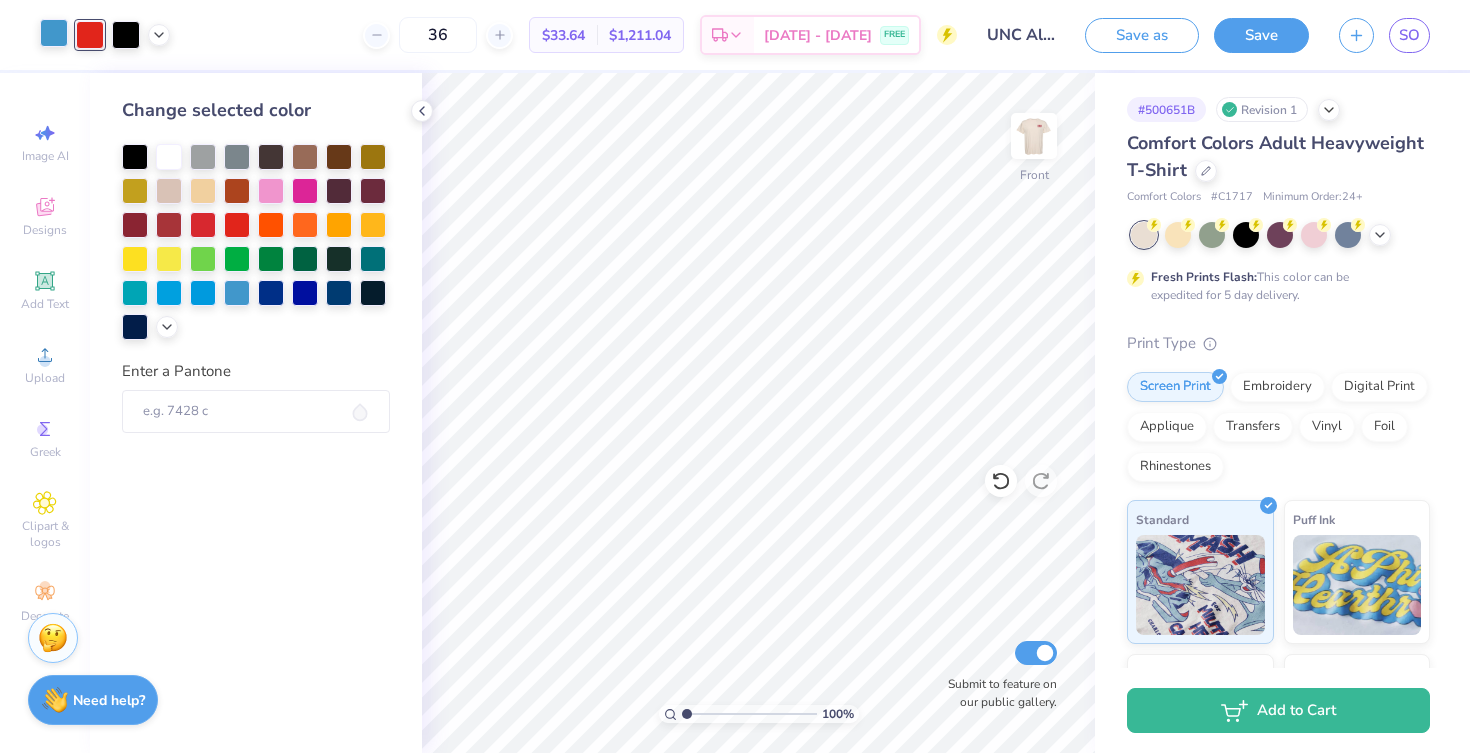 click at bounding box center [54, 33] 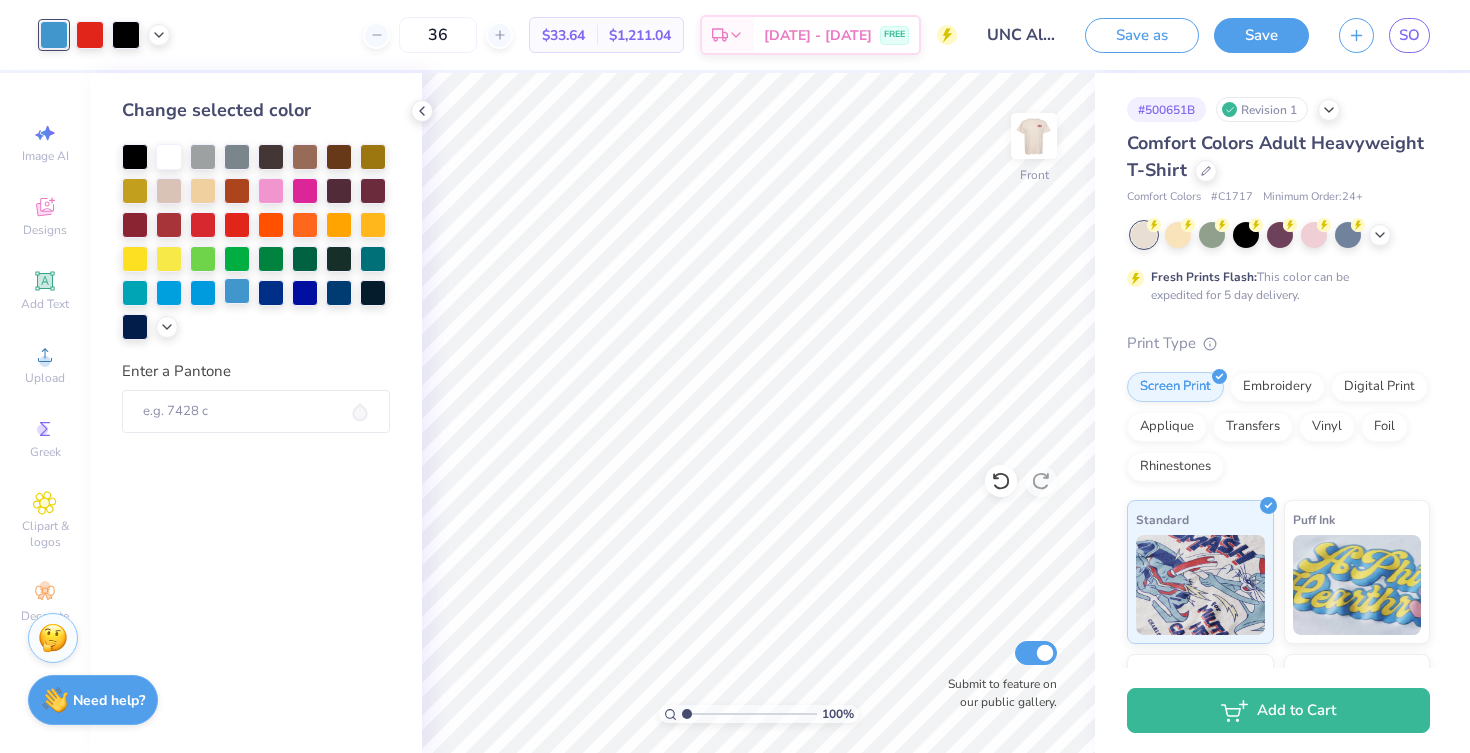 click at bounding box center [237, 291] 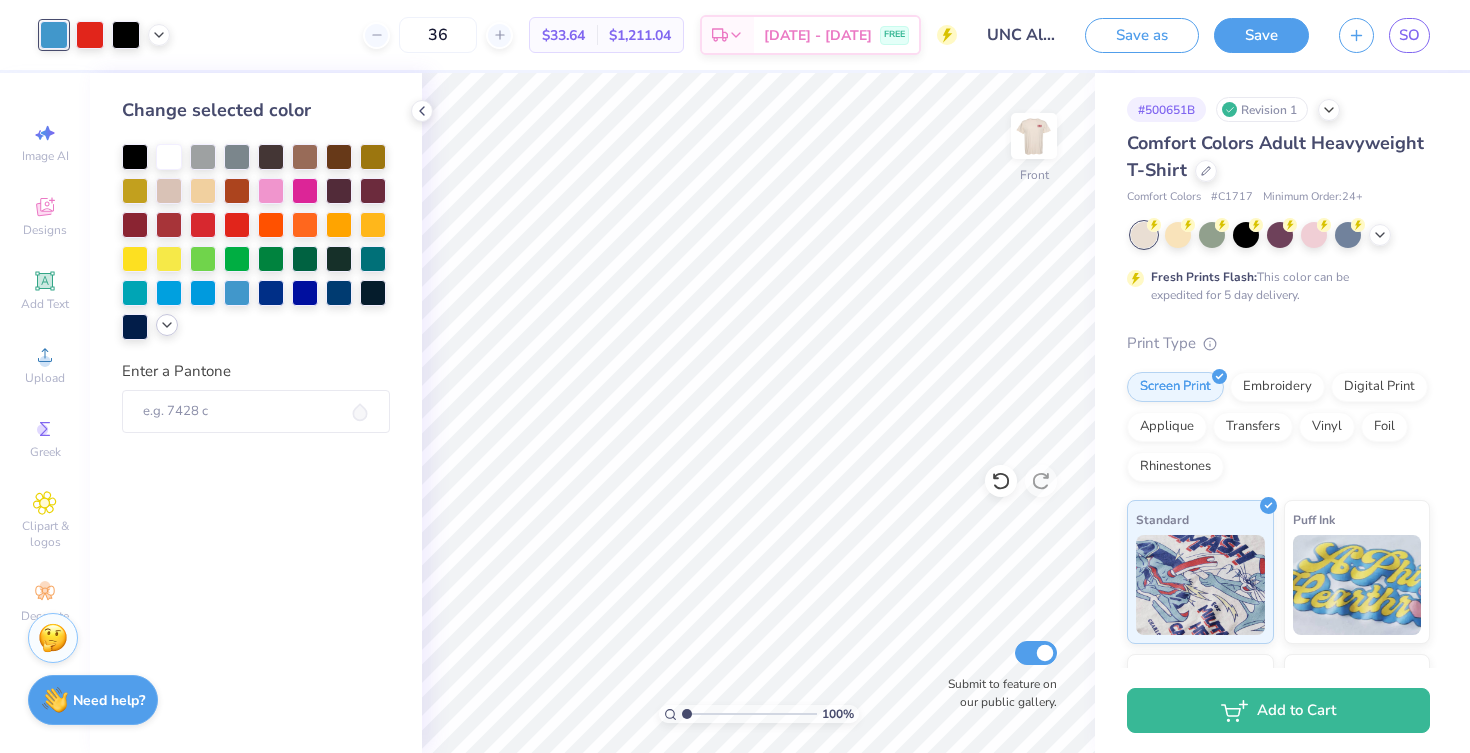 click at bounding box center [167, 325] 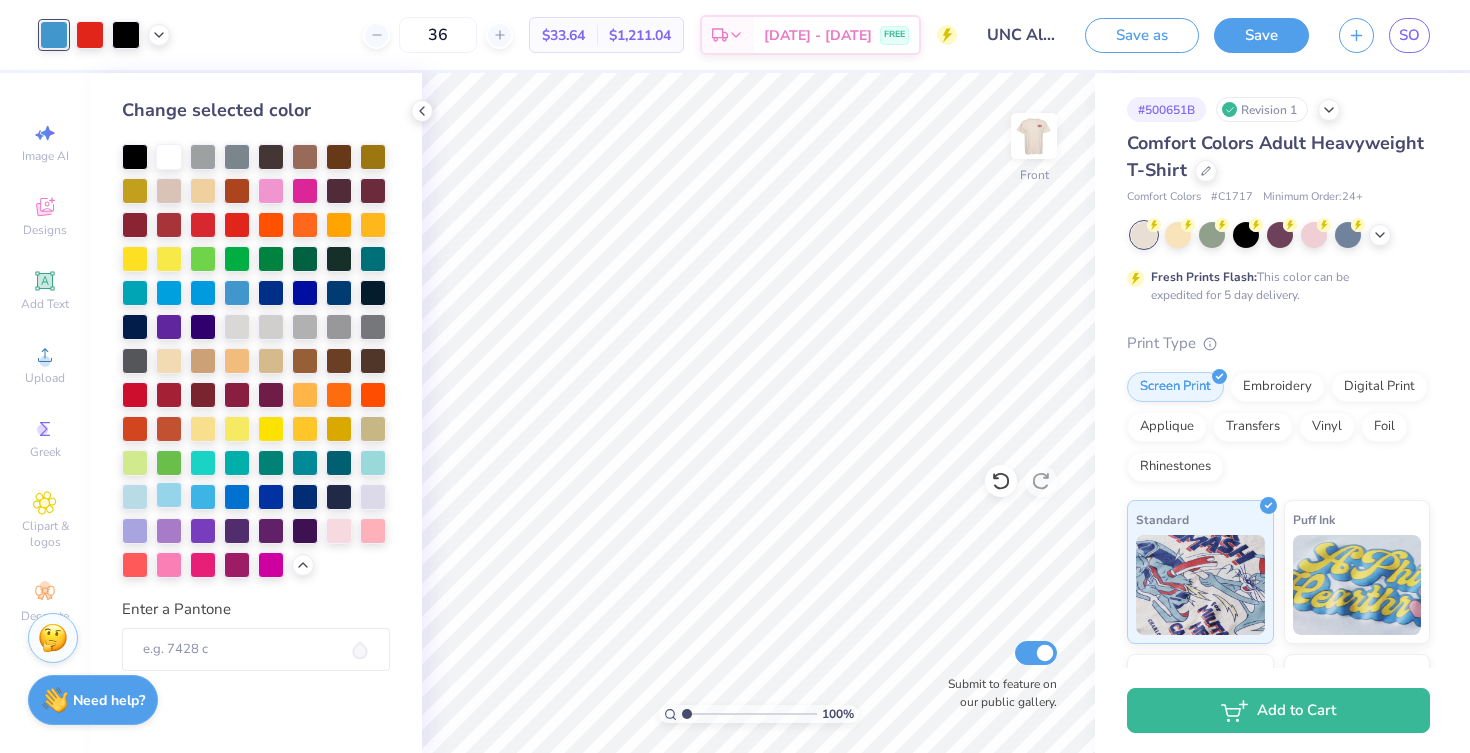 click at bounding box center (169, 495) 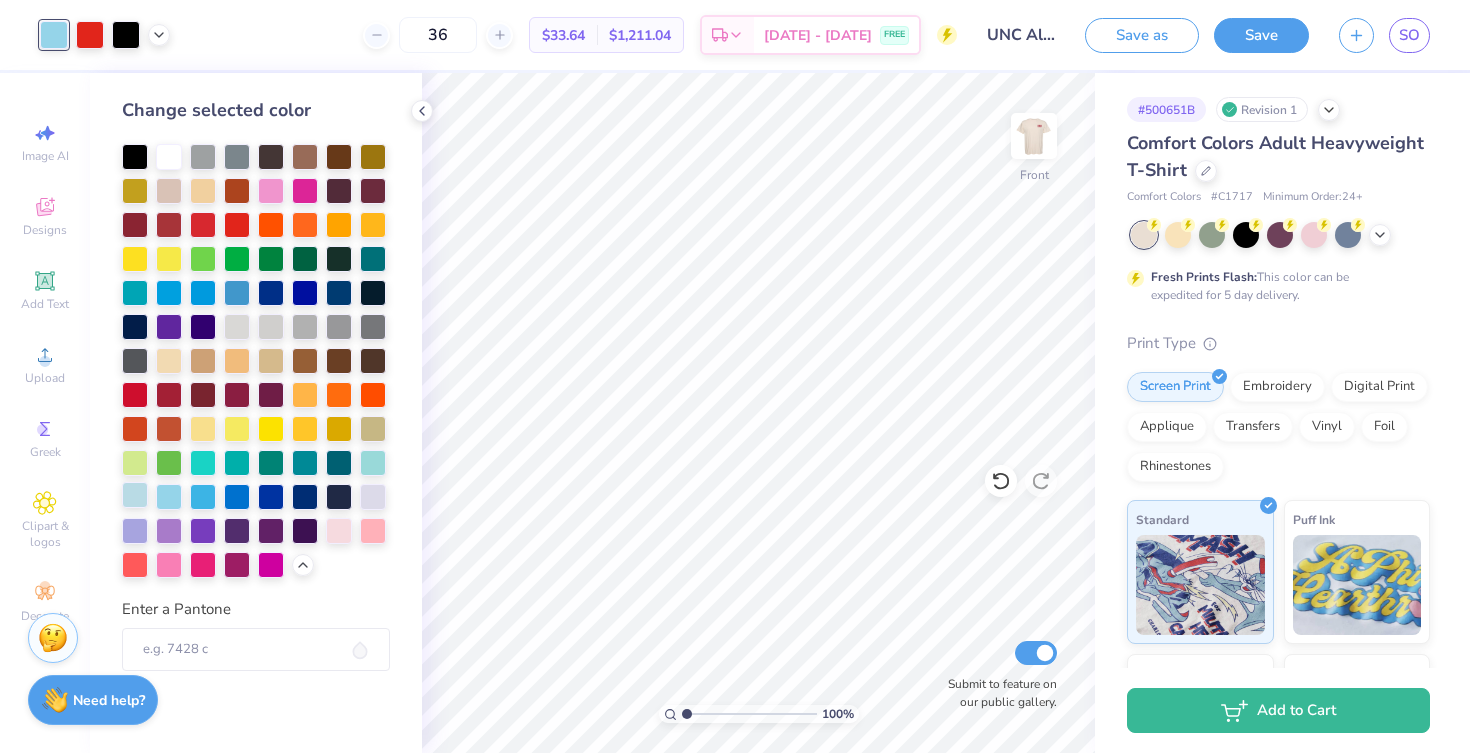 click at bounding box center (135, 495) 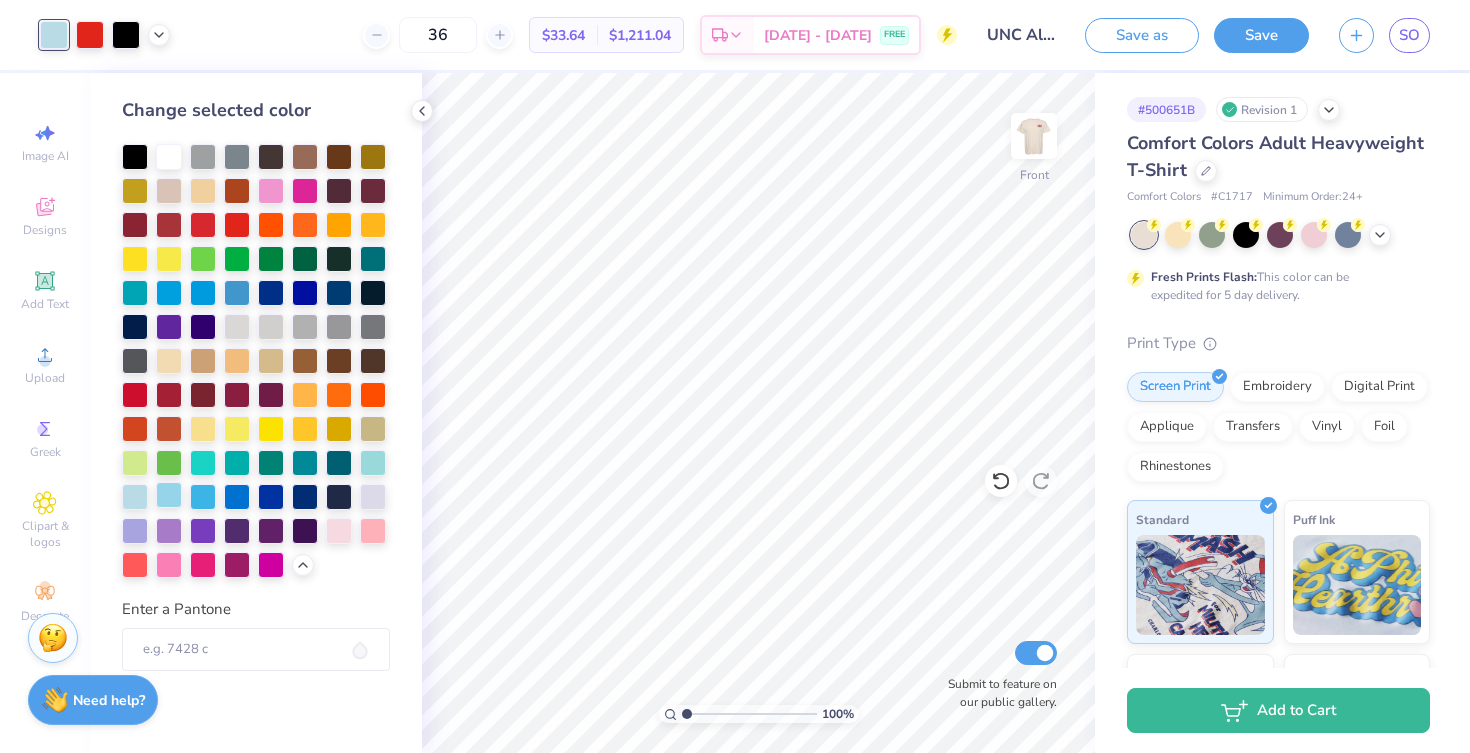 click at bounding box center [169, 495] 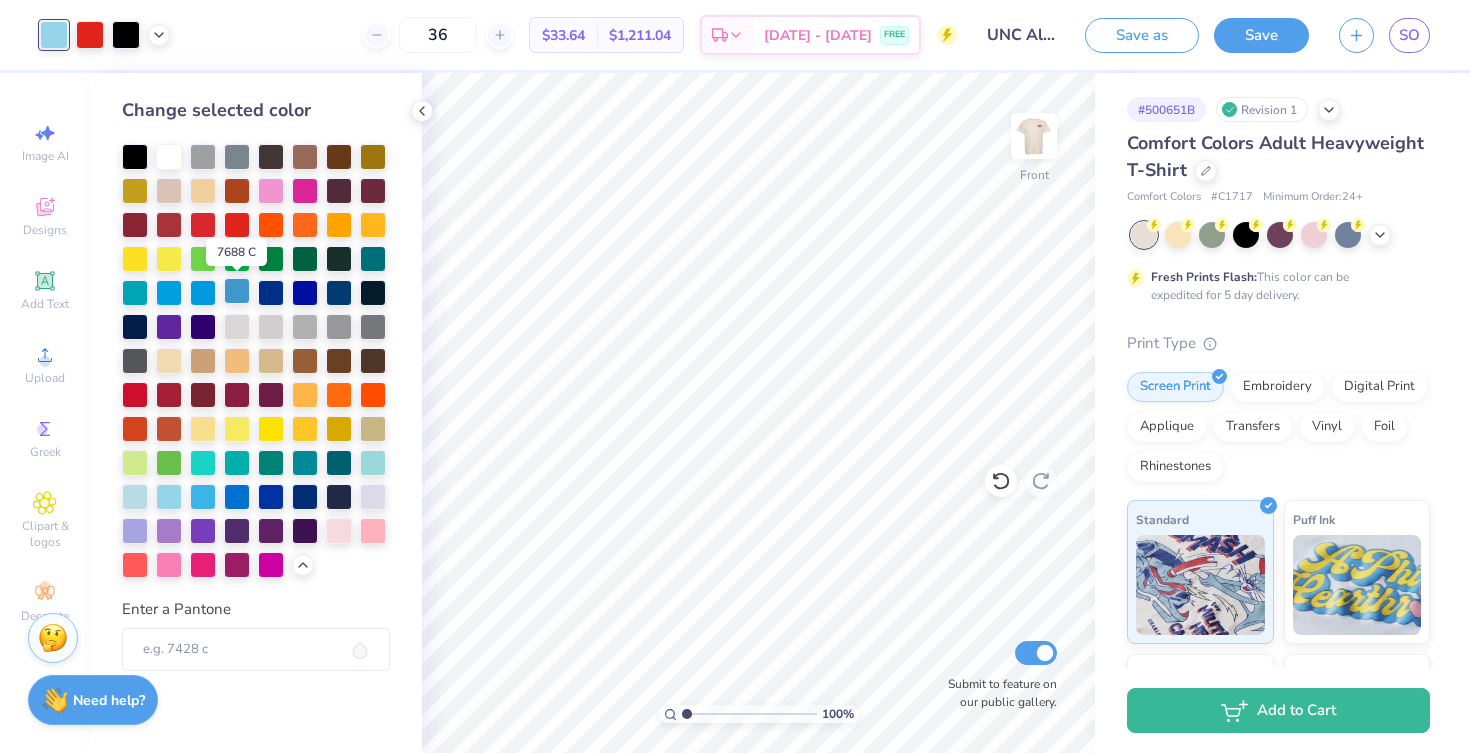 click at bounding box center (237, 291) 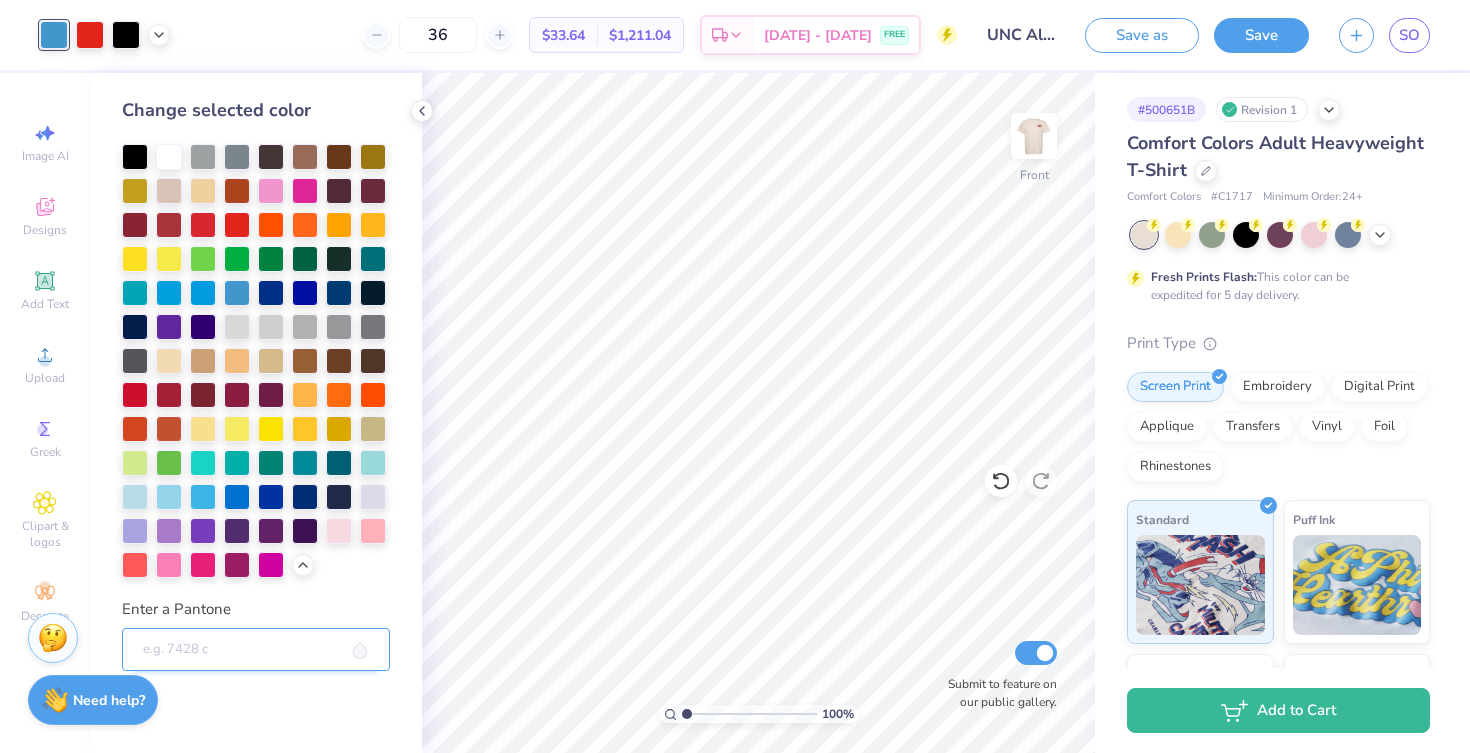 click on "Enter a Pantone" at bounding box center [256, 650] 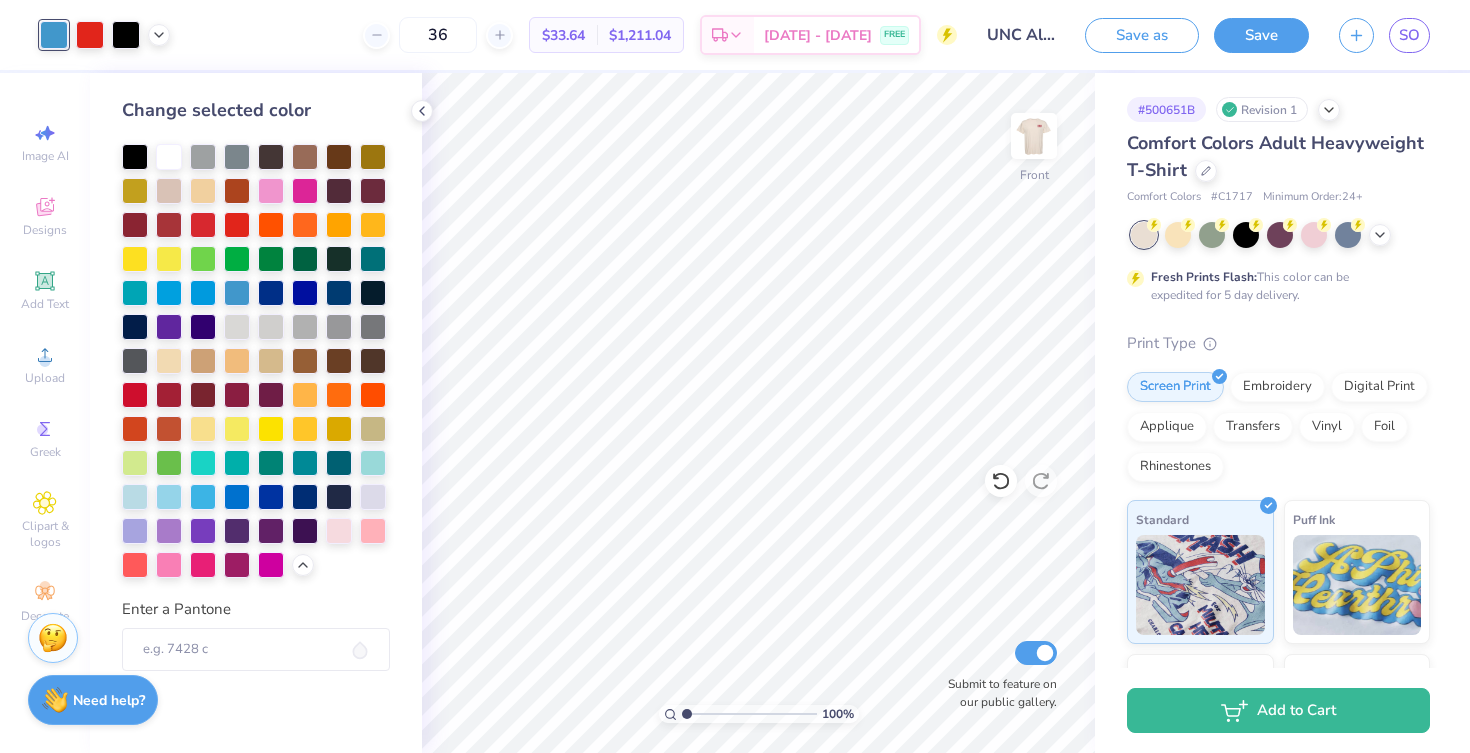 click 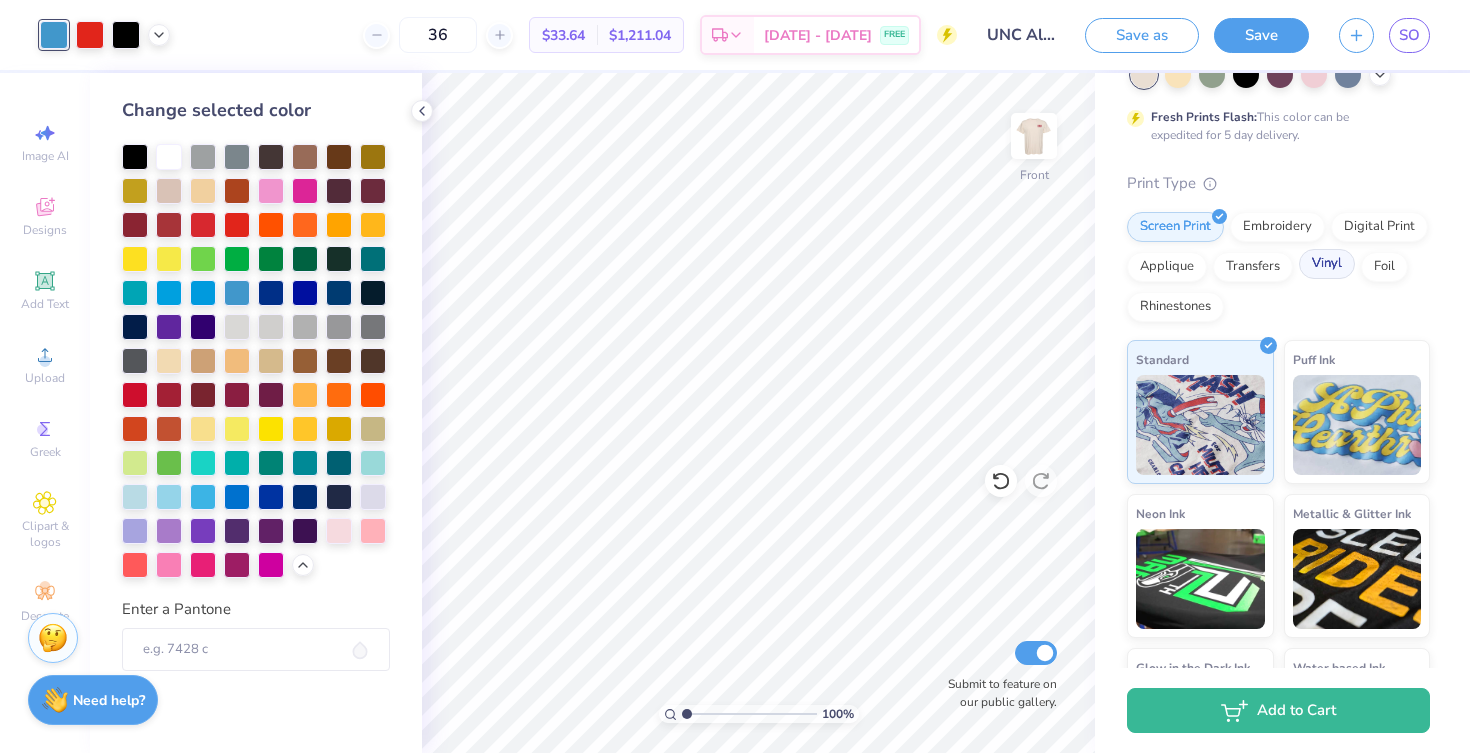 scroll, scrollTop: 242, scrollLeft: 0, axis: vertical 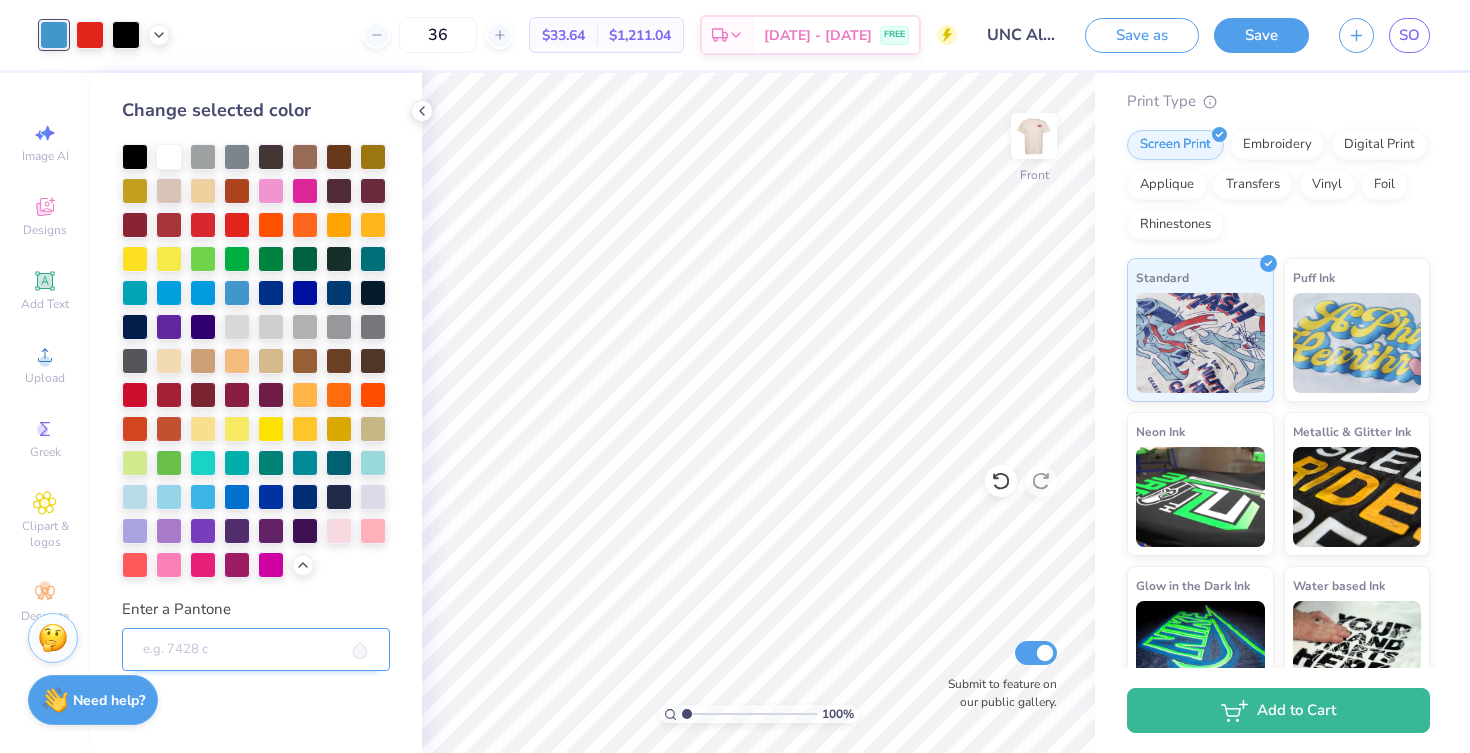 click on "Enter a Pantone" at bounding box center [256, 650] 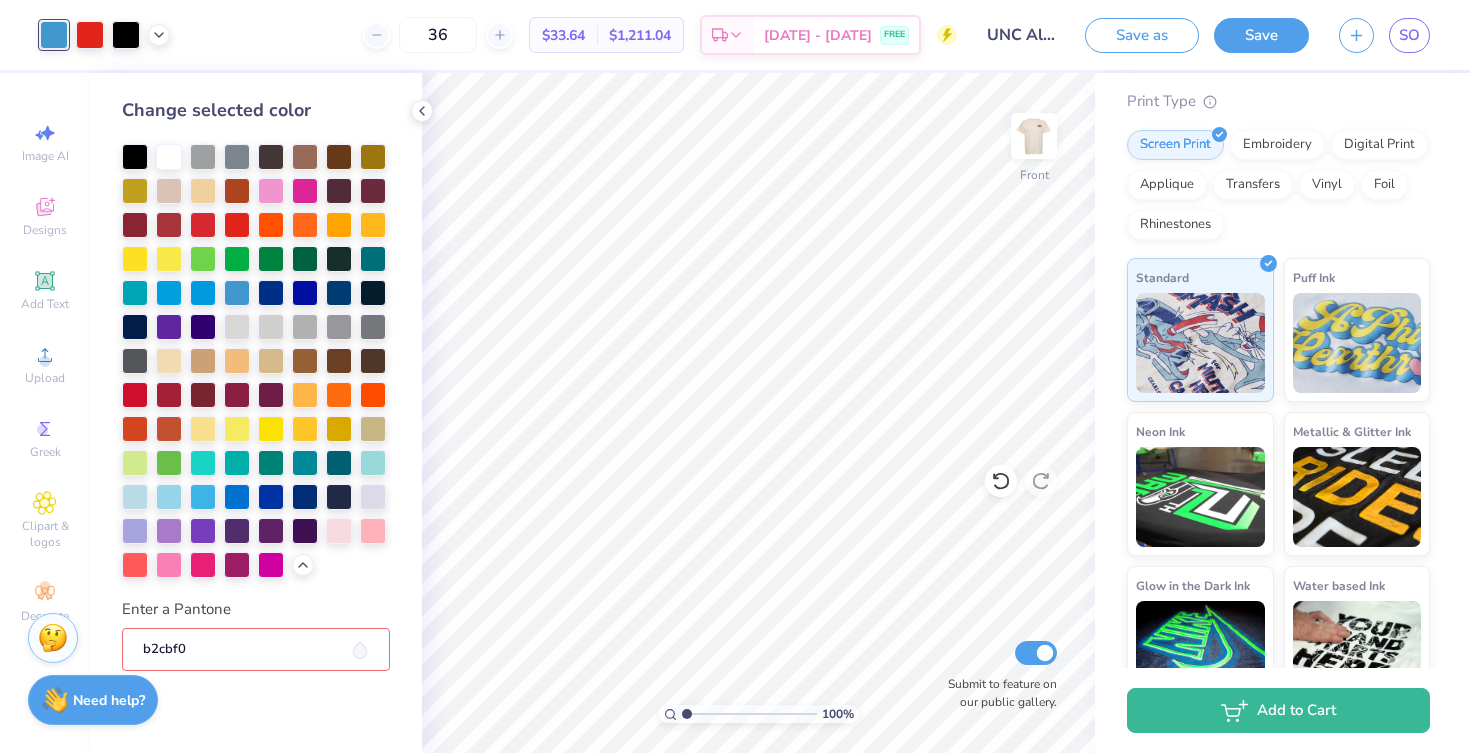 click on "b2cbf0" at bounding box center [256, 650] 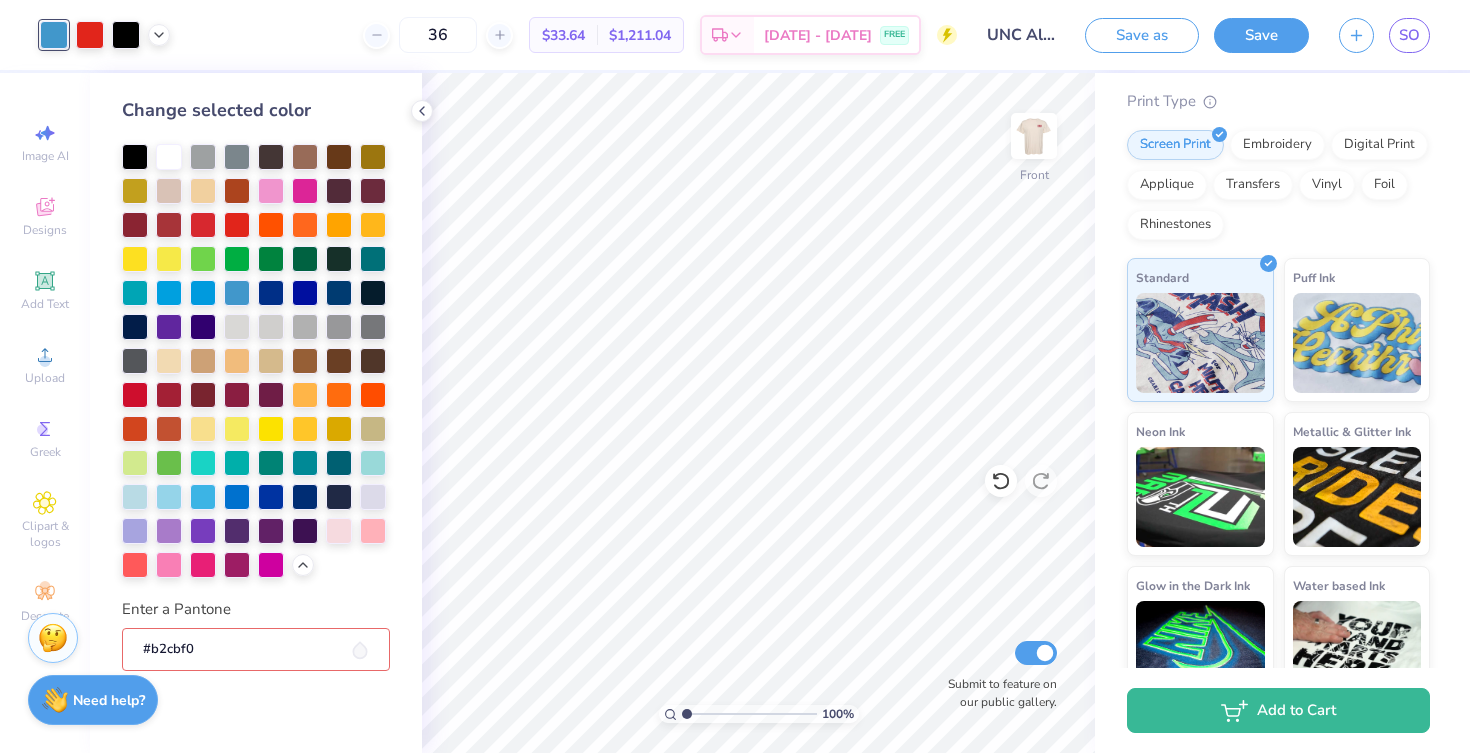click on "#b2cbf0" at bounding box center [256, 650] 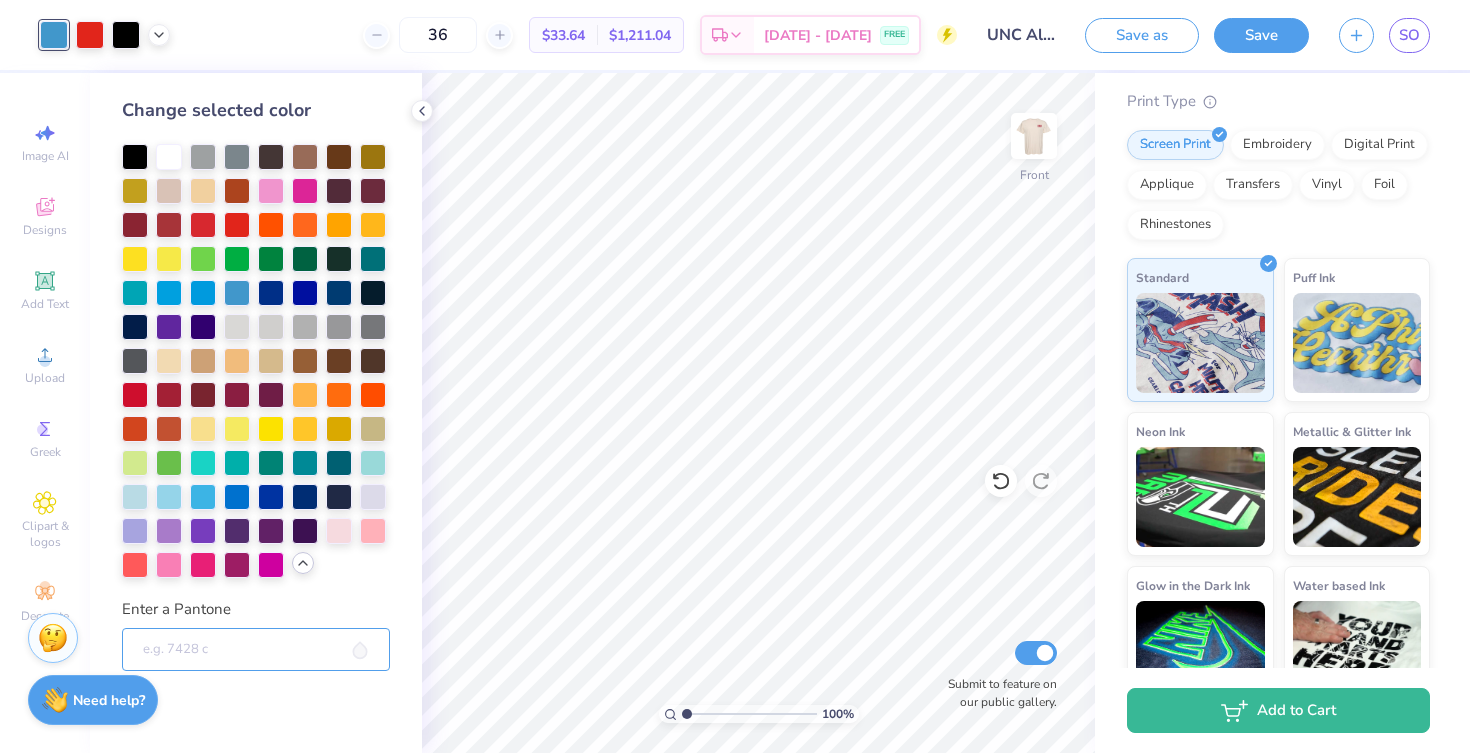 type 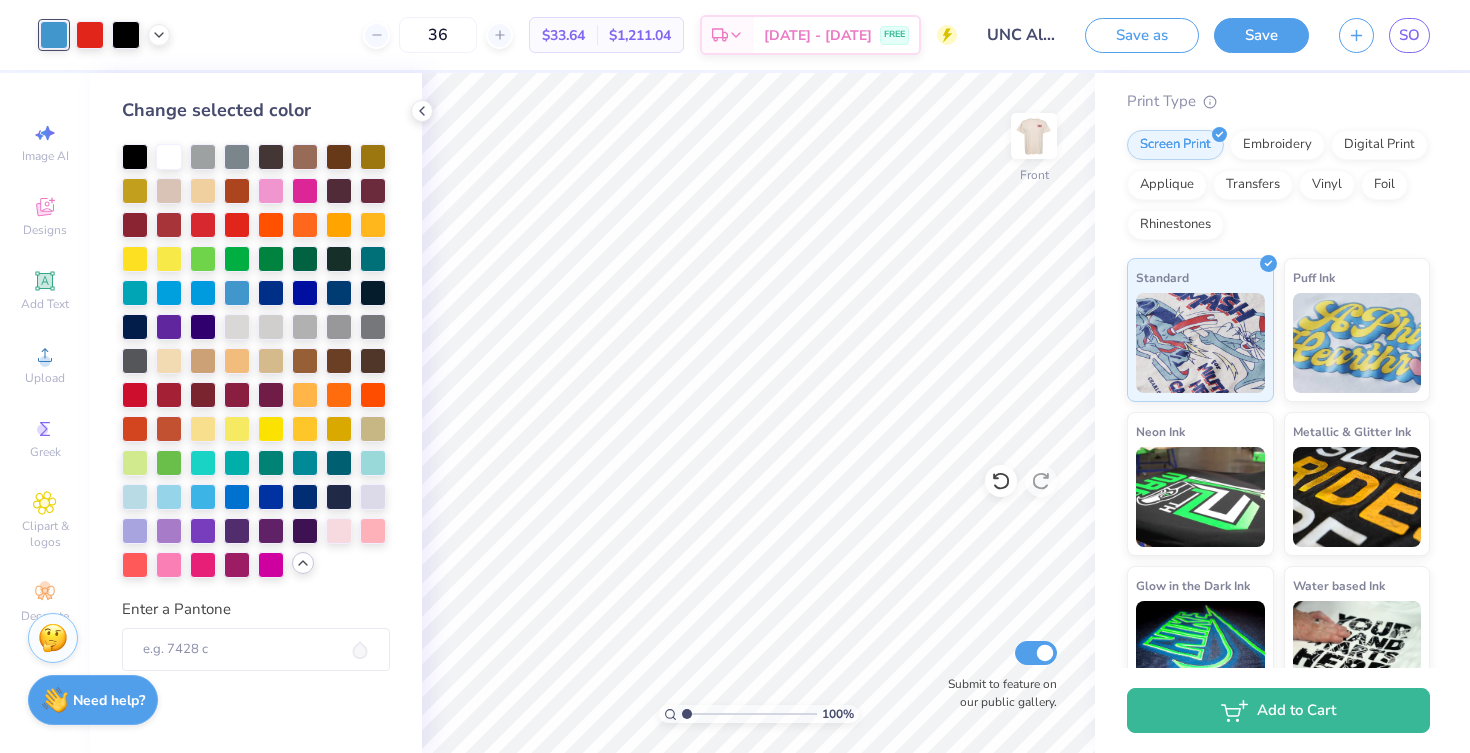 click at bounding box center (303, 563) 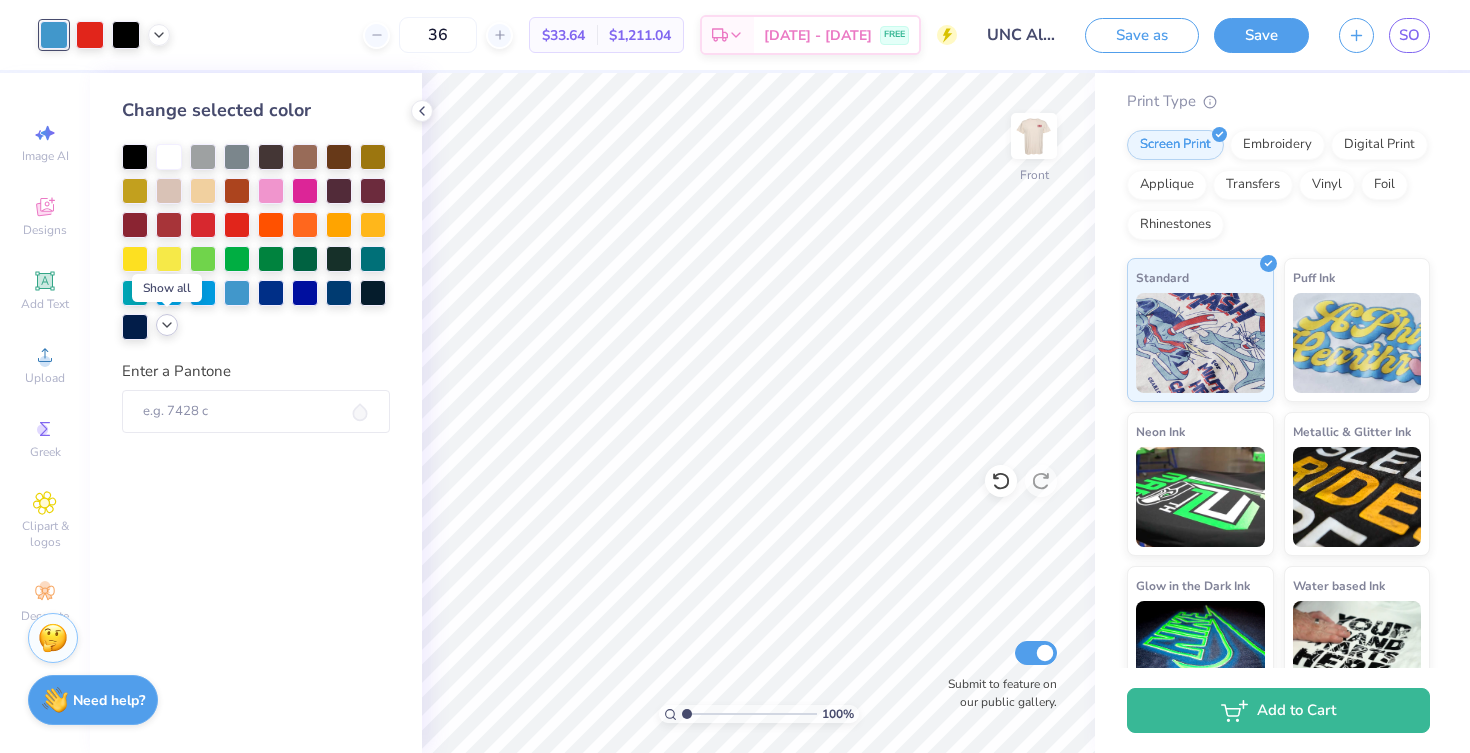 click at bounding box center (167, 325) 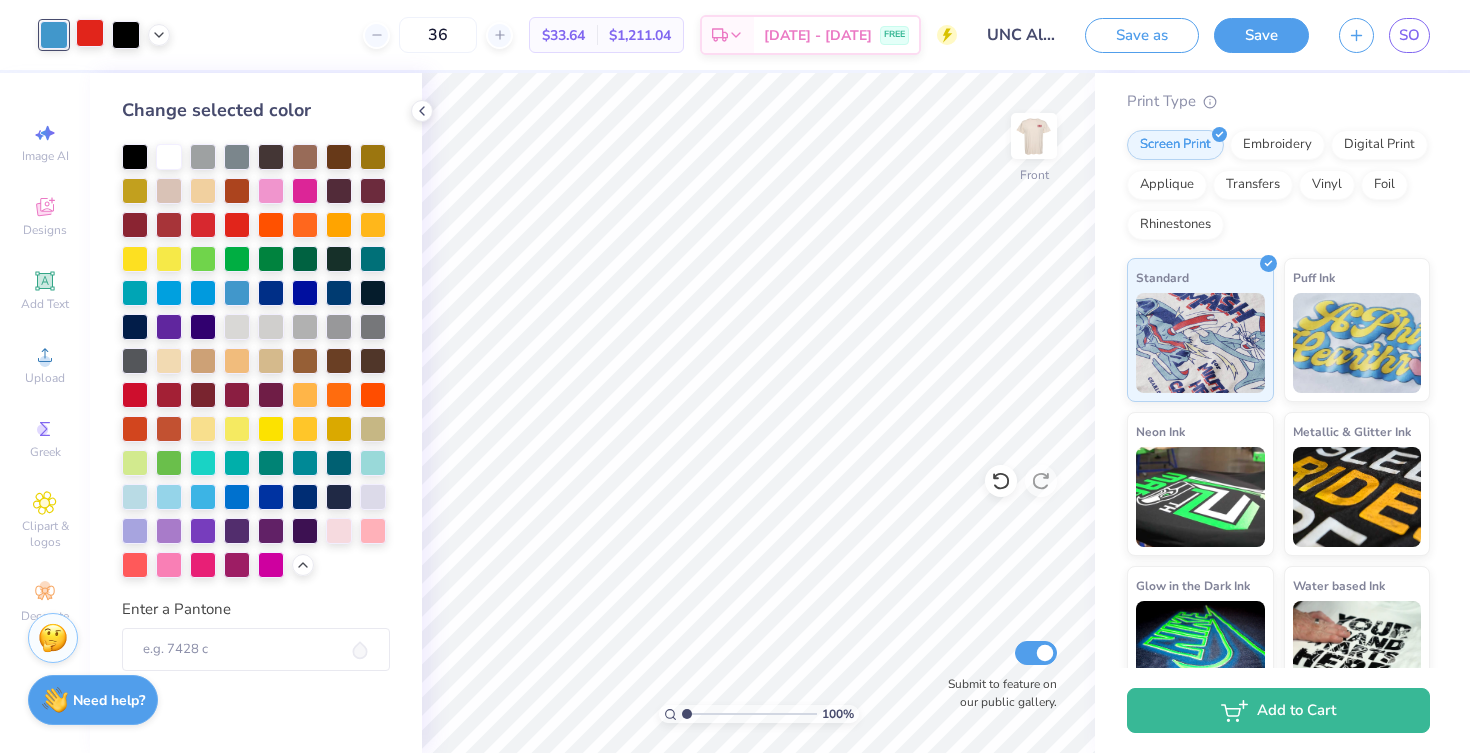 click at bounding box center (90, 33) 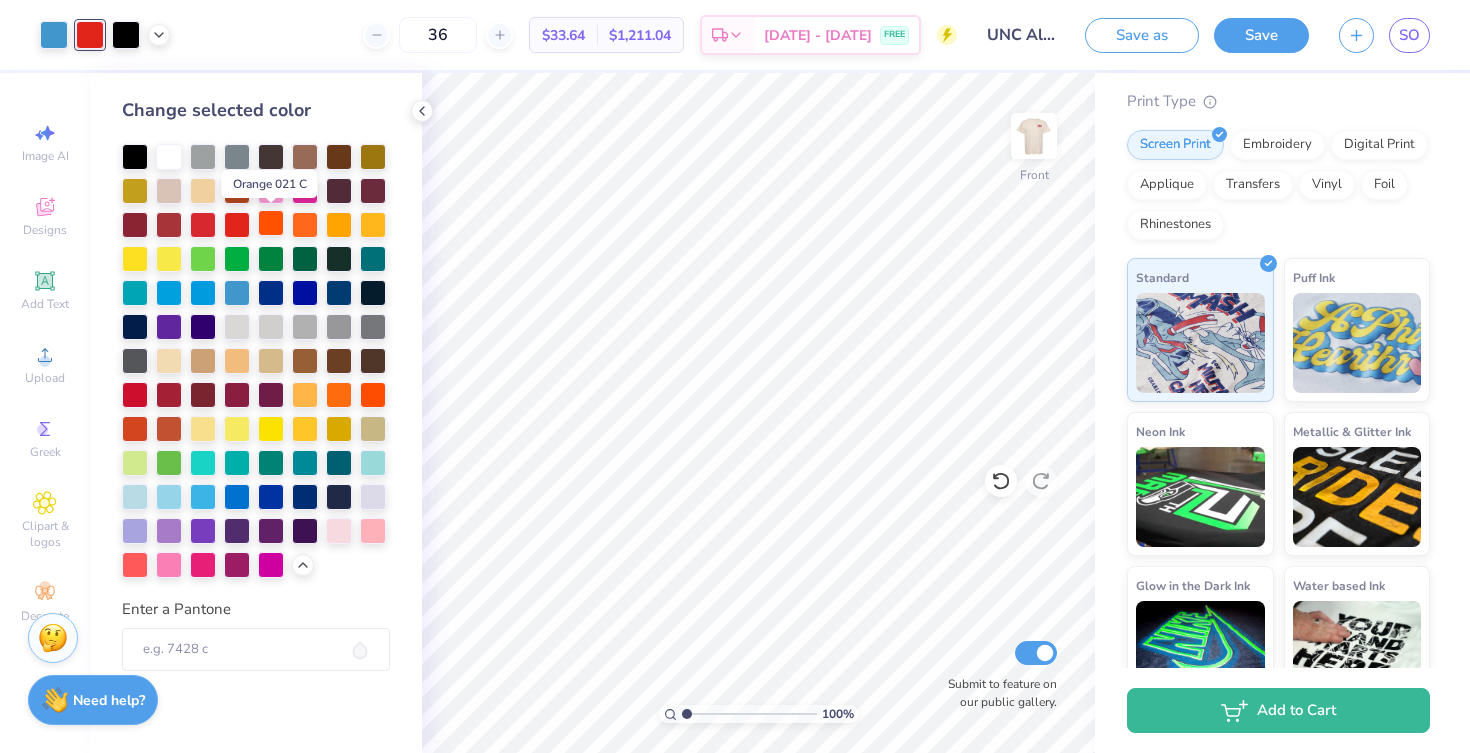 click at bounding box center [271, 223] 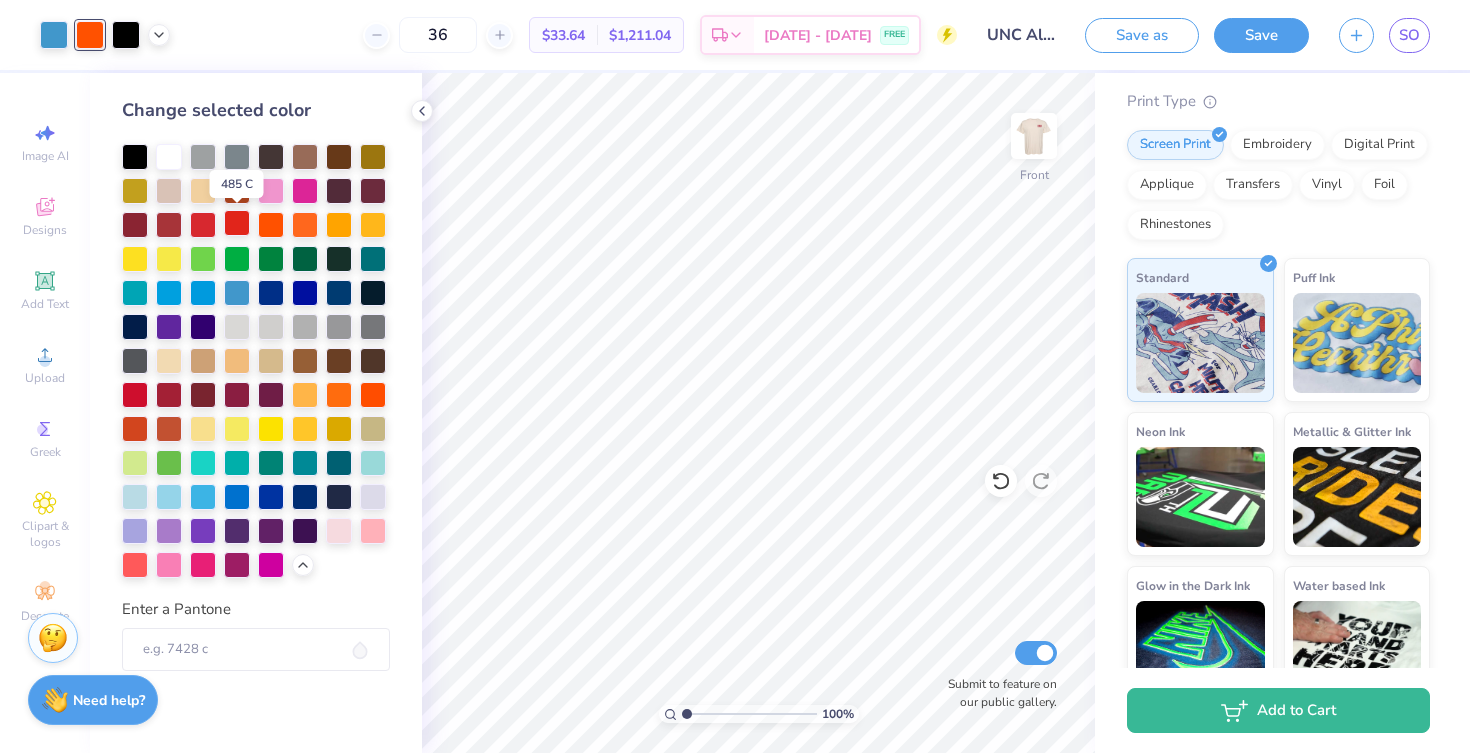 click at bounding box center (237, 223) 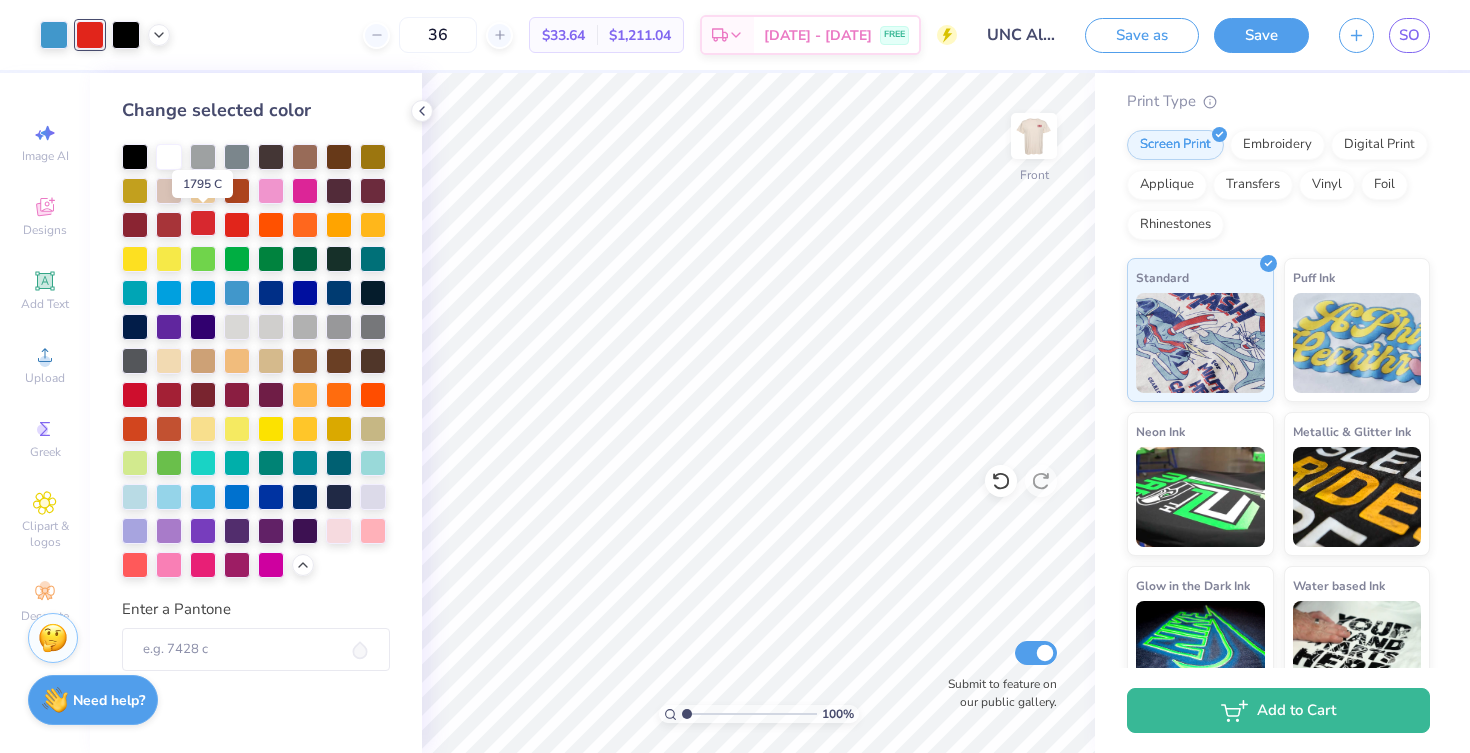 click at bounding box center [203, 223] 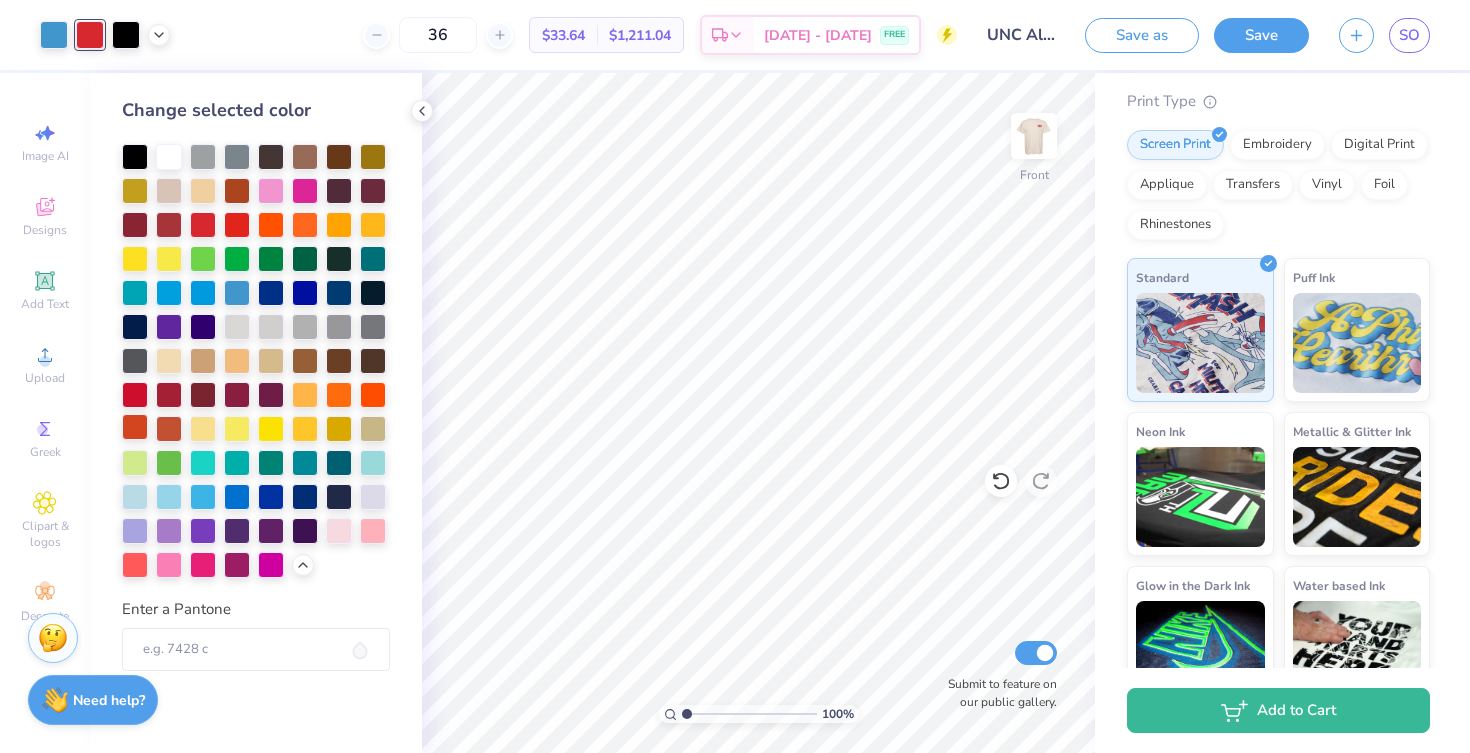 click at bounding box center (135, 427) 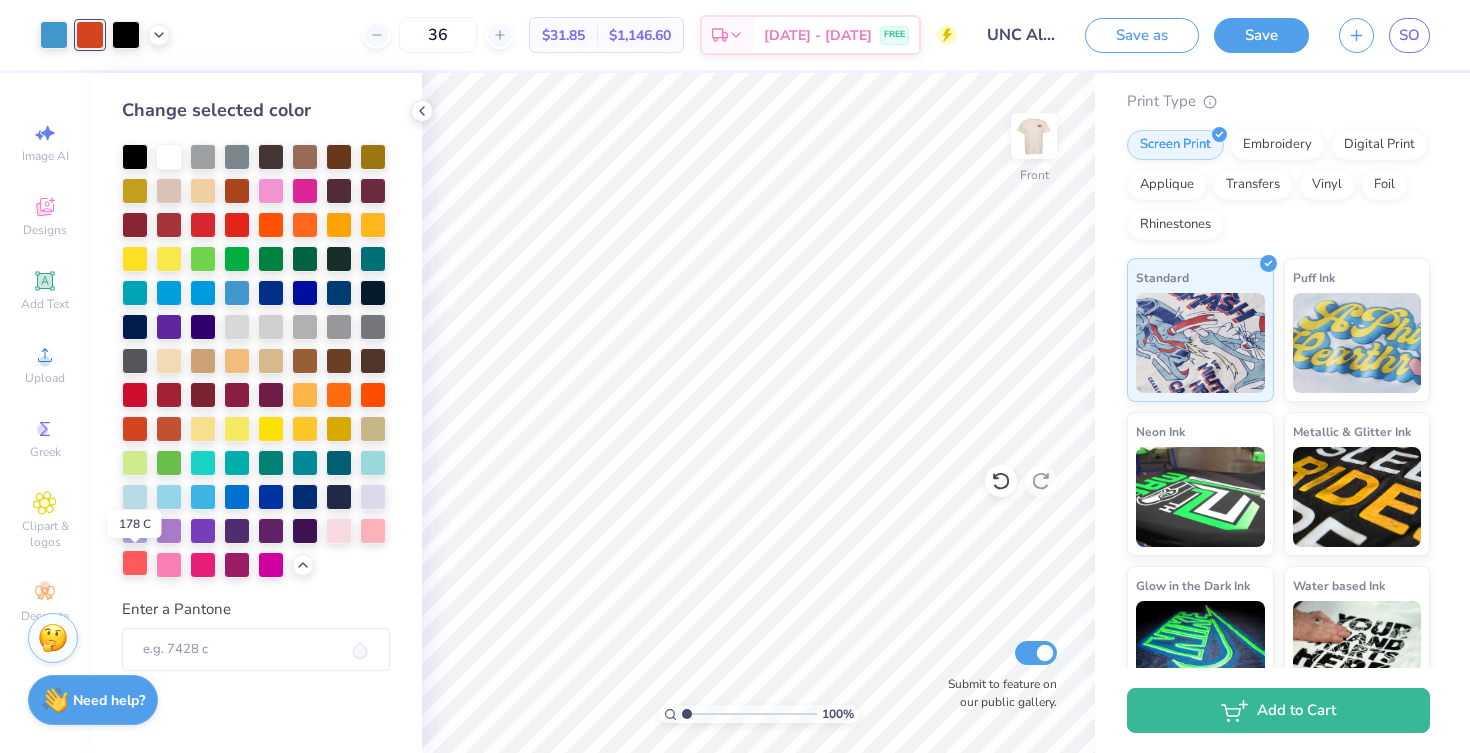 click at bounding box center (135, 563) 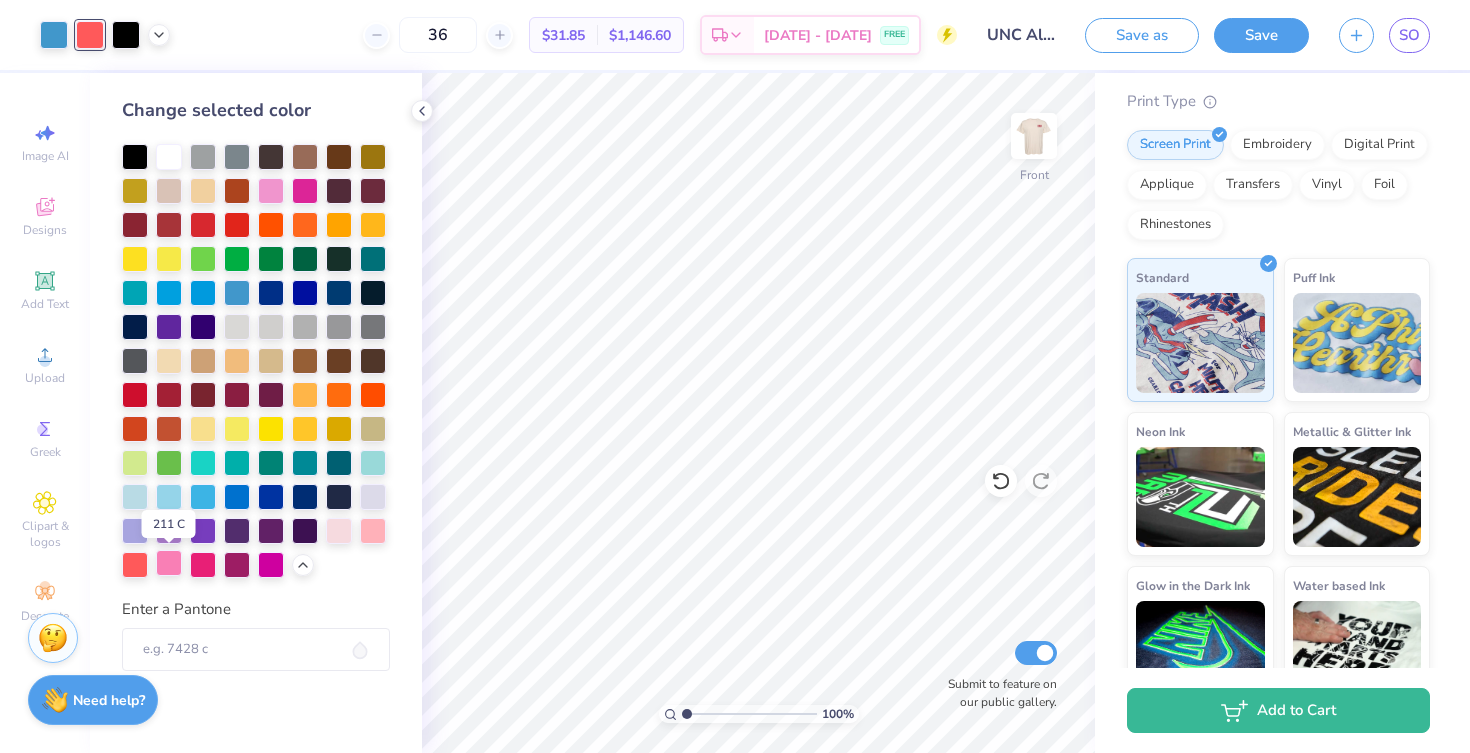 click at bounding box center (169, 563) 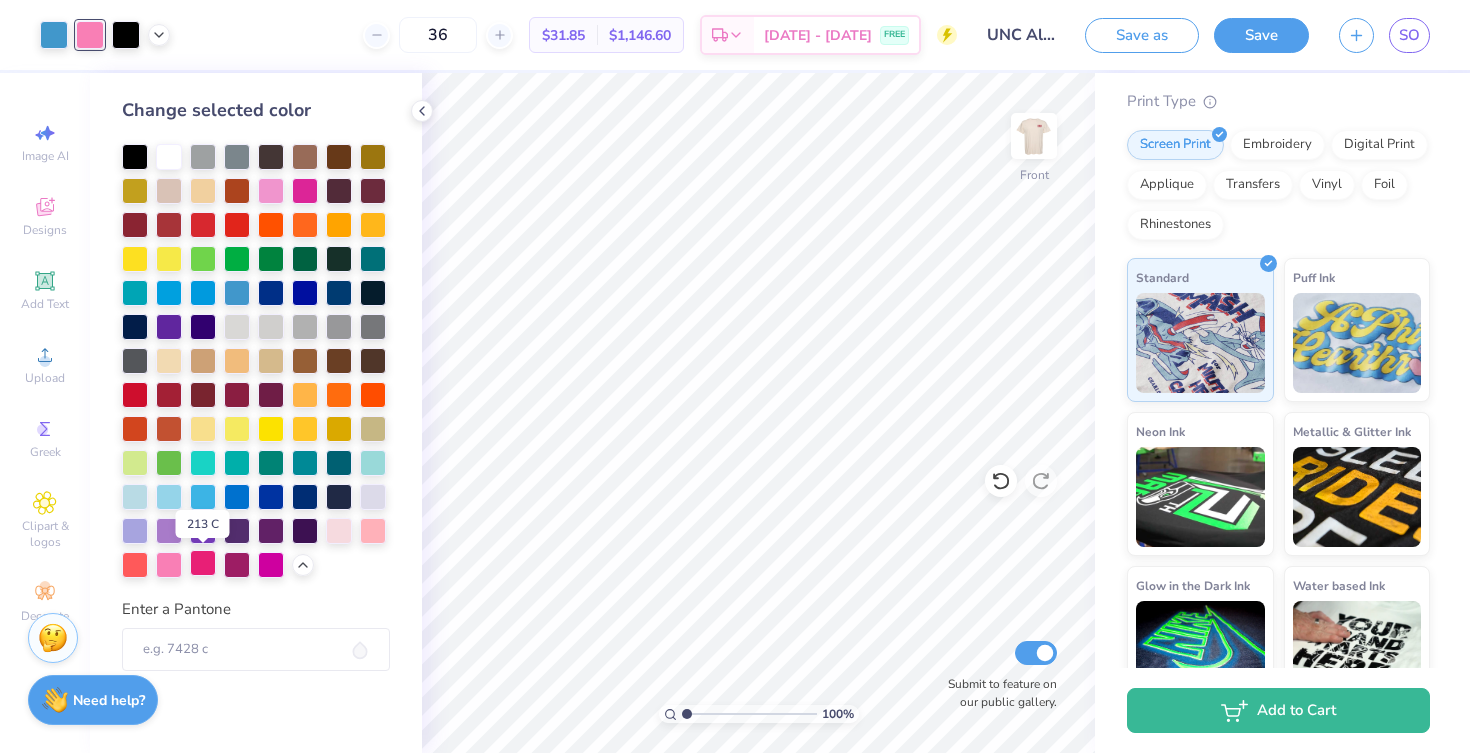 click at bounding box center [203, 563] 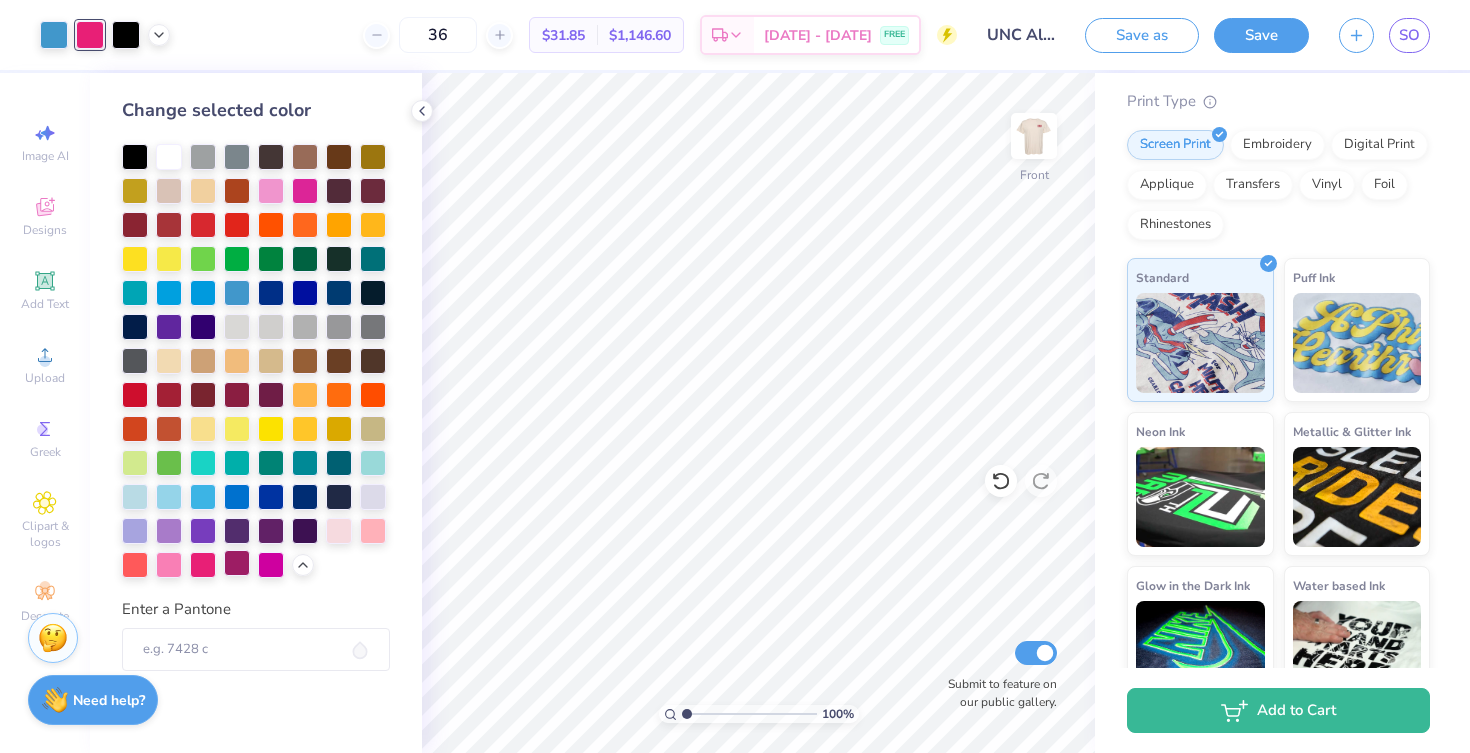 click at bounding box center [237, 563] 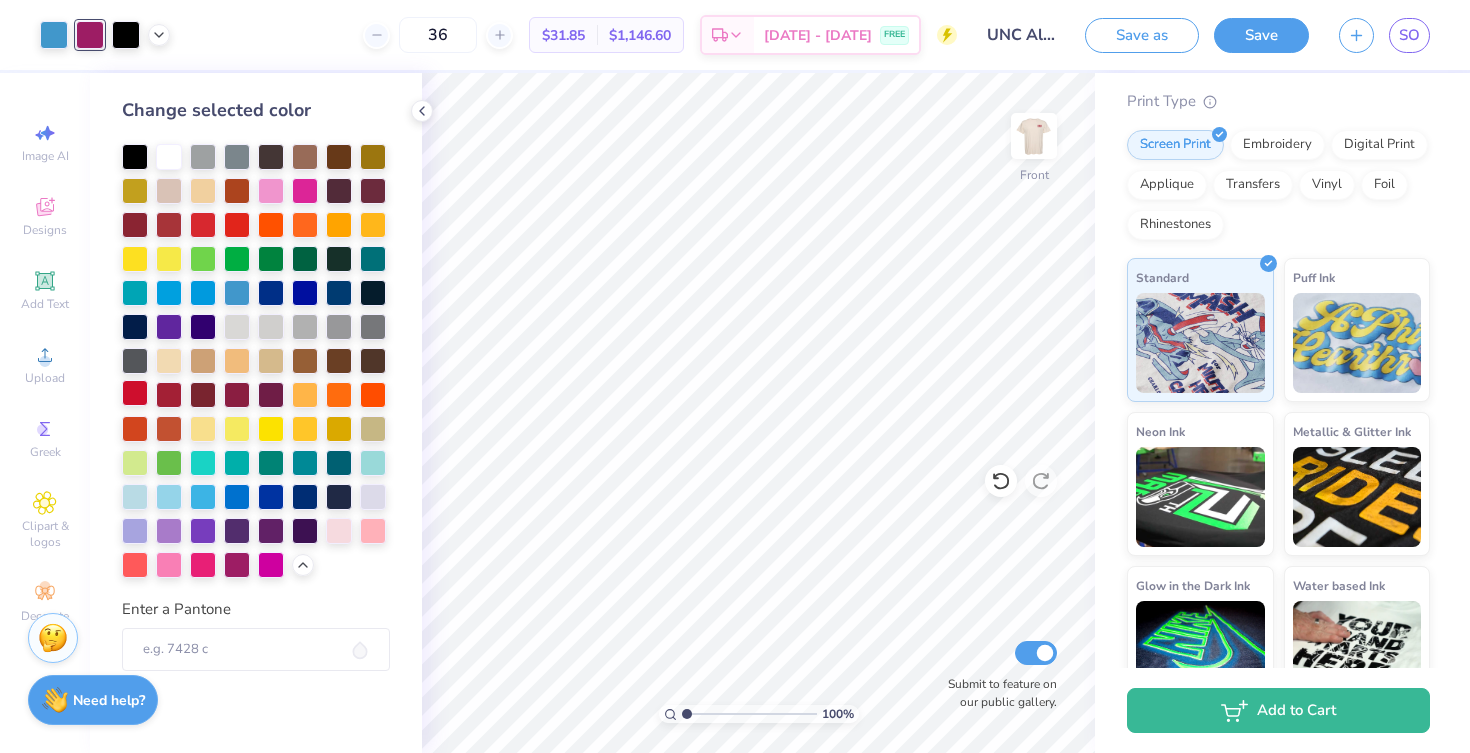click at bounding box center (135, 393) 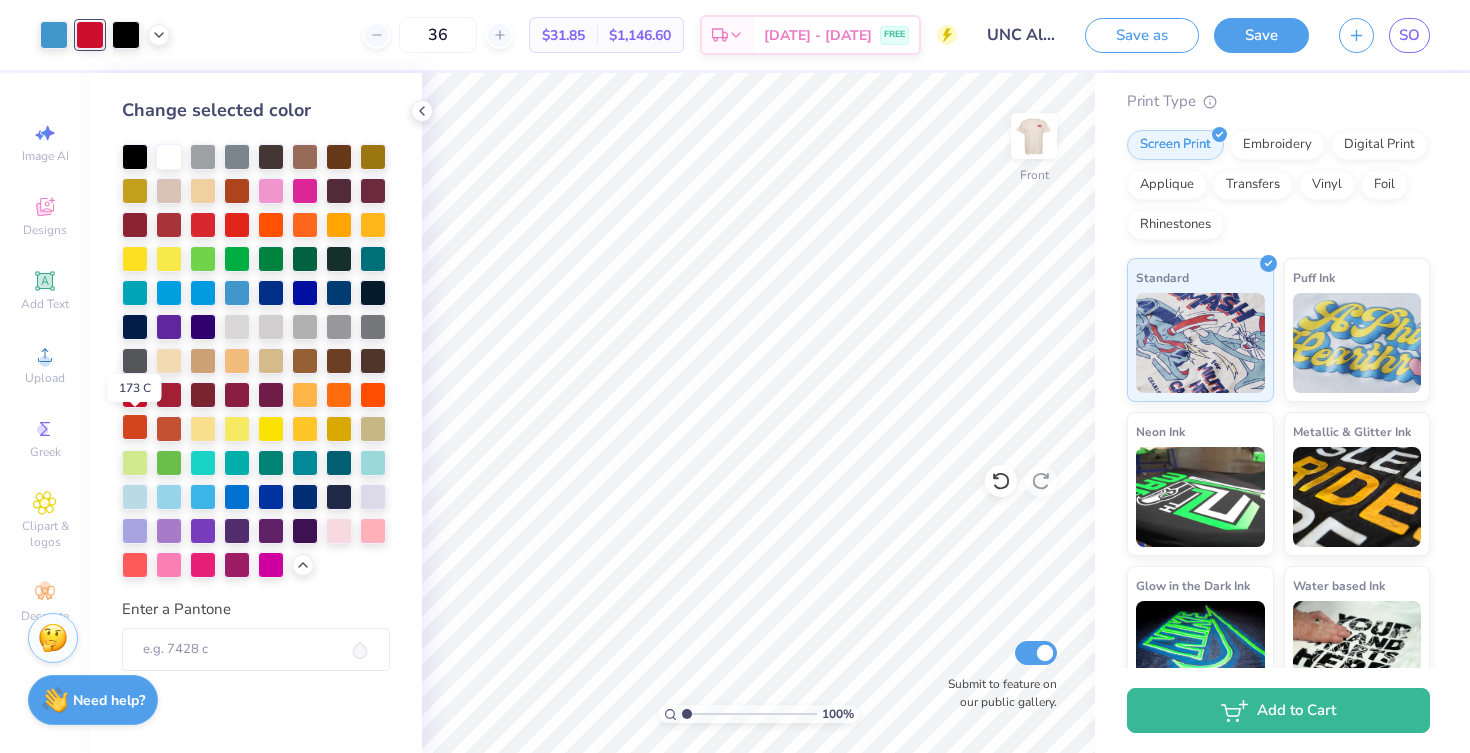 click at bounding box center (135, 427) 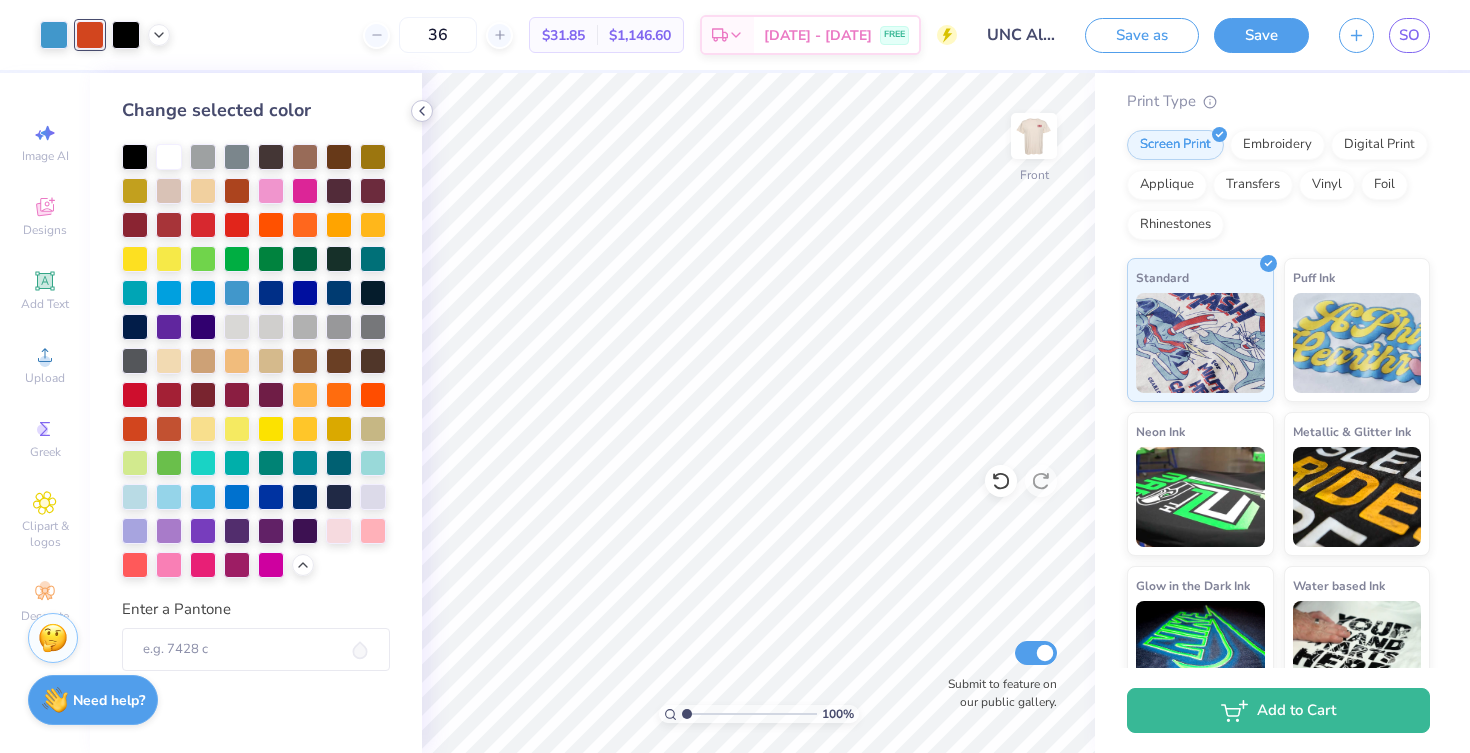 click 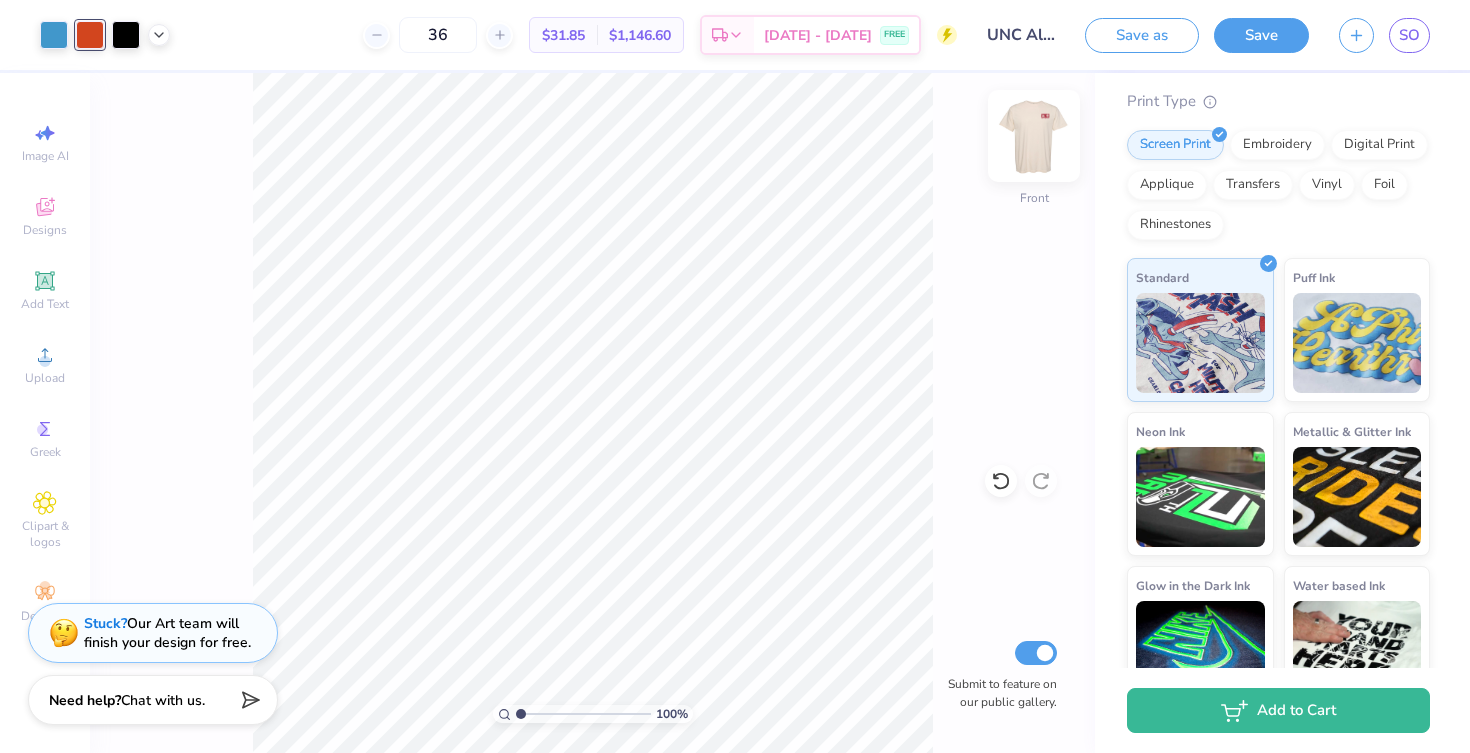 click at bounding box center [1034, 136] 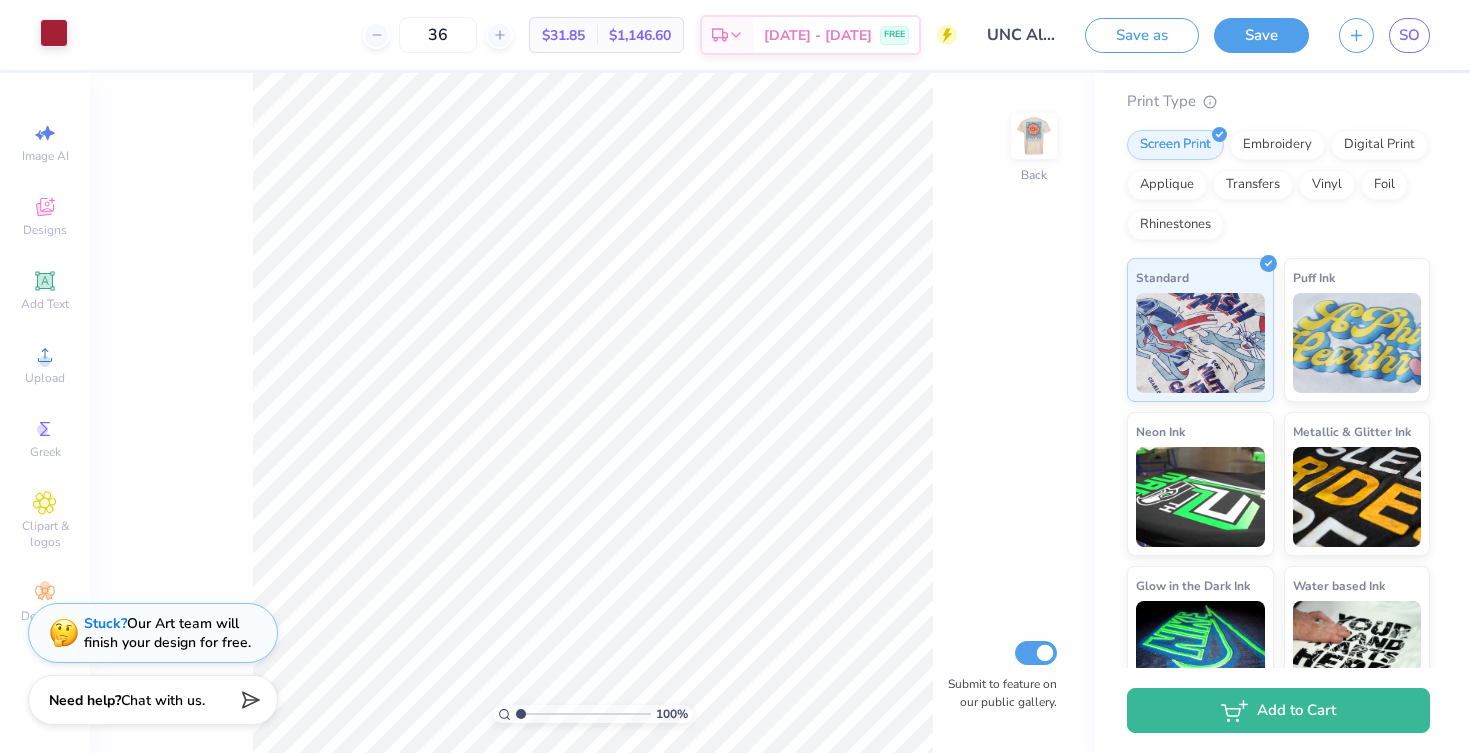 click at bounding box center [54, 33] 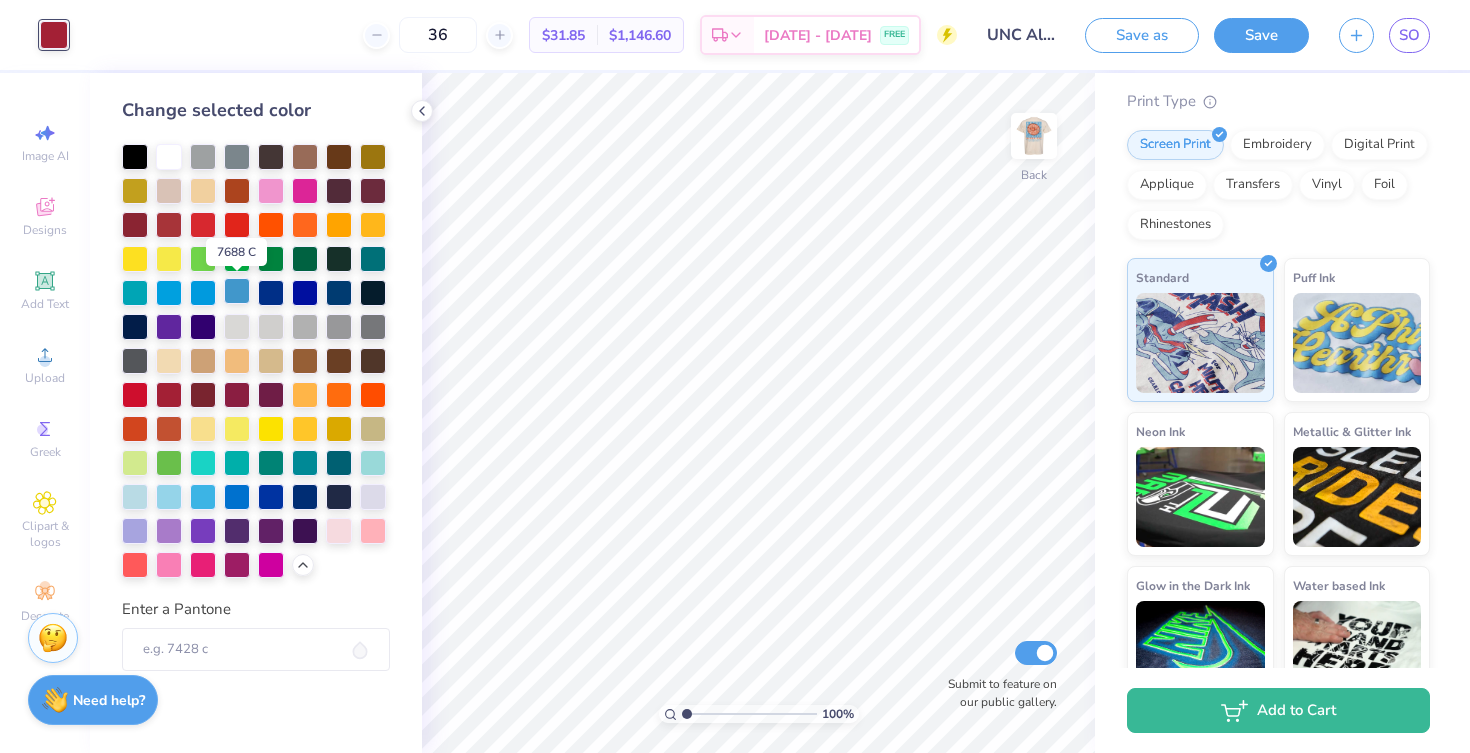 click at bounding box center (237, 291) 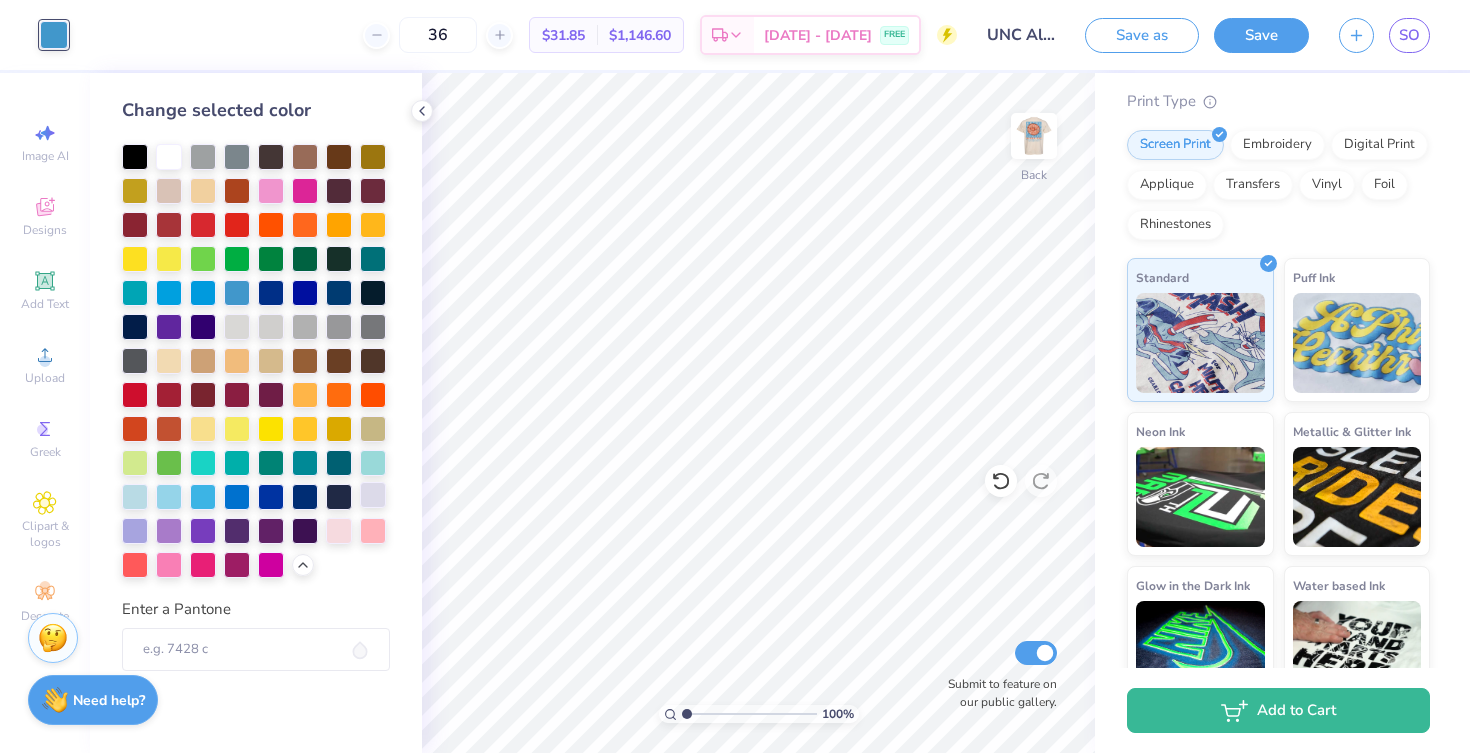 click at bounding box center [373, 495] 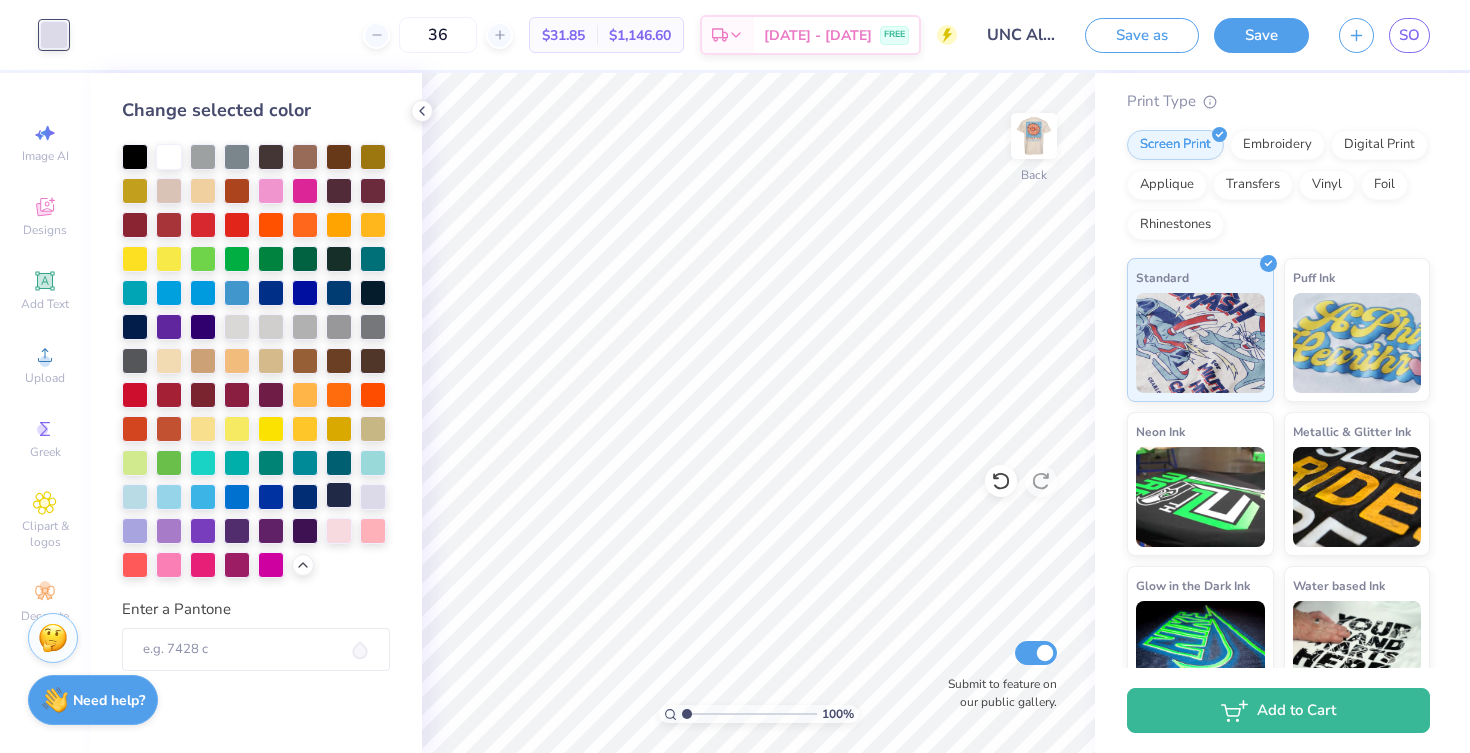 click at bounding box center (339, 495) 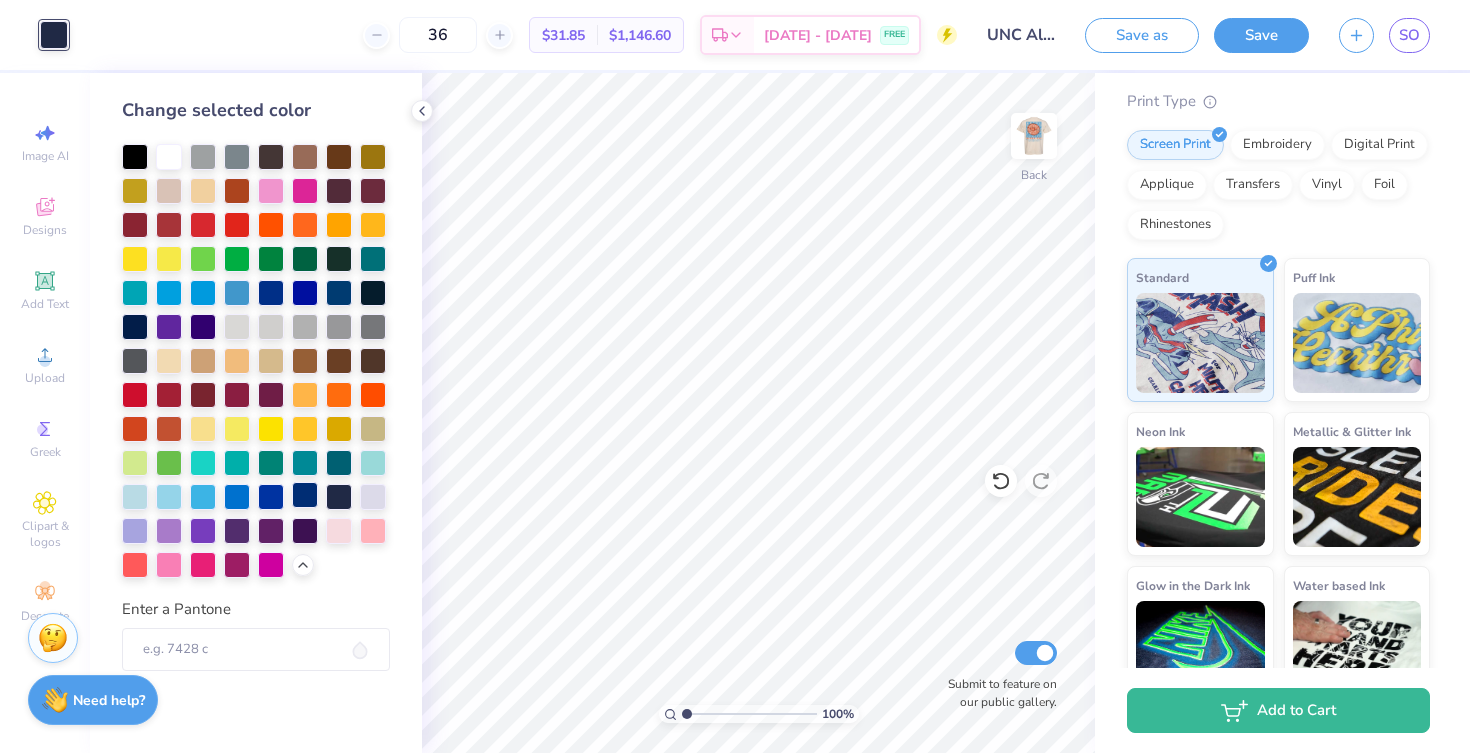 click at bounding box center [305, 495] 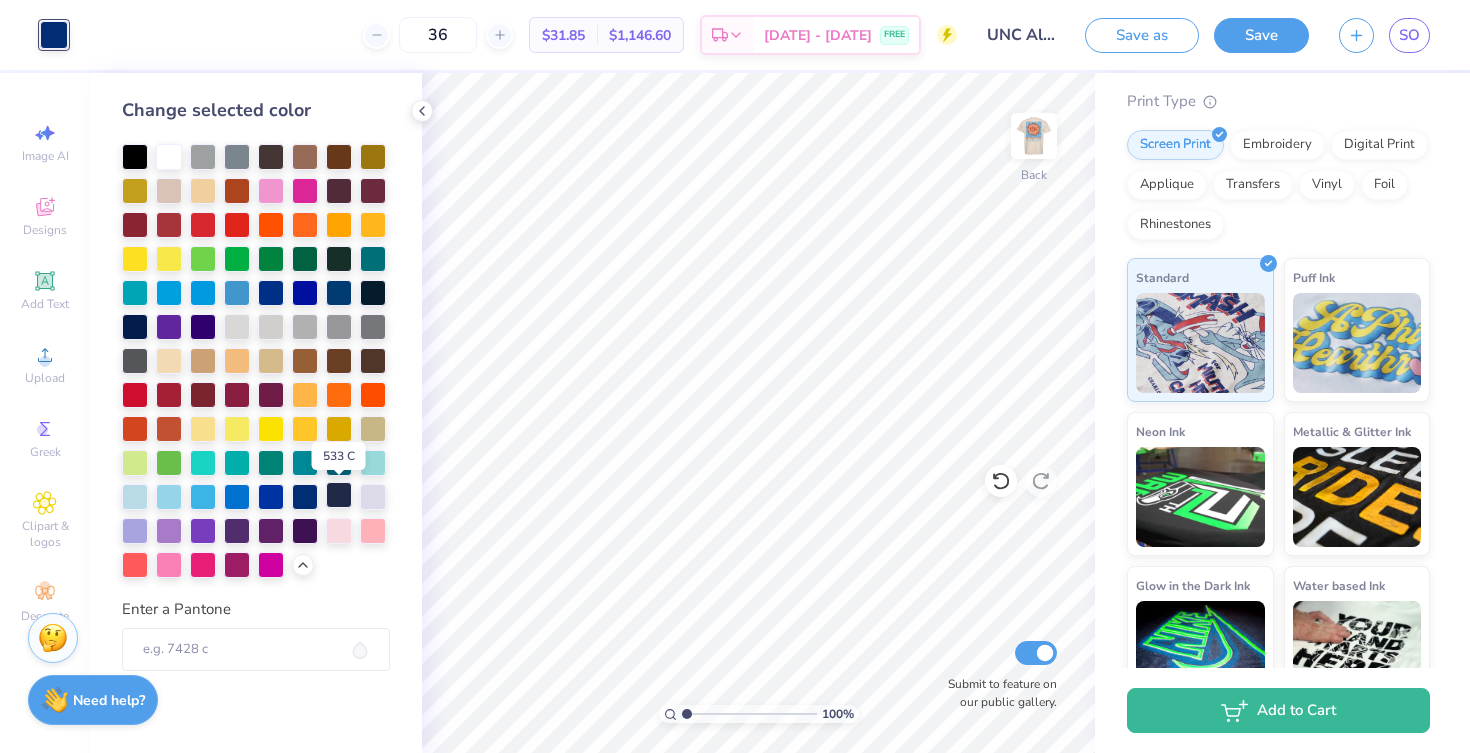 click at bounding box center [339, 495] 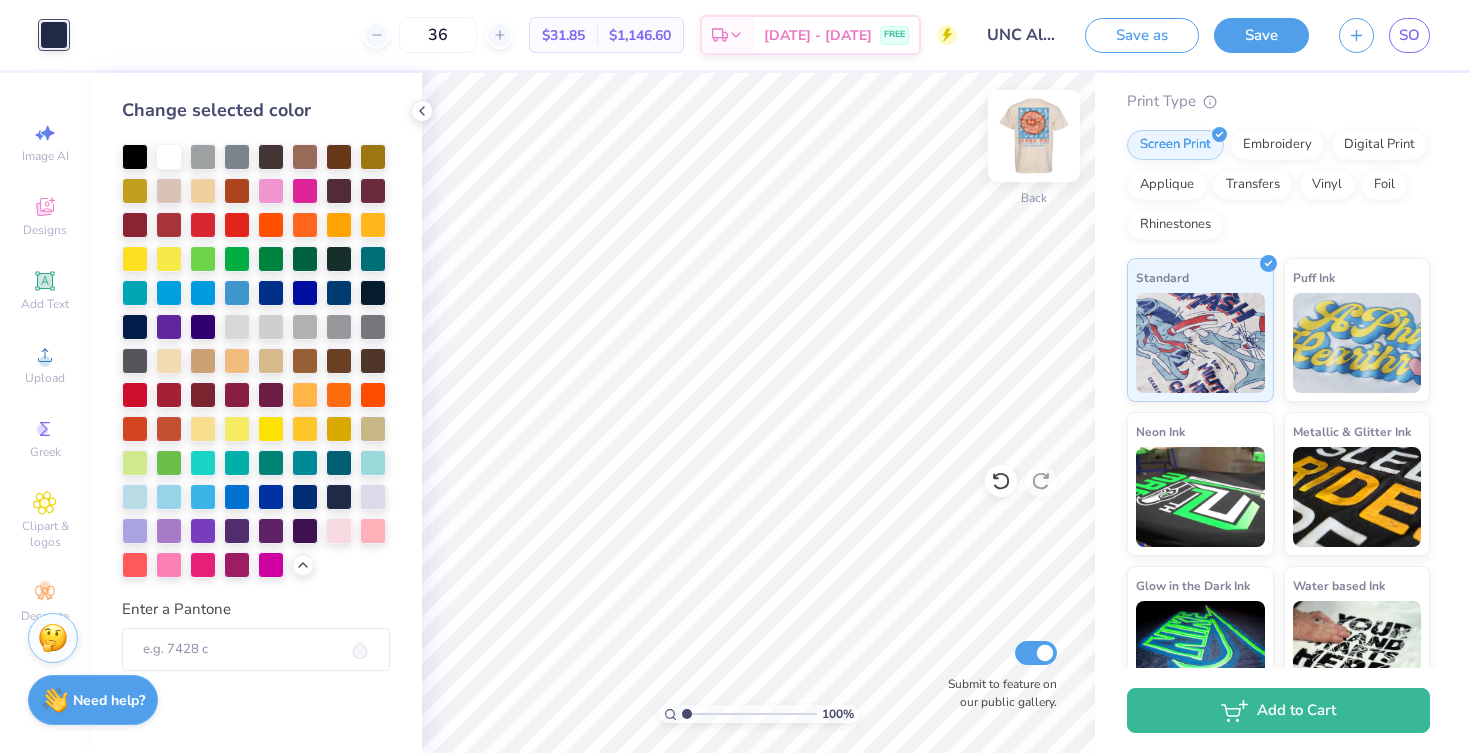 click at bounding box center [1034, 136] 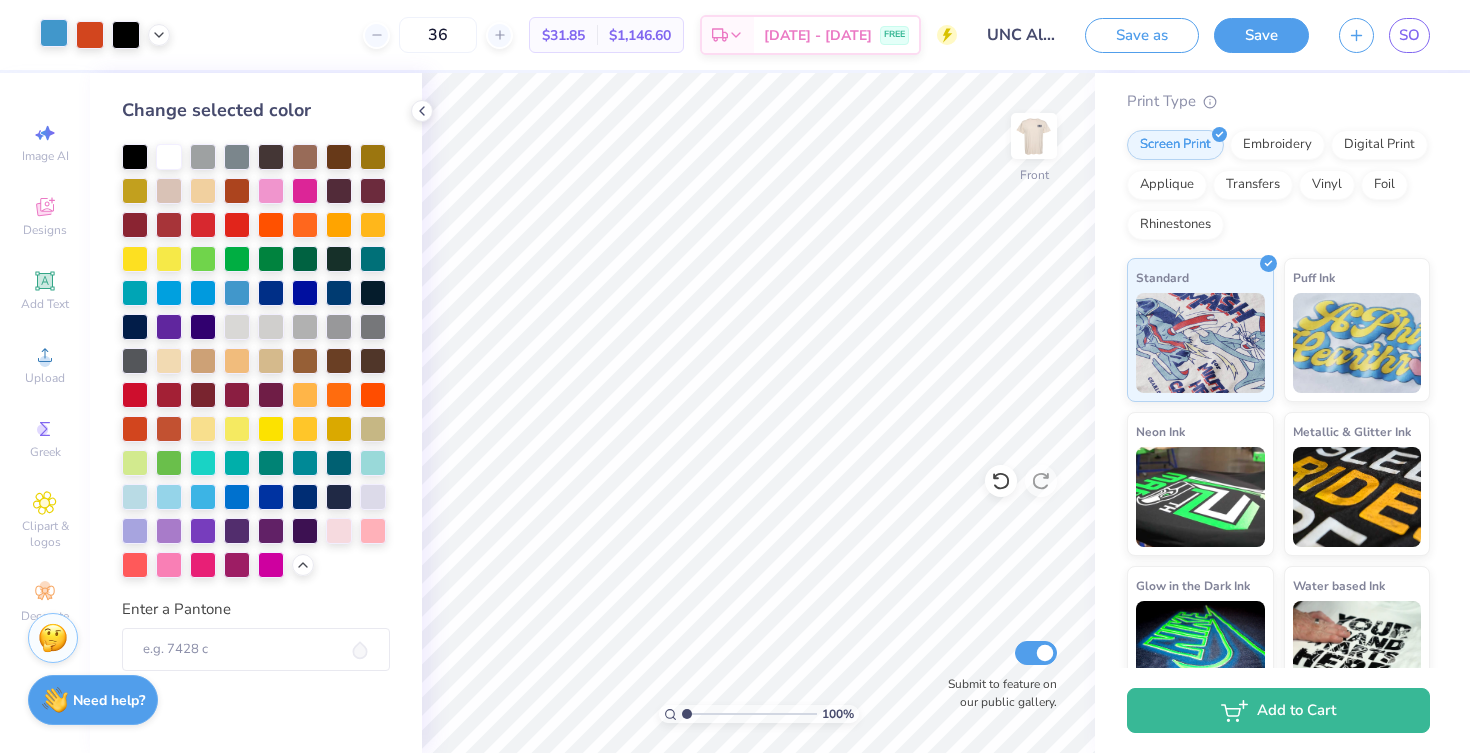 click at bounding box center [54, 33] 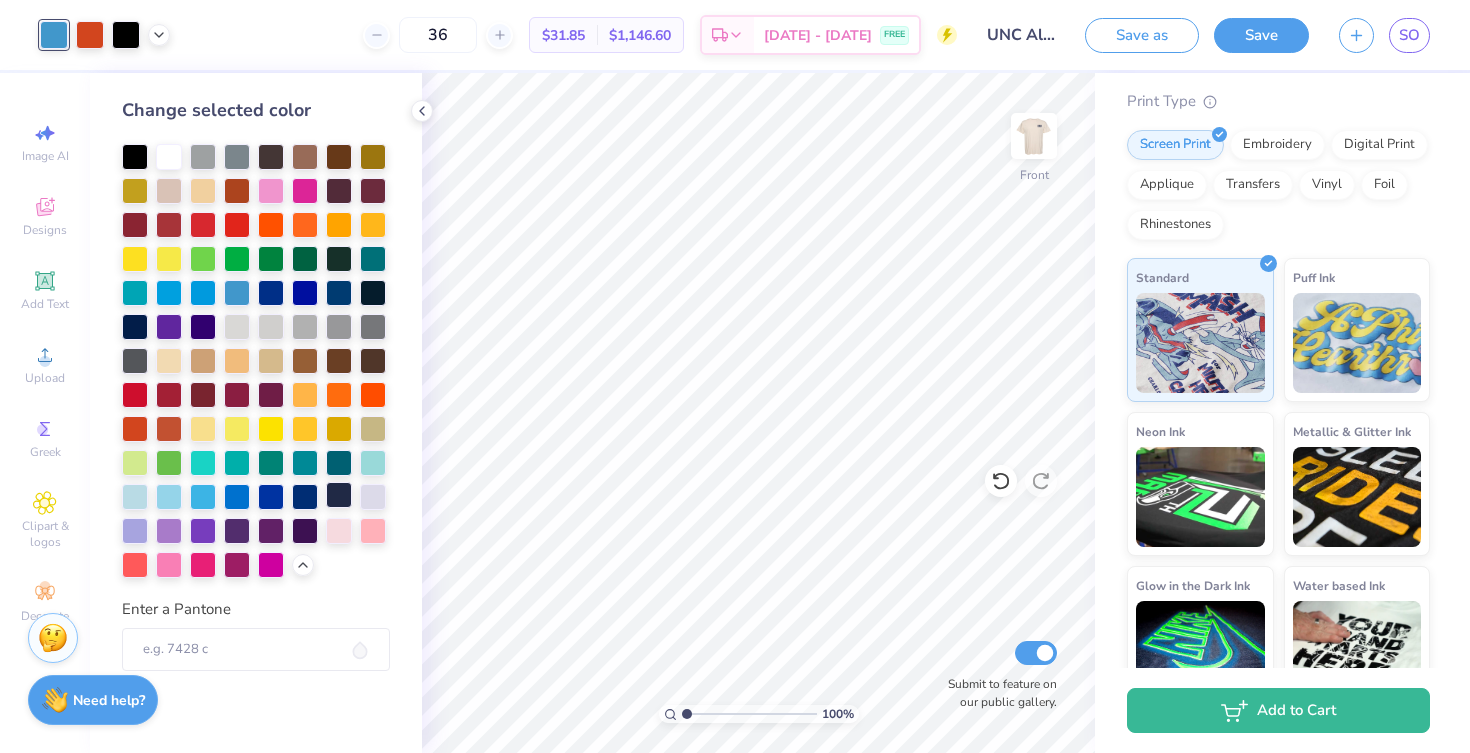 click at bounding box center [339, 495] 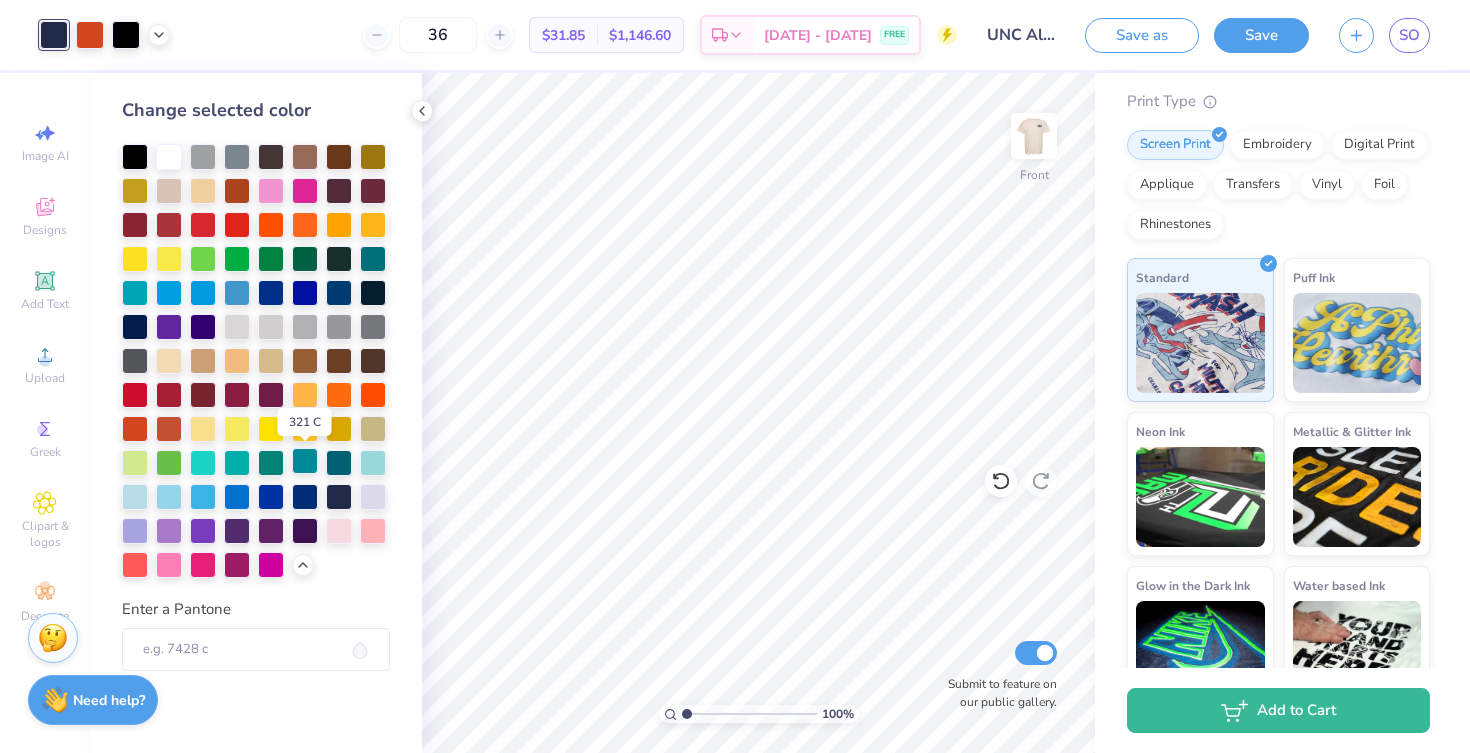 click at bounding box center (305, 461) 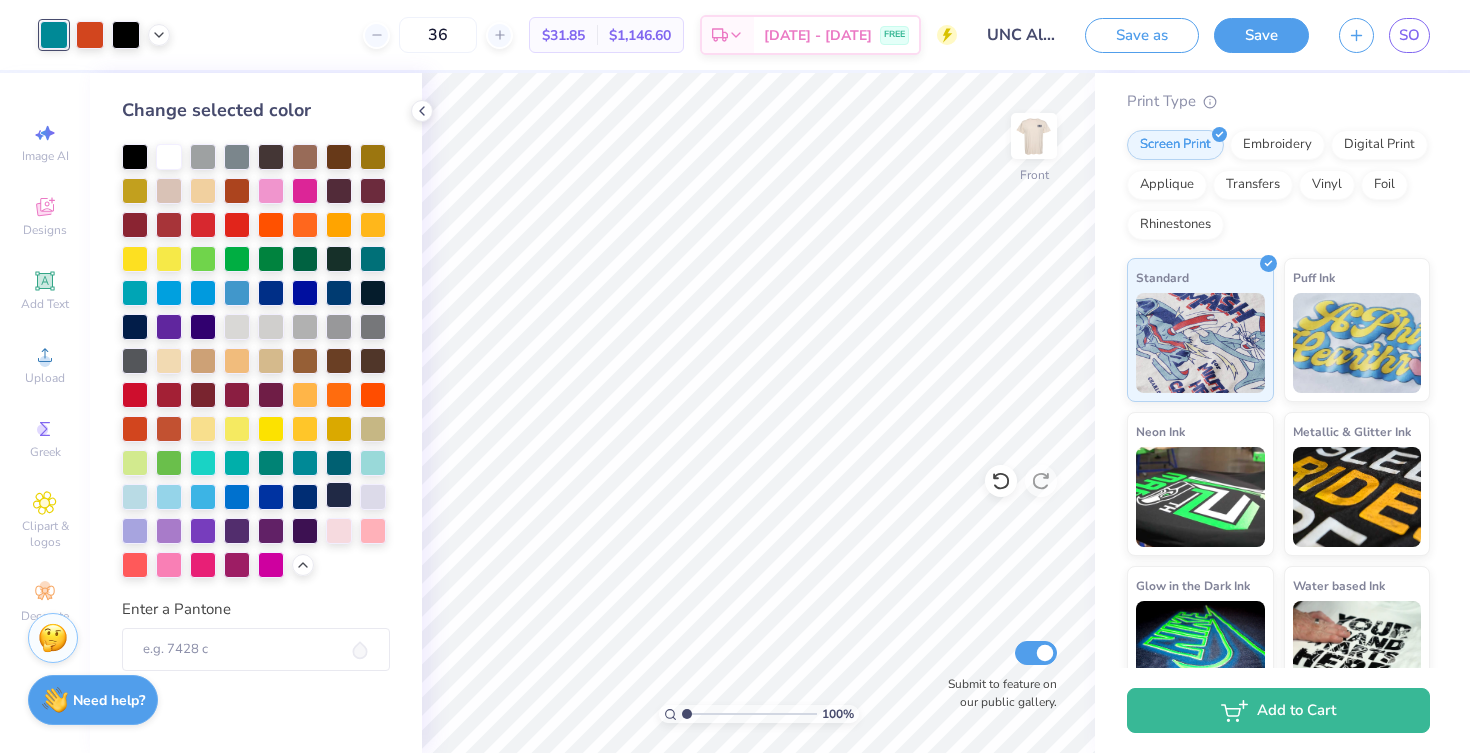 click at bounding box center (339, 495) 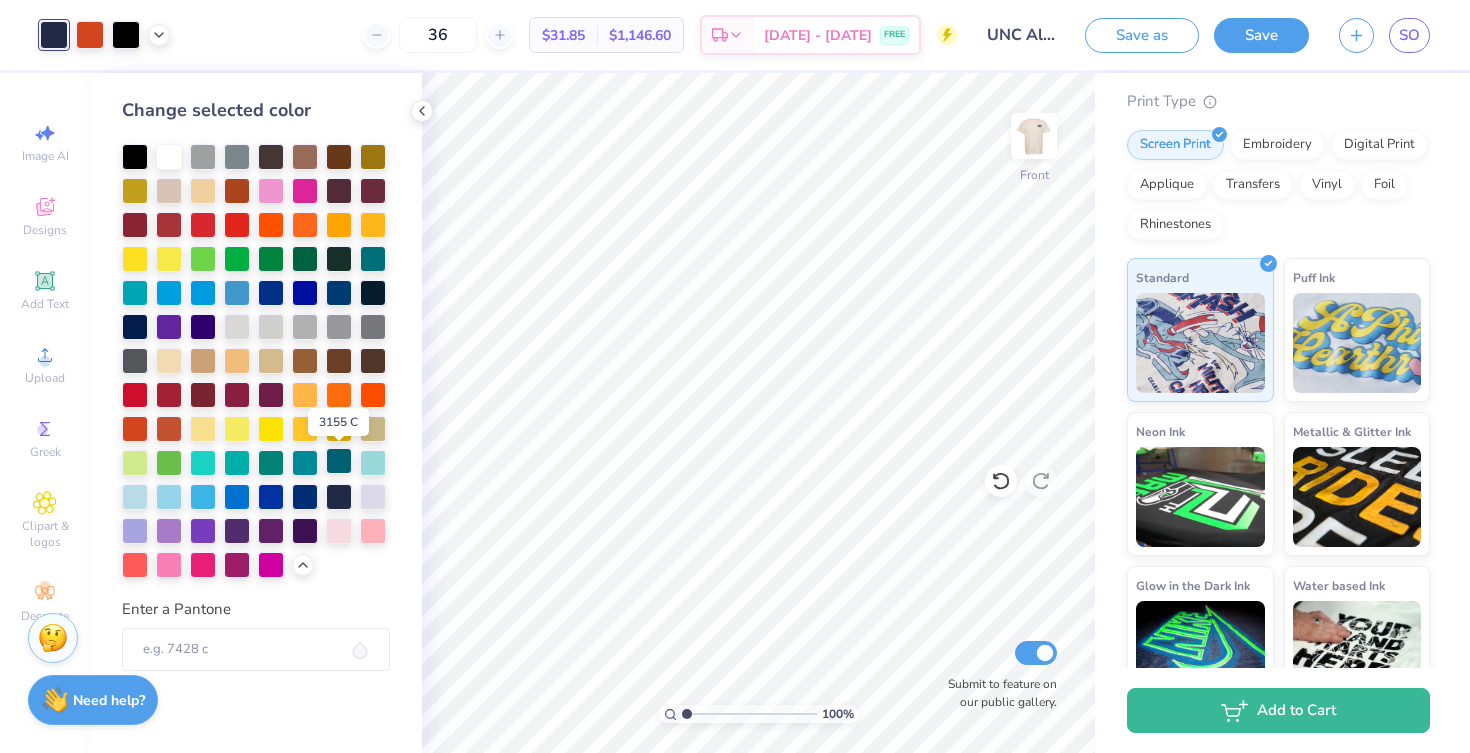 click at bounding box center (339, 461) 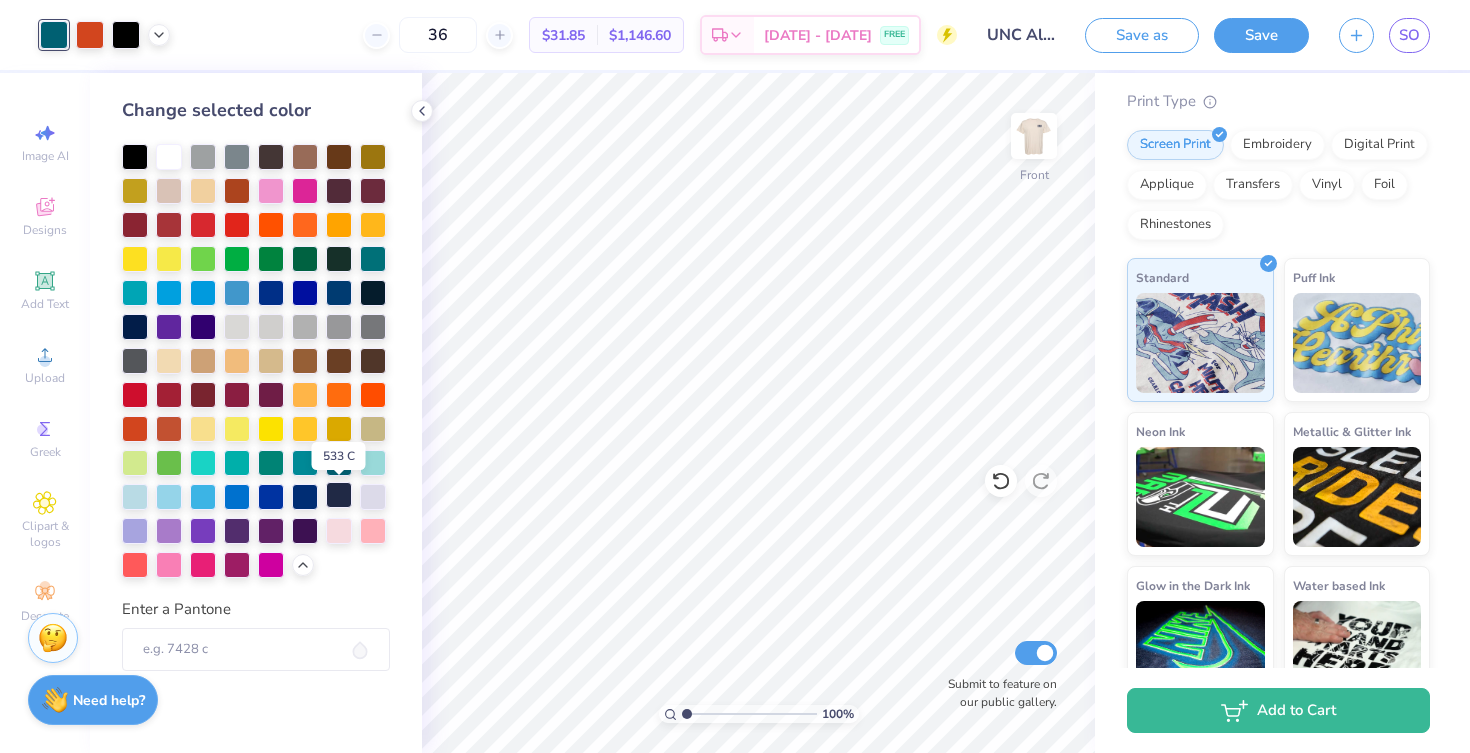 click at bounding box center [339, 495] 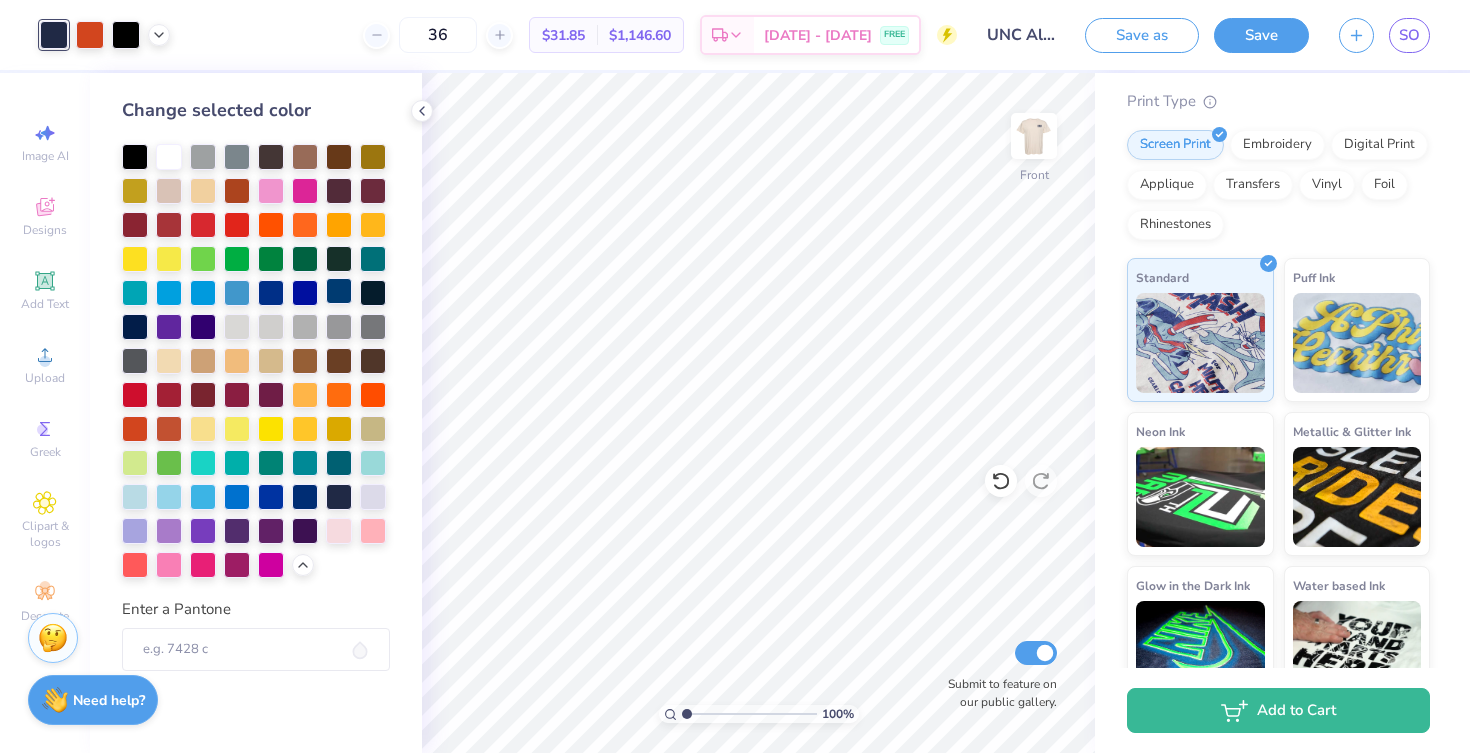 click at bounding box center [339, 291] 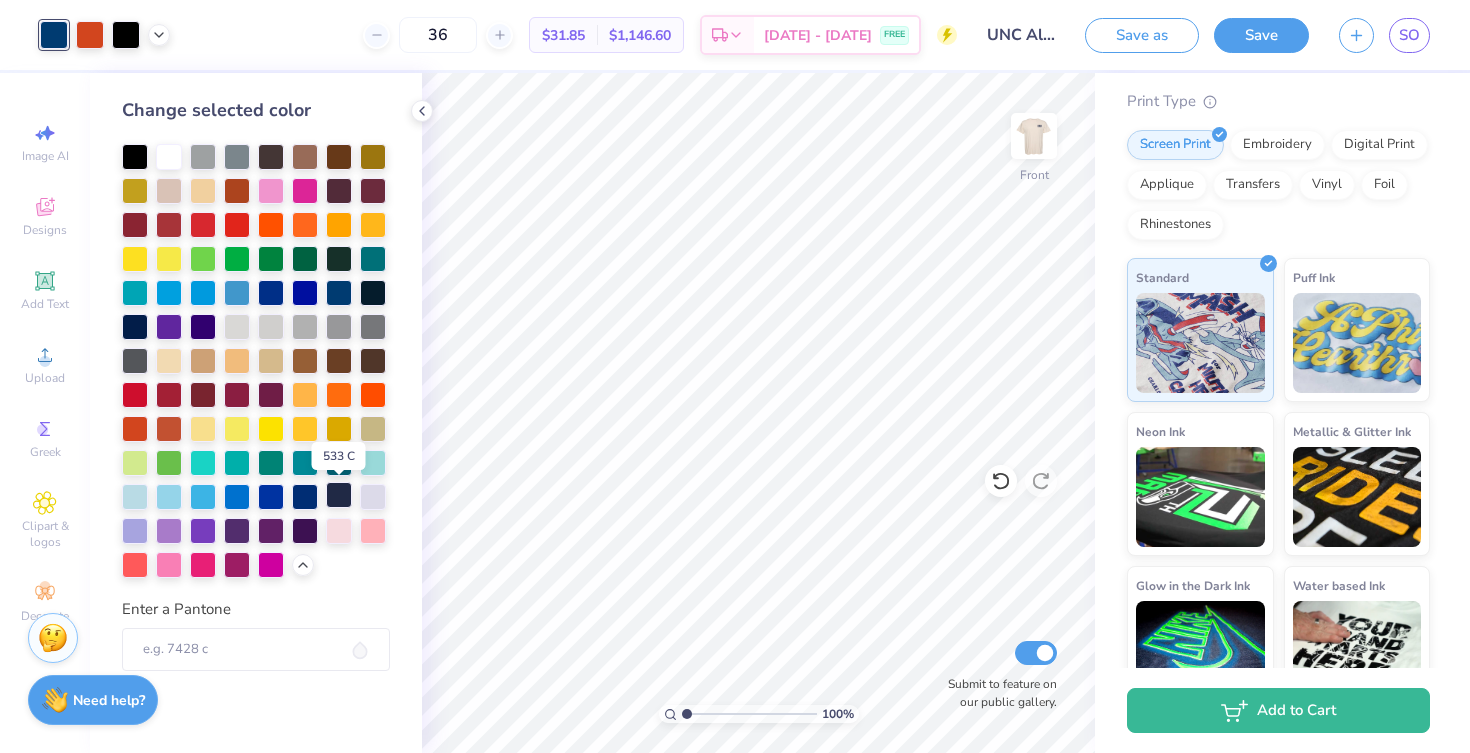 click at bounding box center [339, 495] 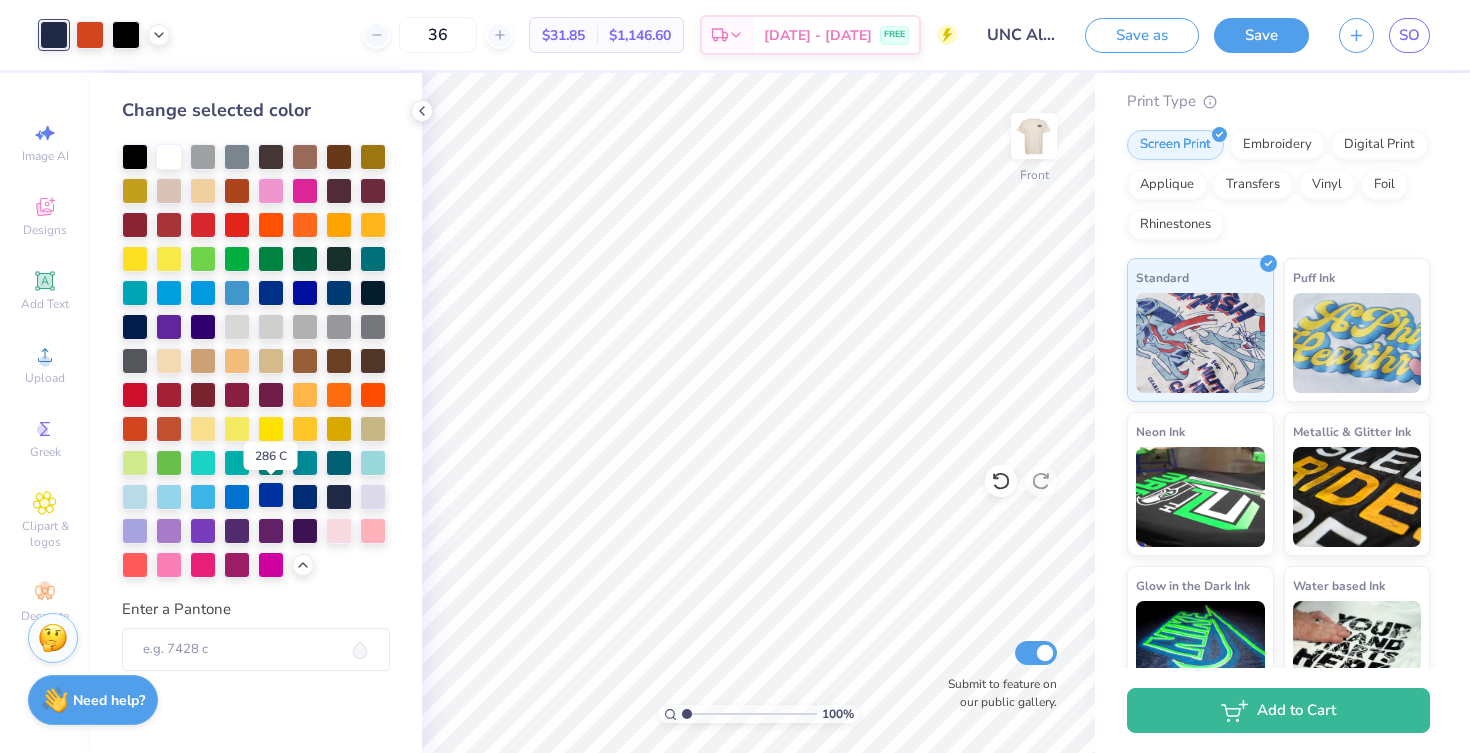 click at bounding box center [271, 495] 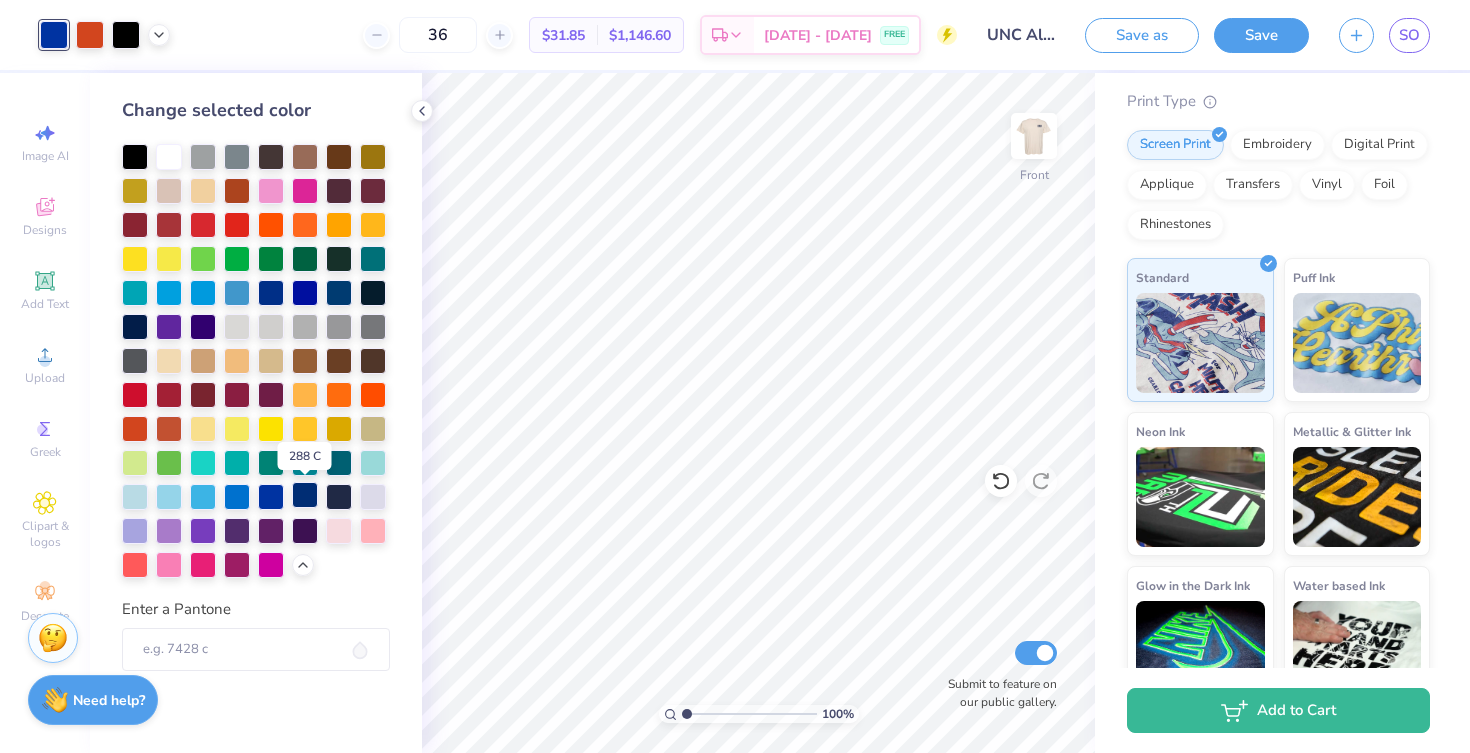 click at bounding box center (305, 495) 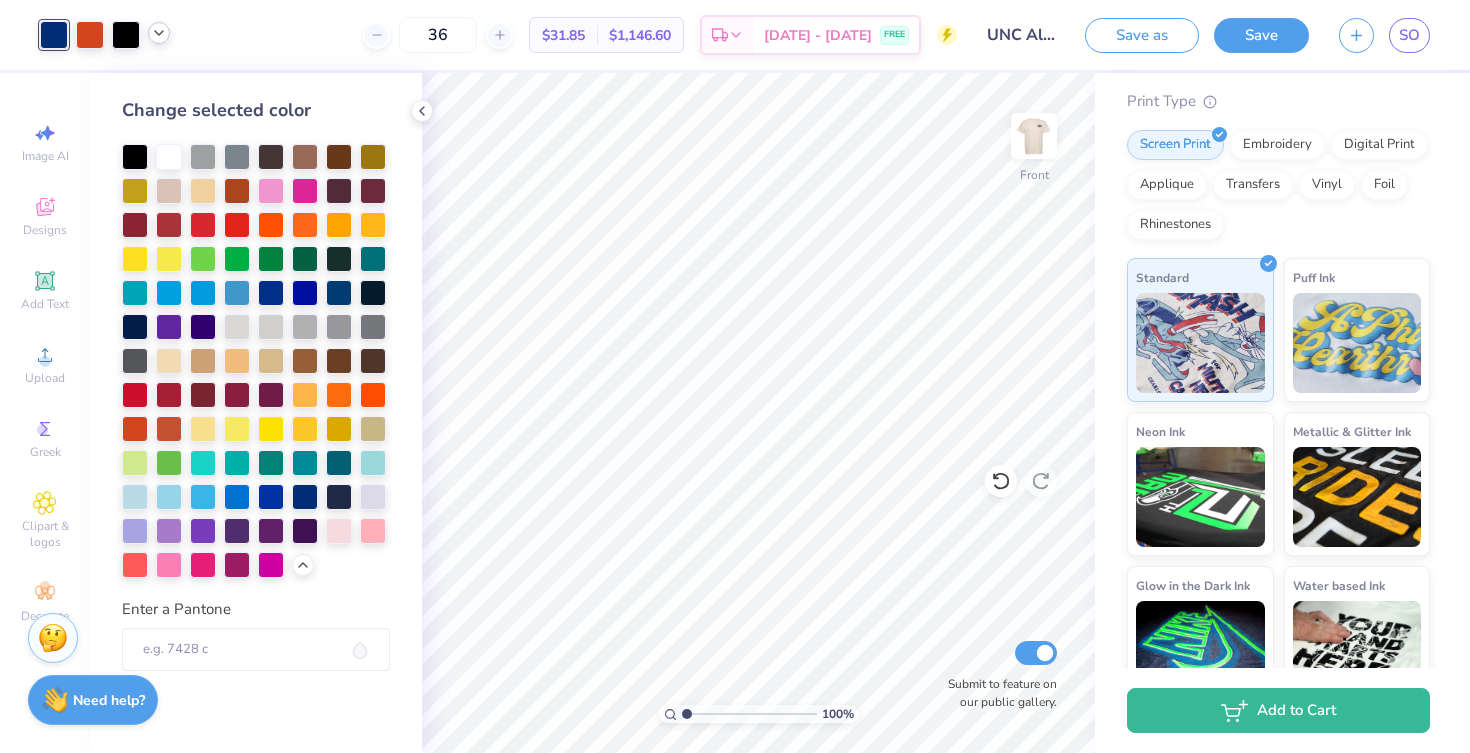 click at bounding box center (159, 33) 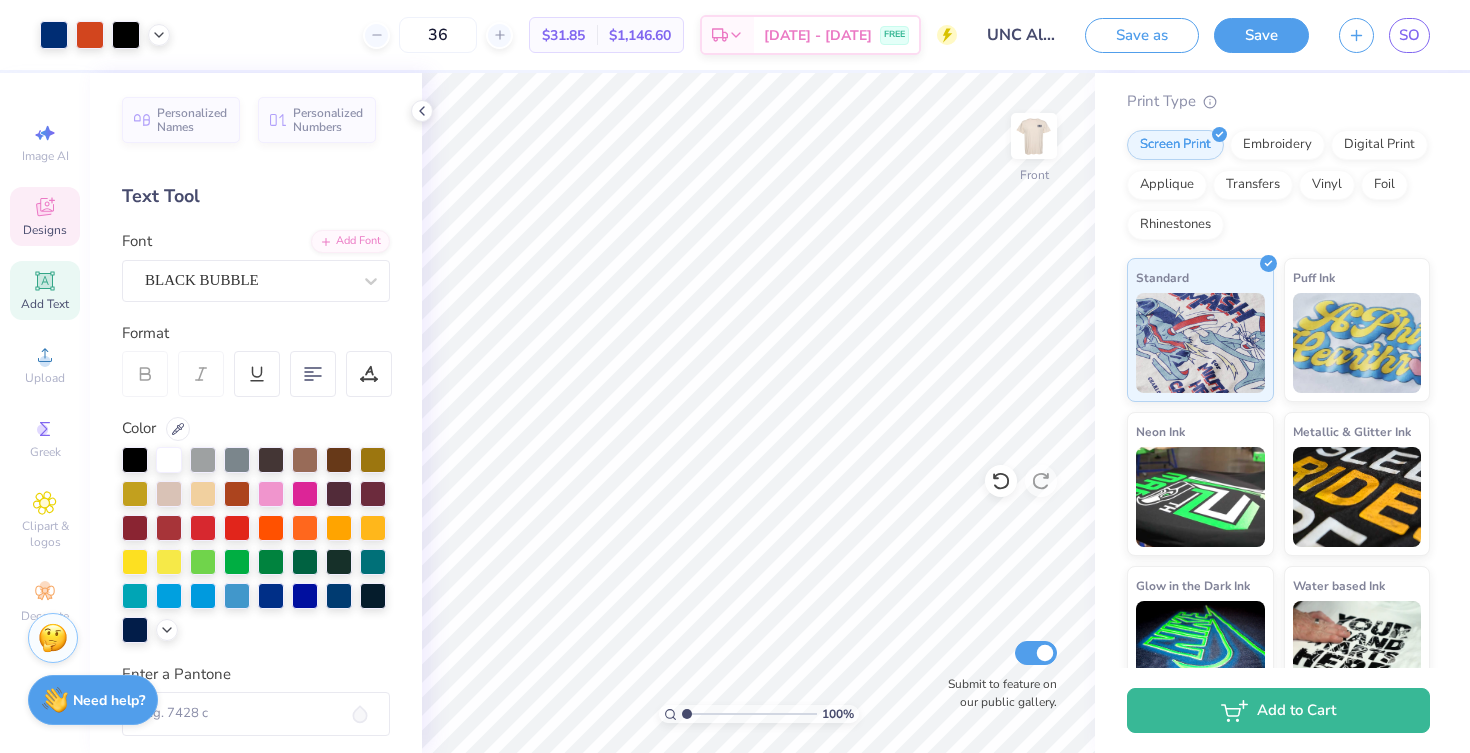 click 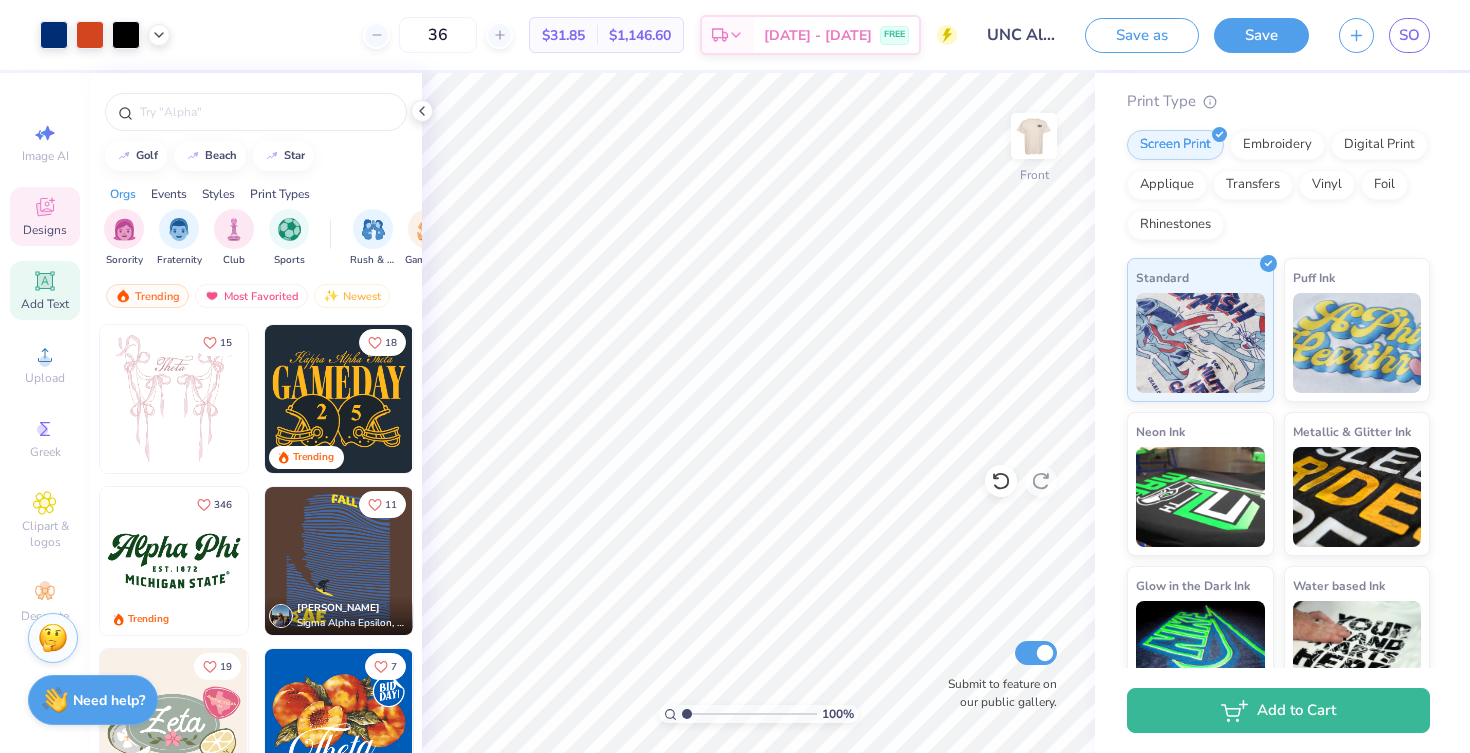 click 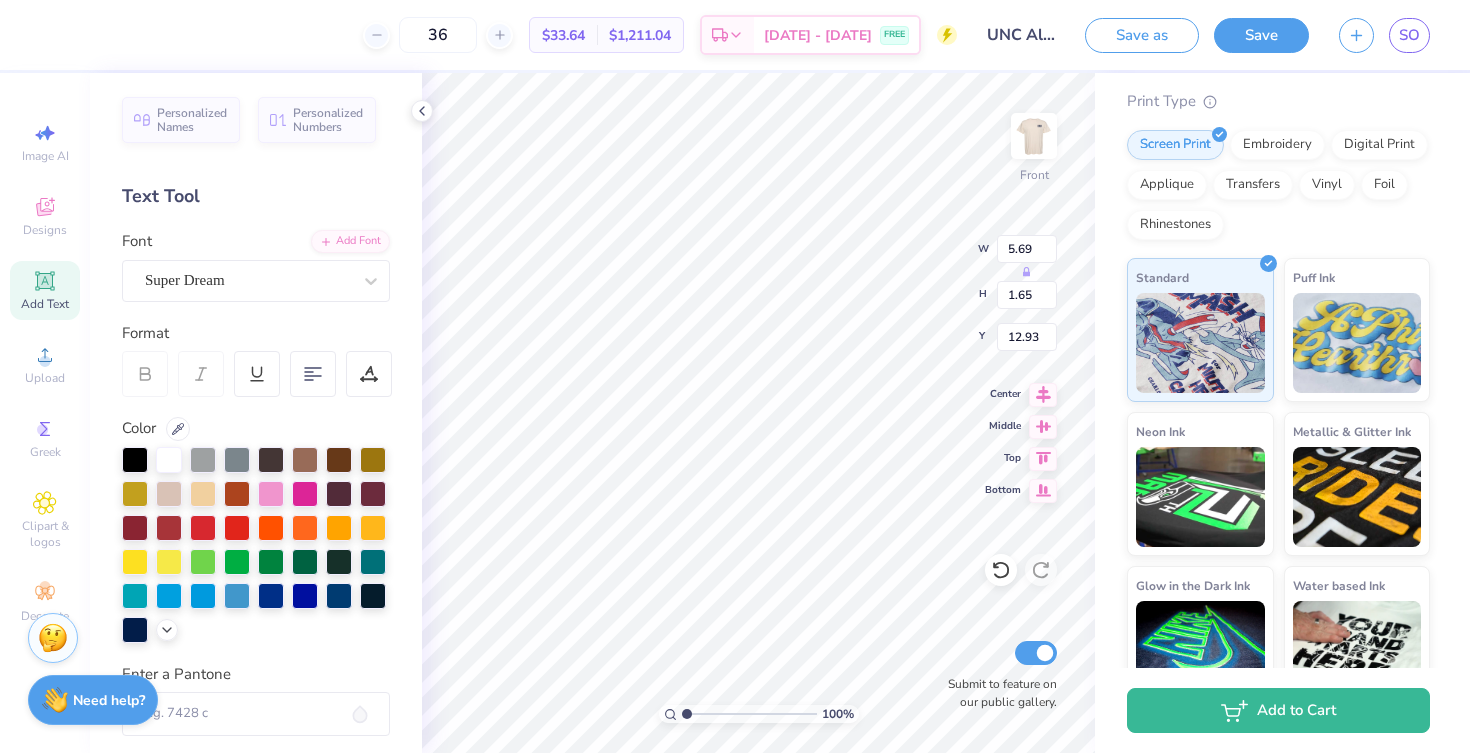 type on "4.11" 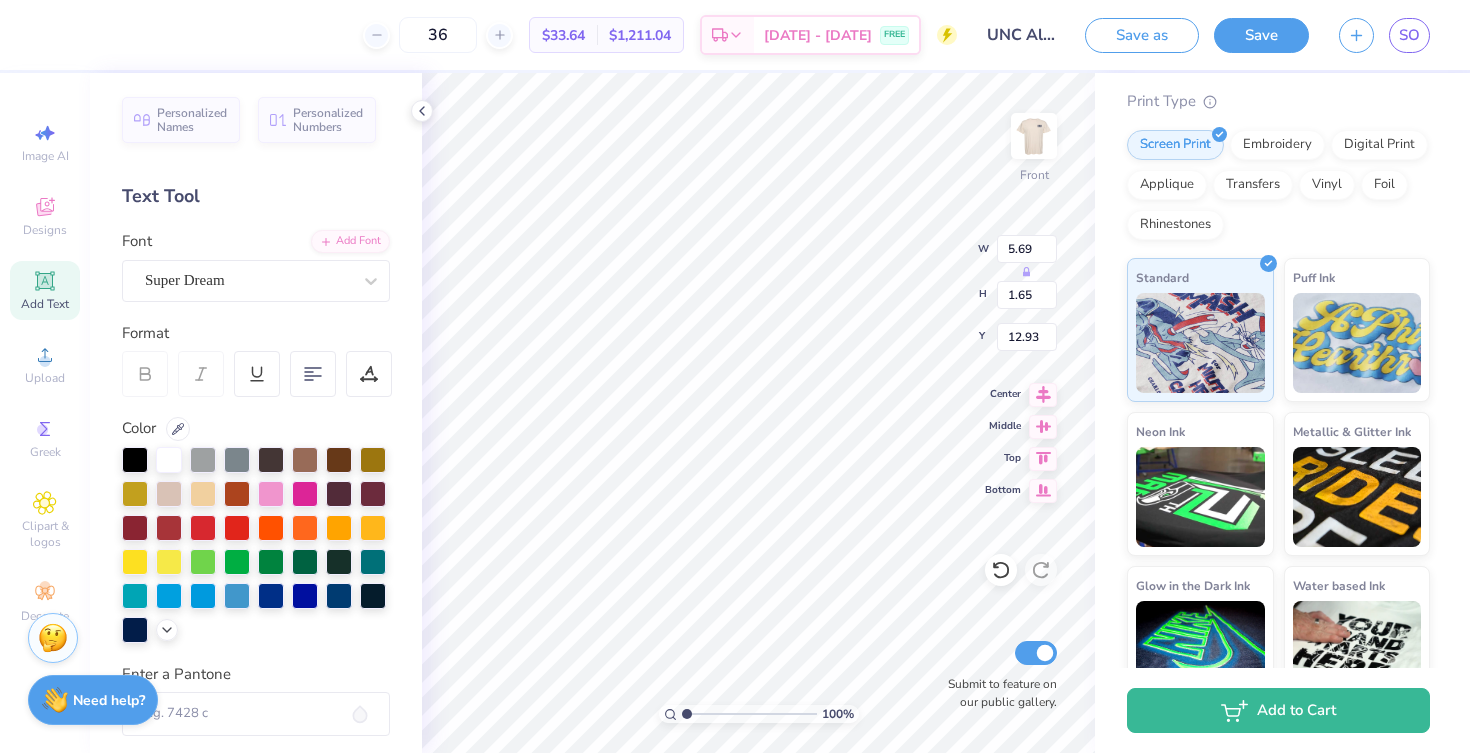 type on "8.62" 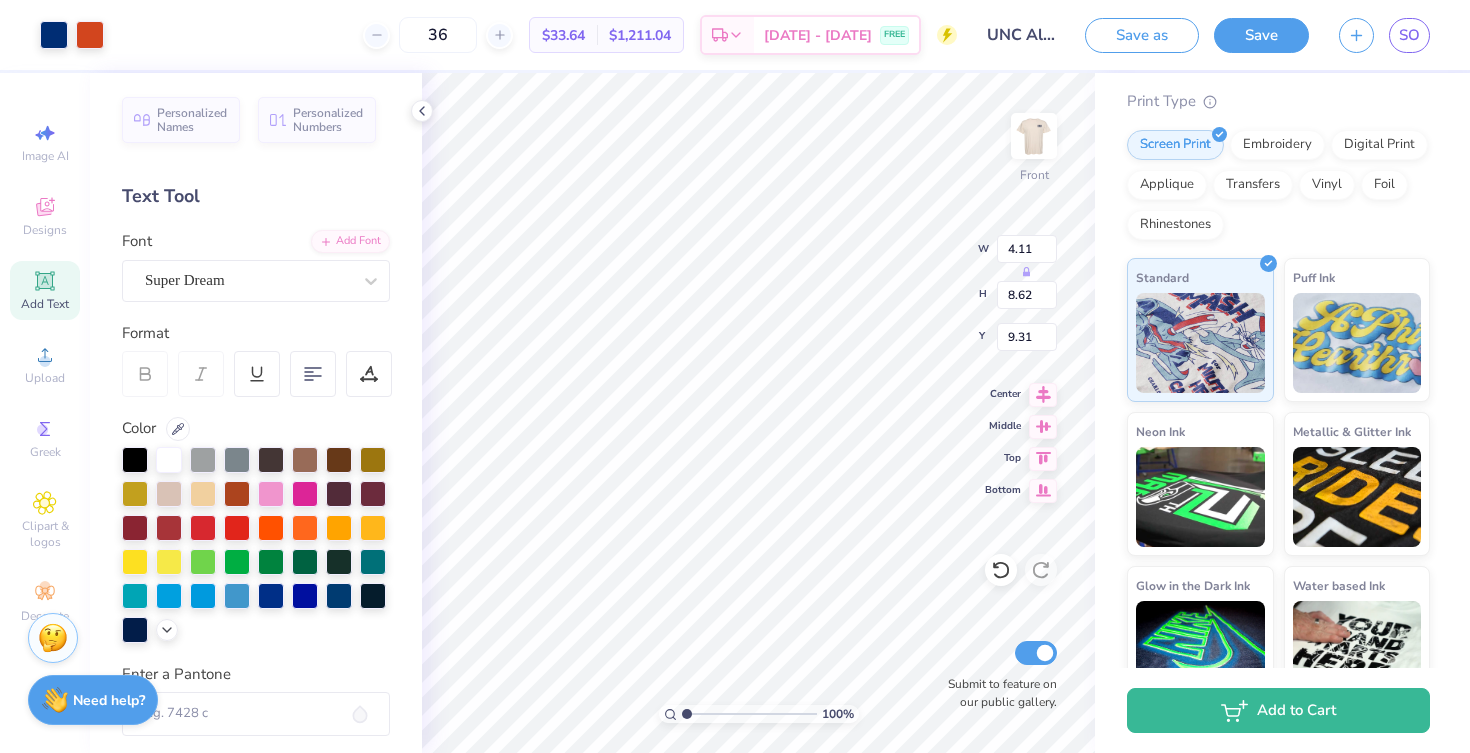 type on "5.69" 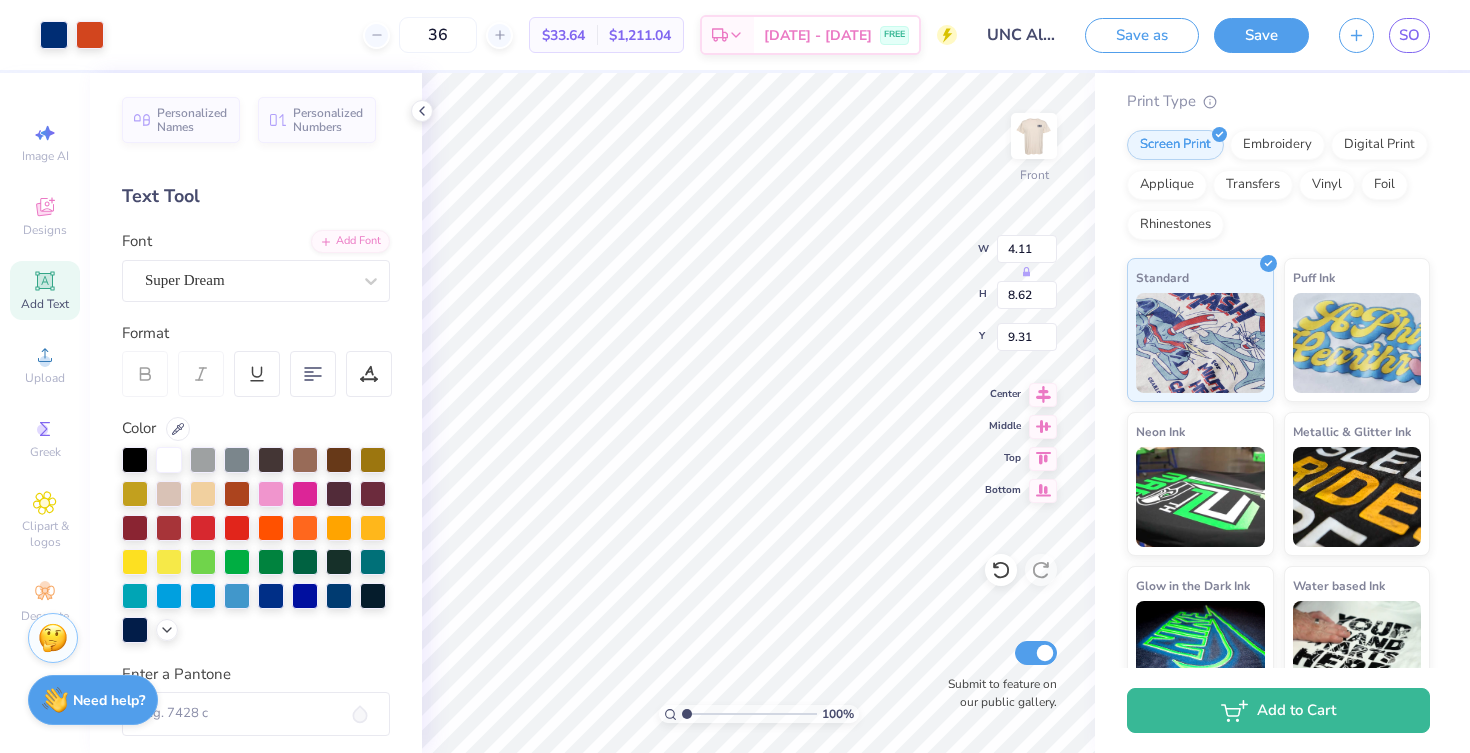 type on "1.65" 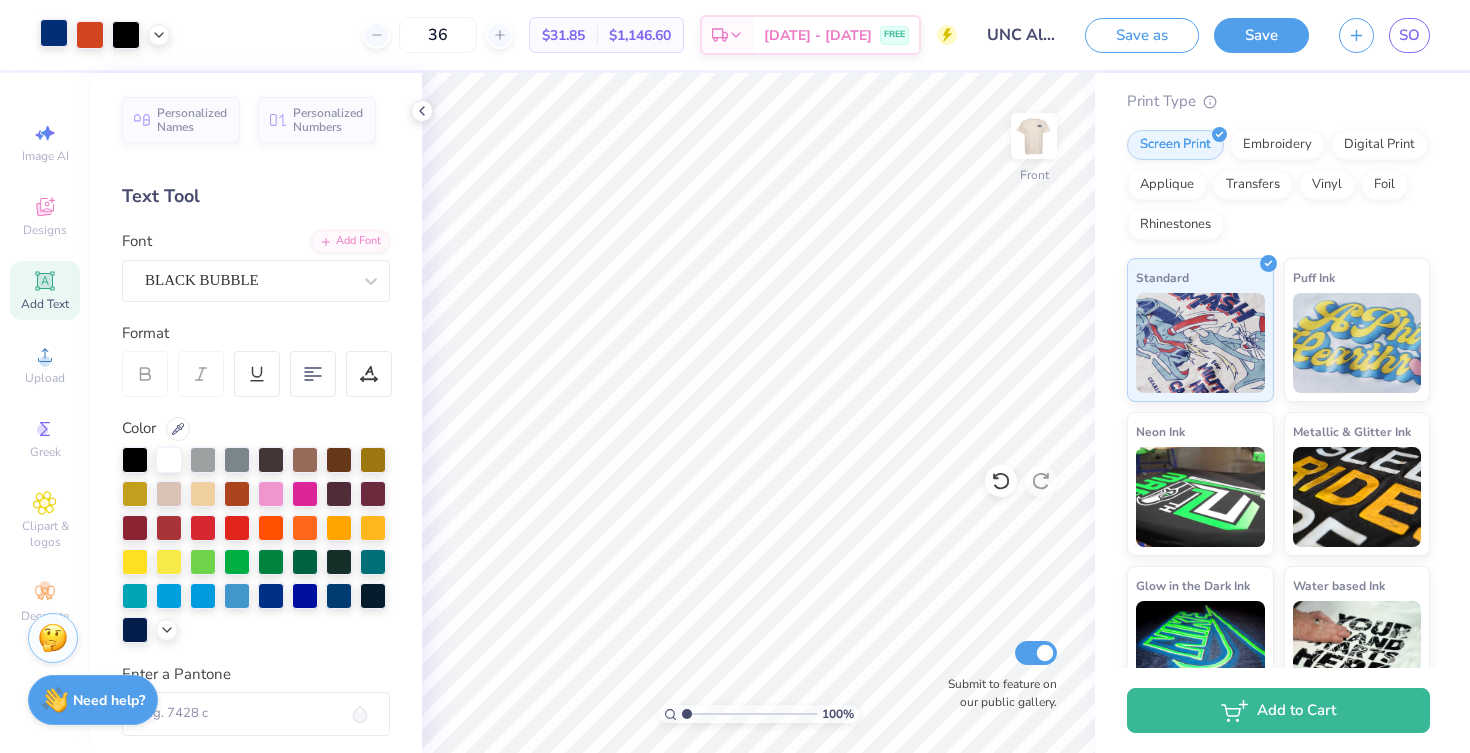 click at bounding box center [54, 33] 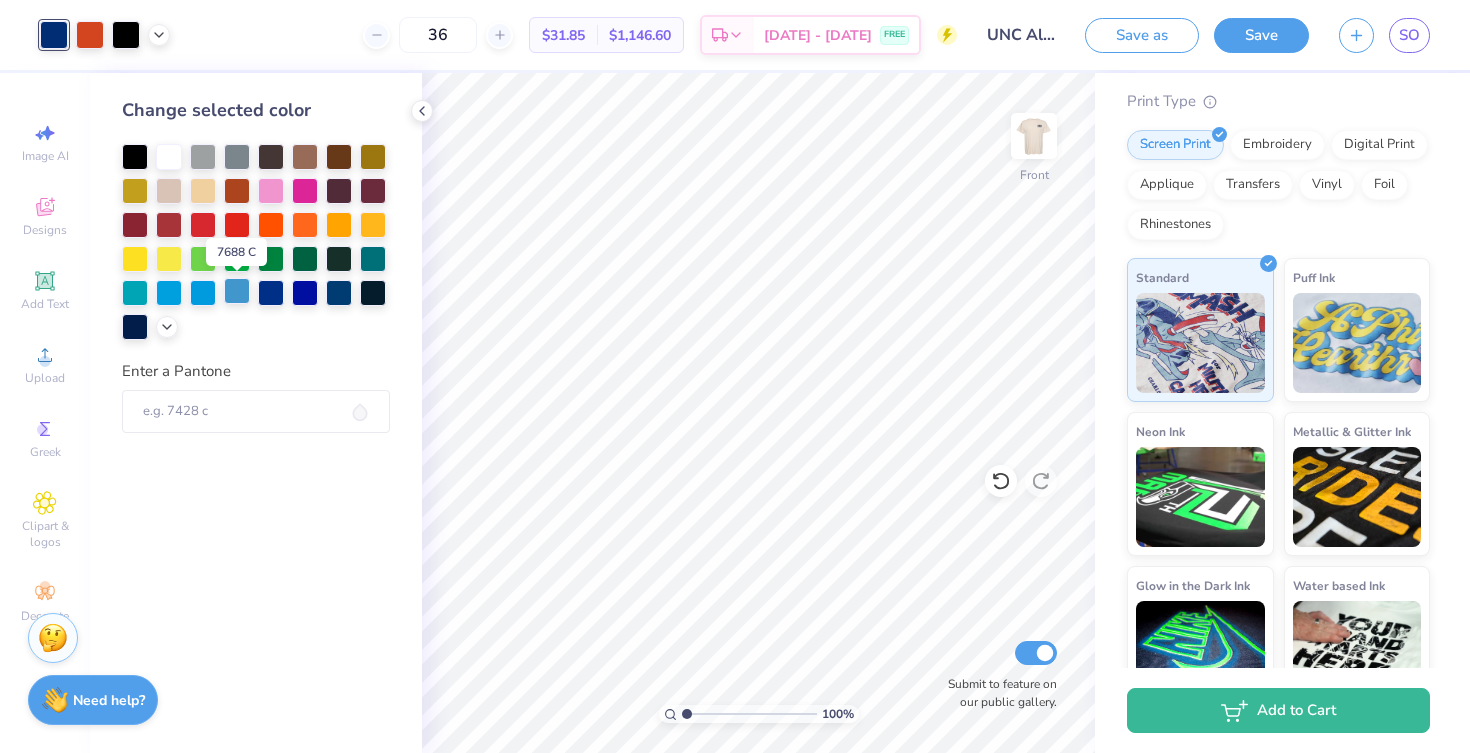click at bounding box center [237, 291] 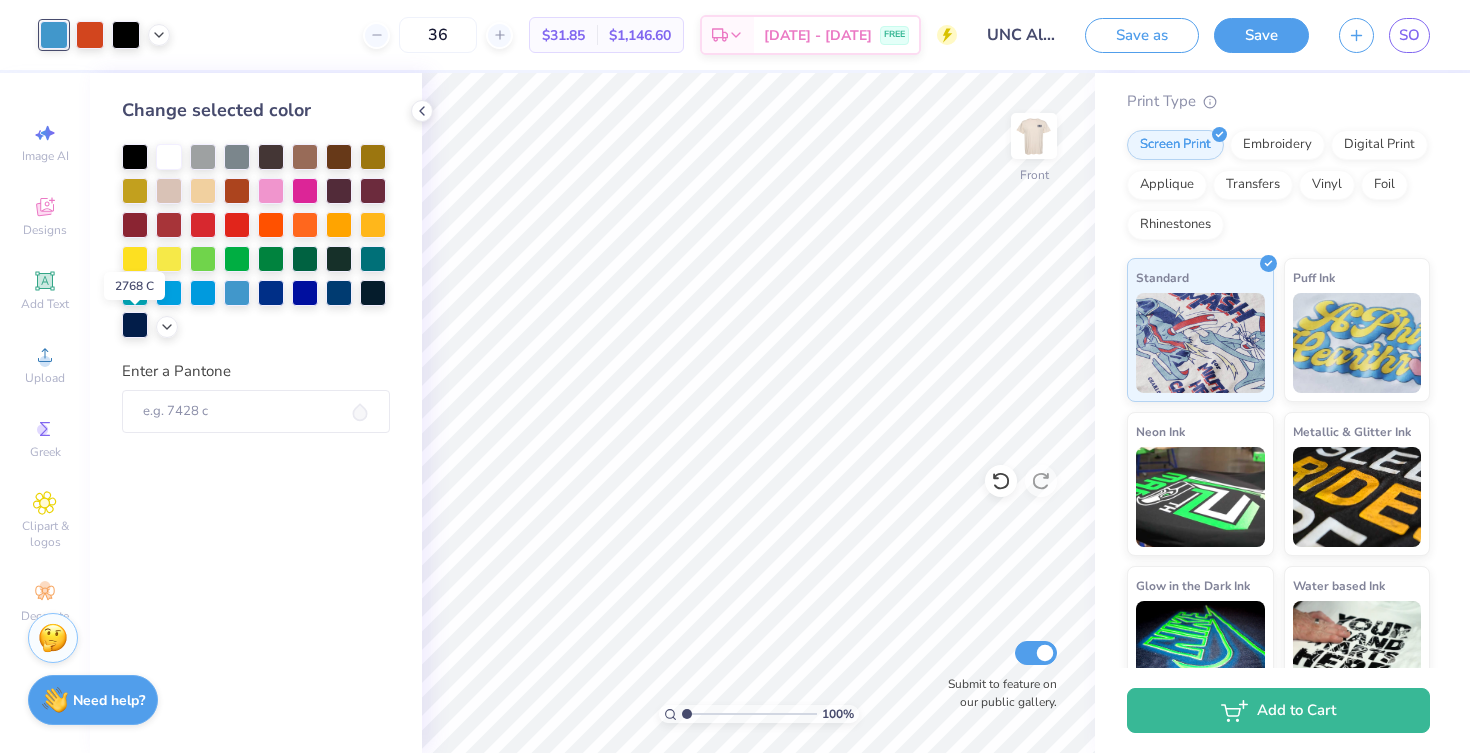 click at bounding box center (135, 325) 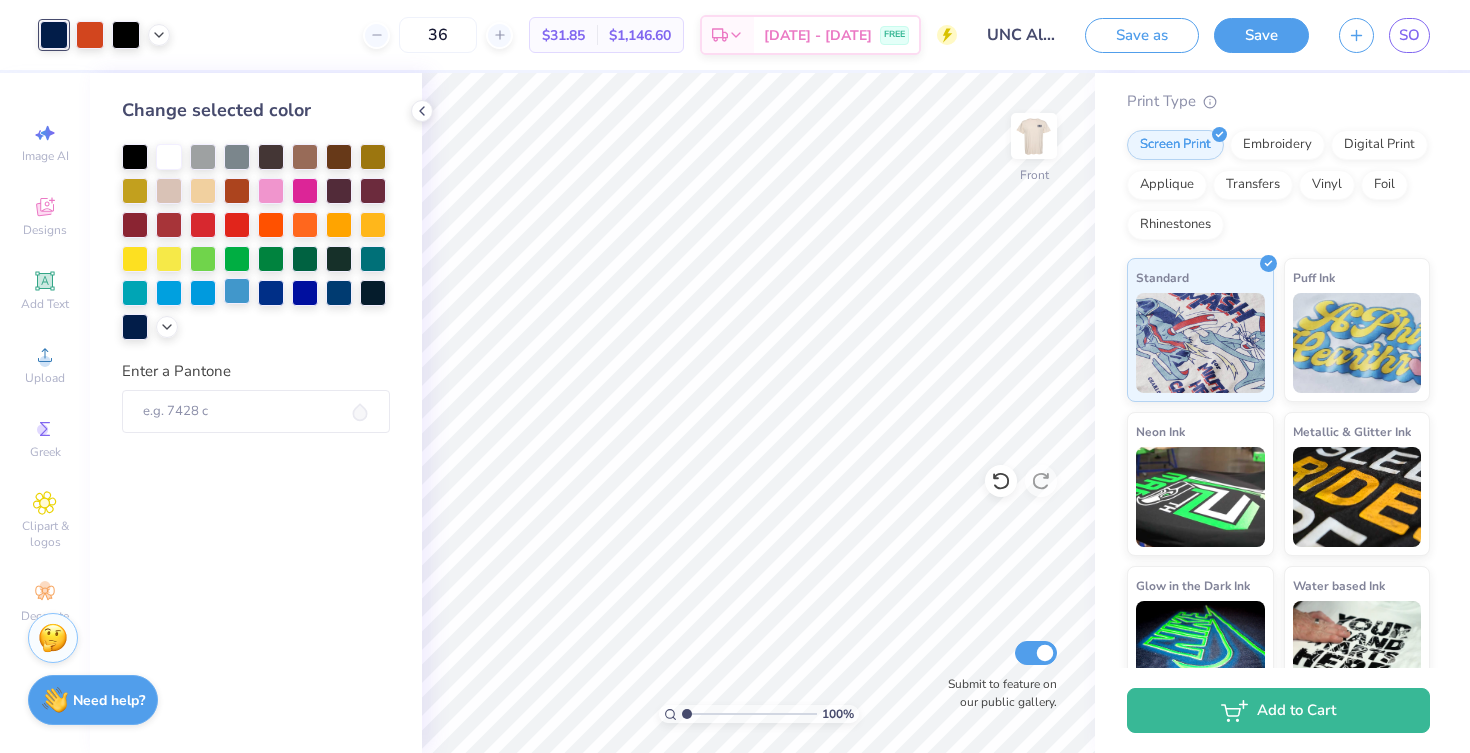 click at bounding box center [237, 291] 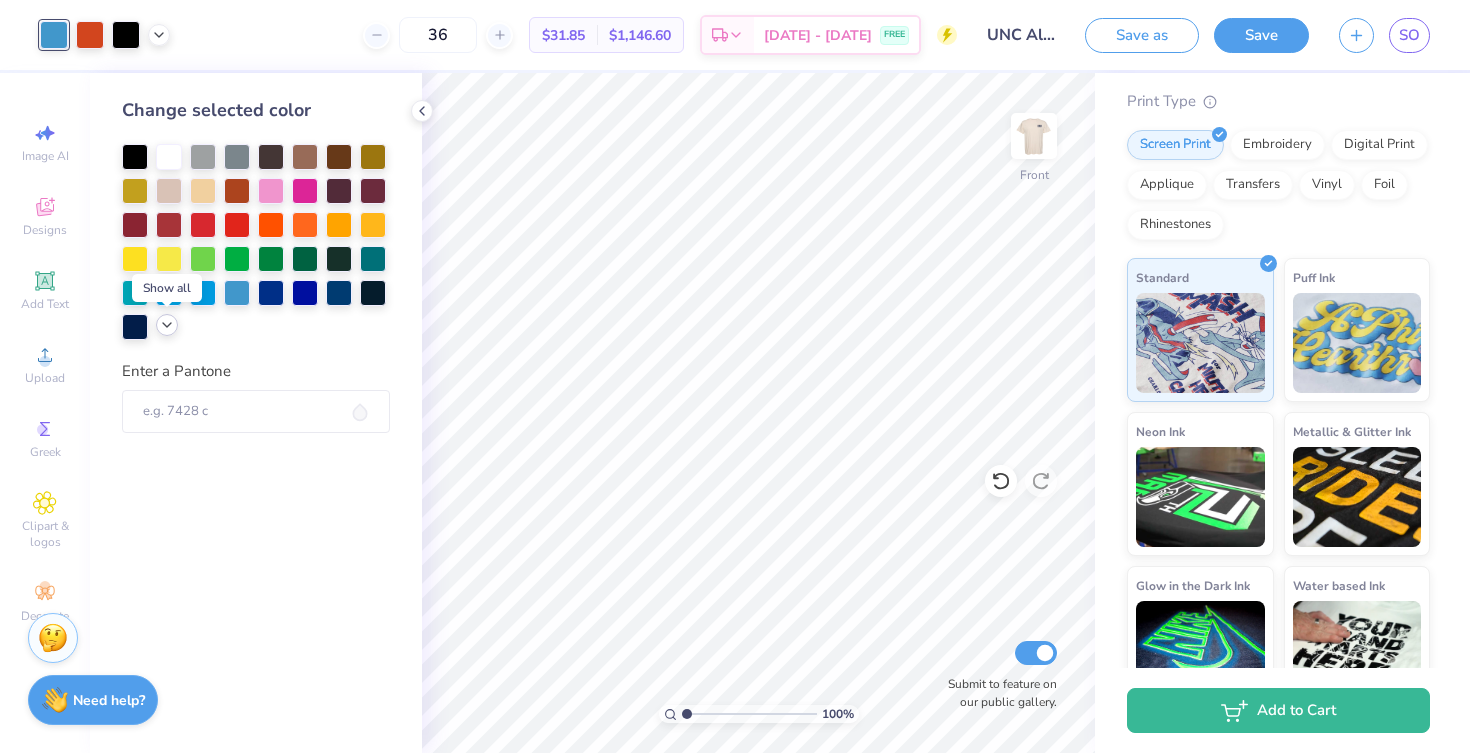 click at bounding box center [167, 325] 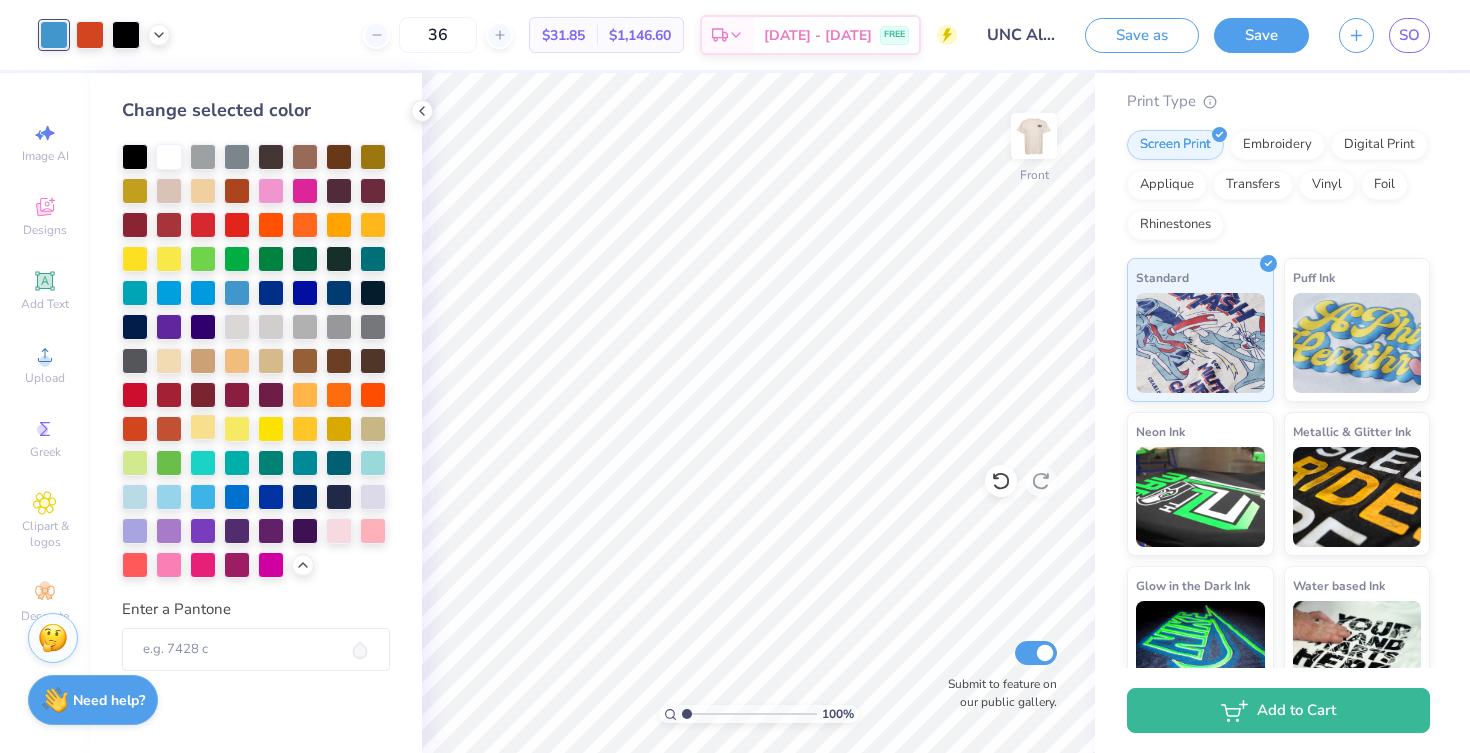 click at bounding box center (203, 427) 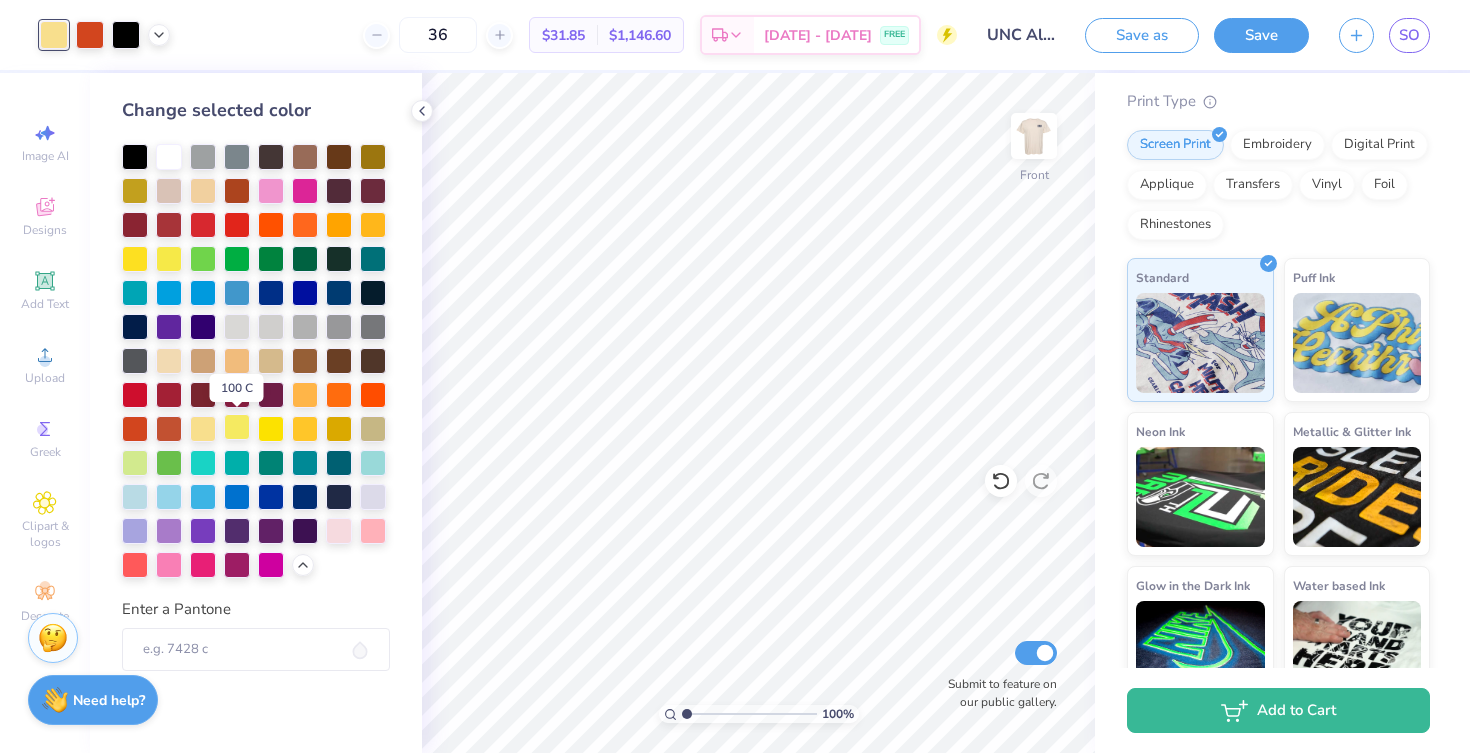 click at bounding box center (237, 427) 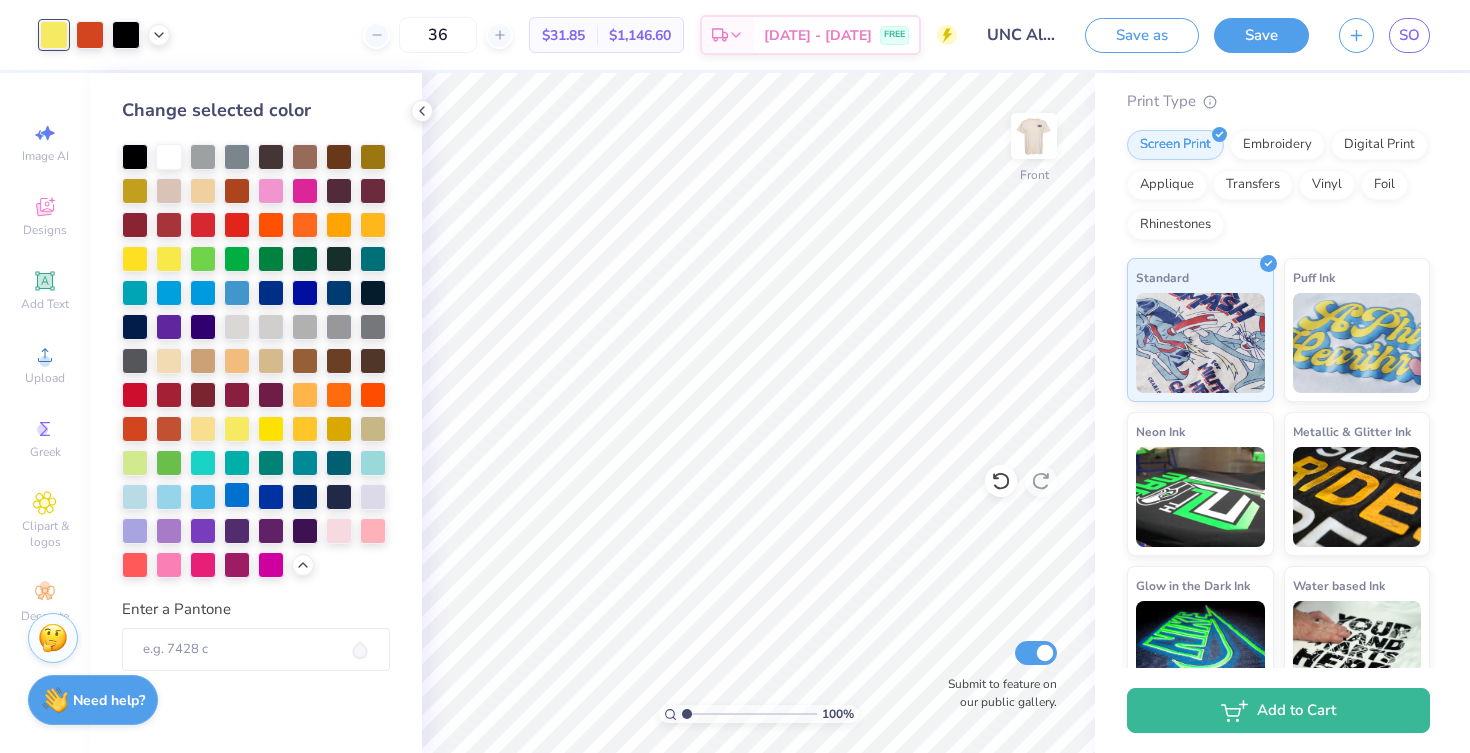 click at bounding box center (237, 495) 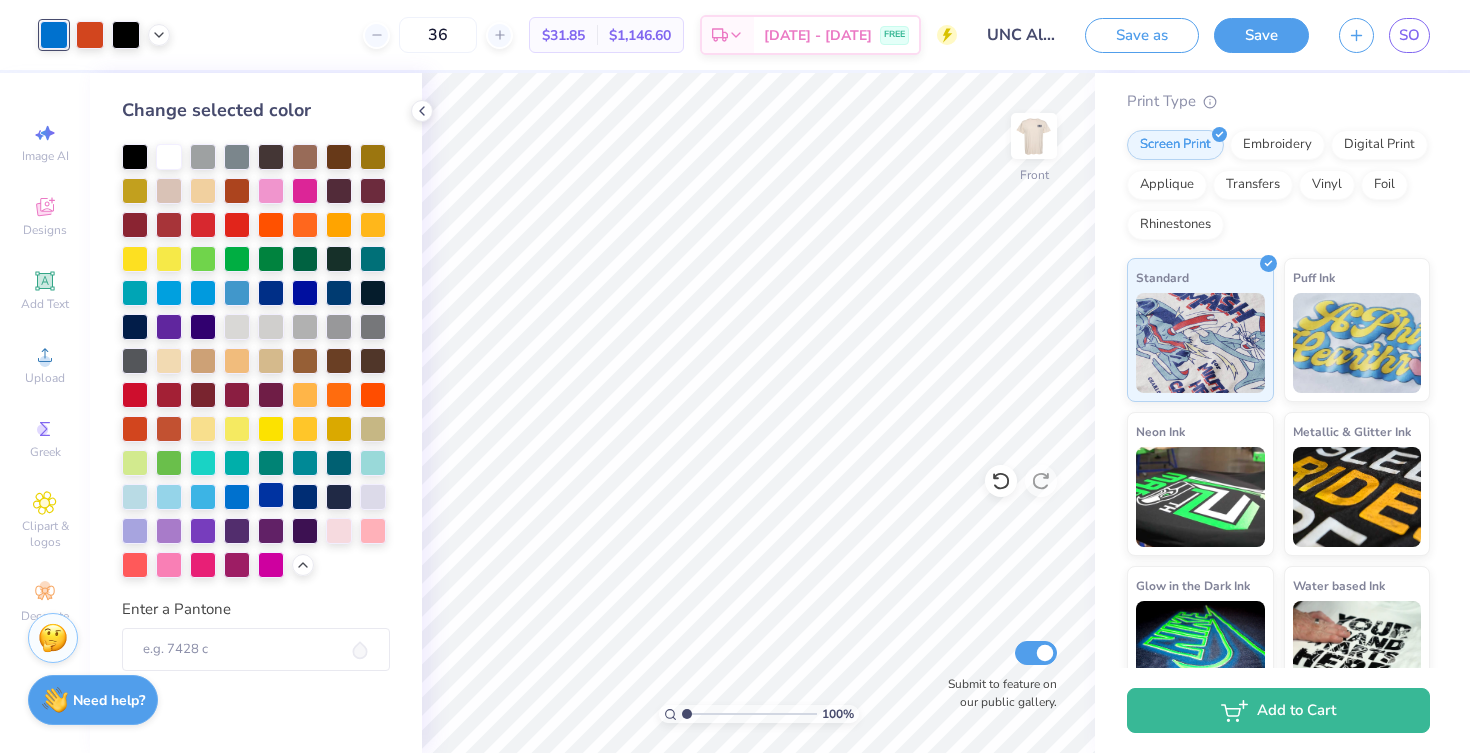 click at bounding box center (271, 495) 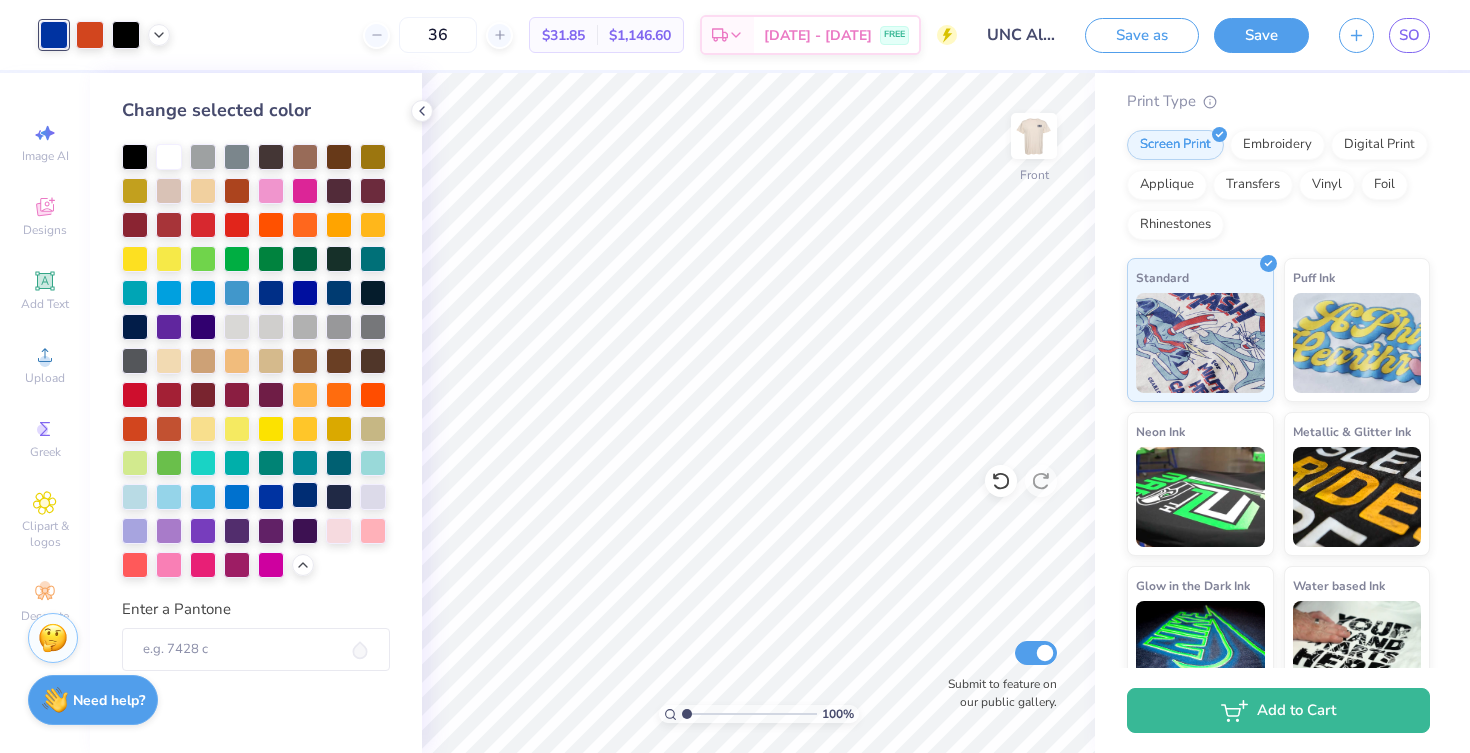 click at bounding box center [305, 495] 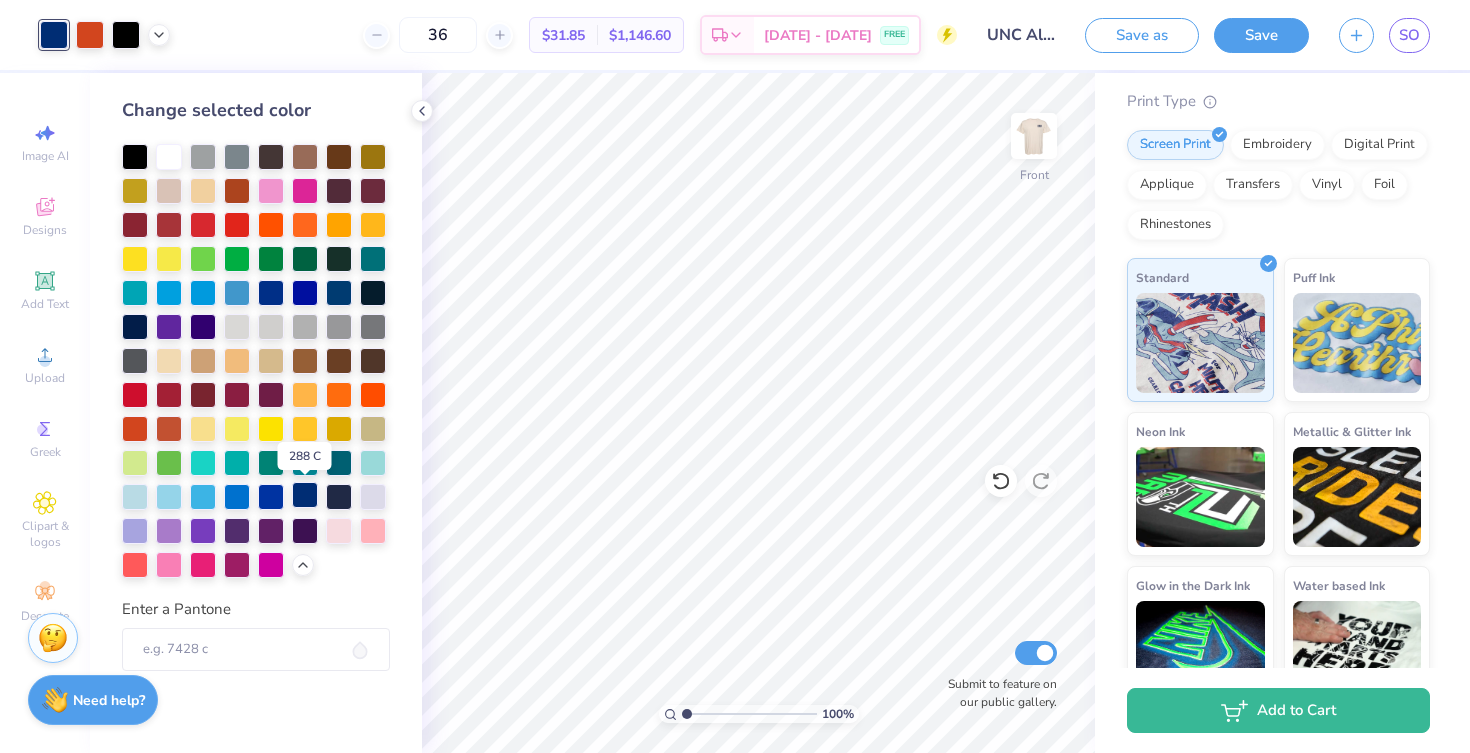 click at bounding box center (305, 495) 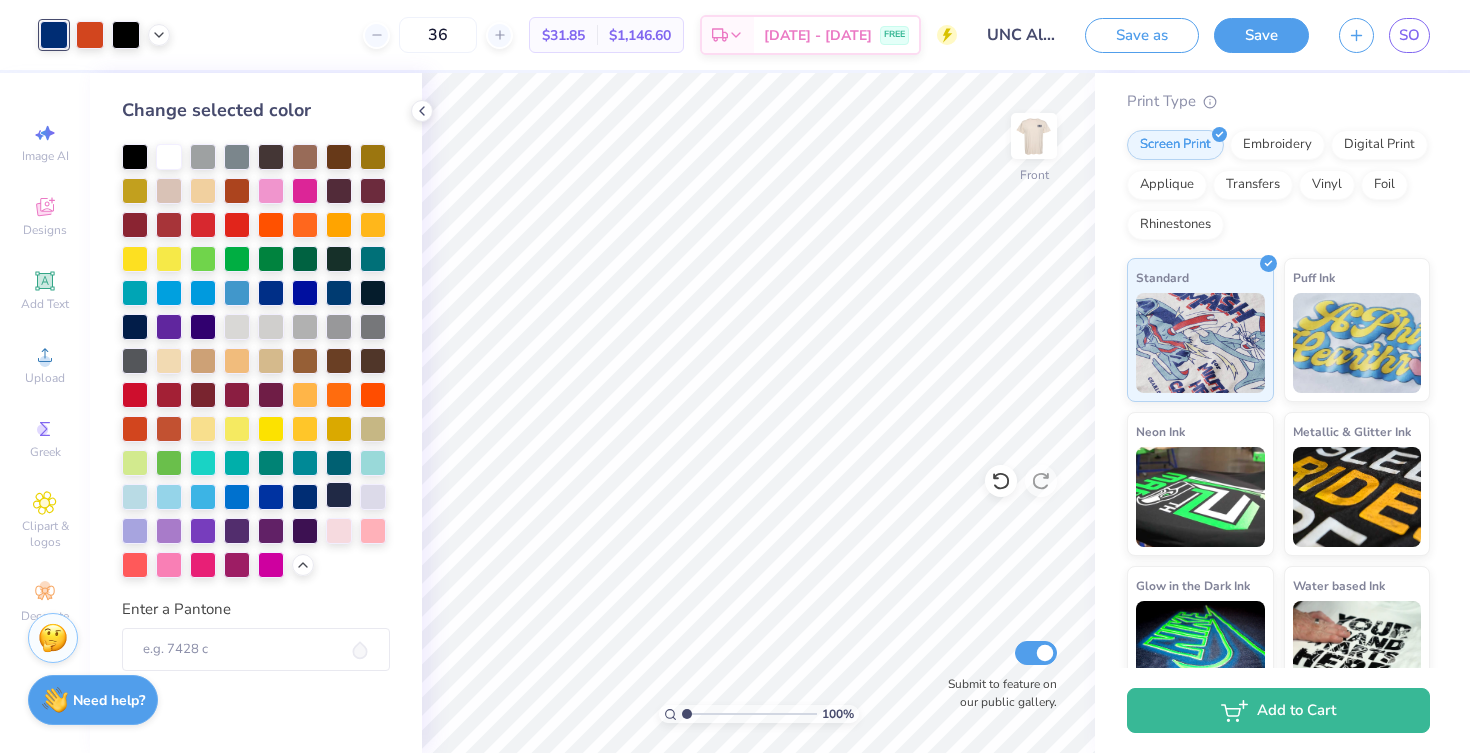 click at bounding box center [339, 495] 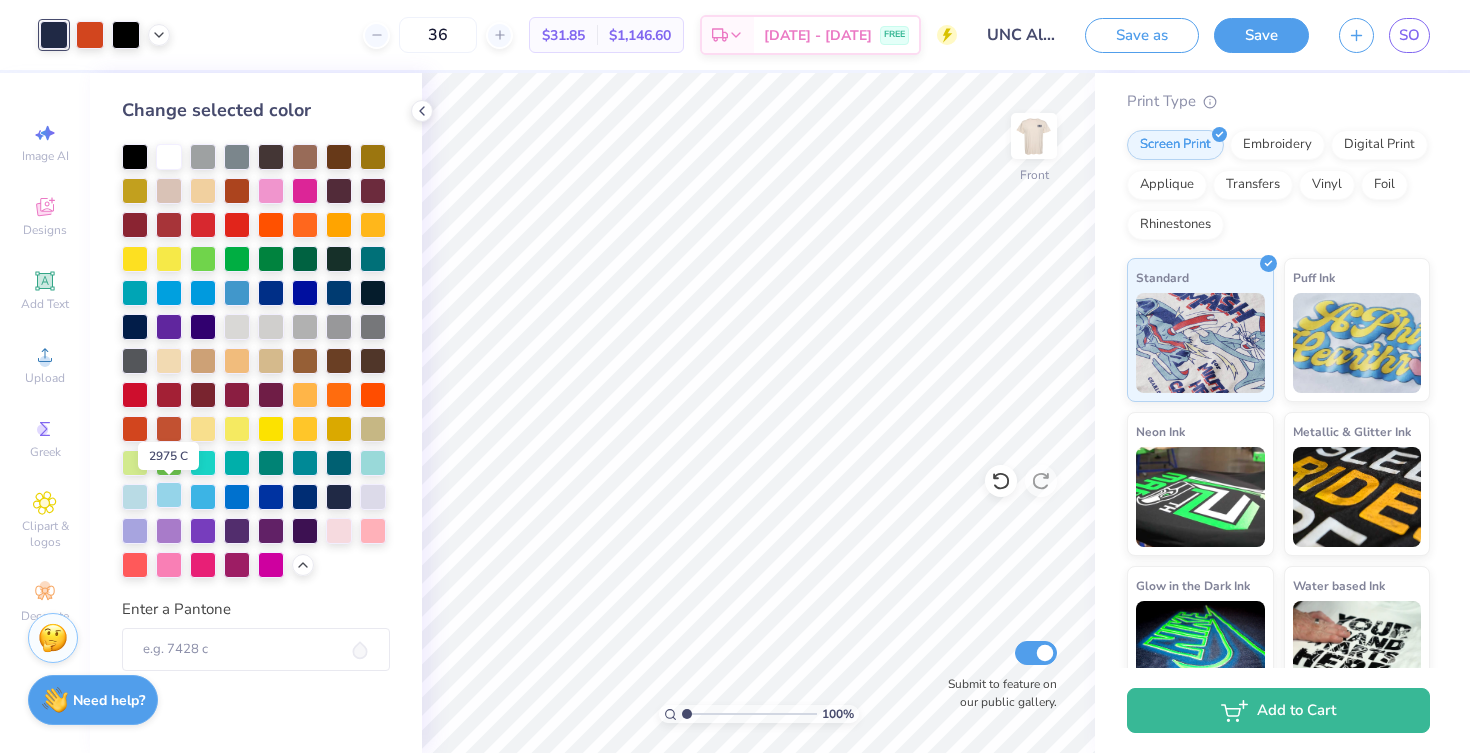click at bounding box center [169, 495] 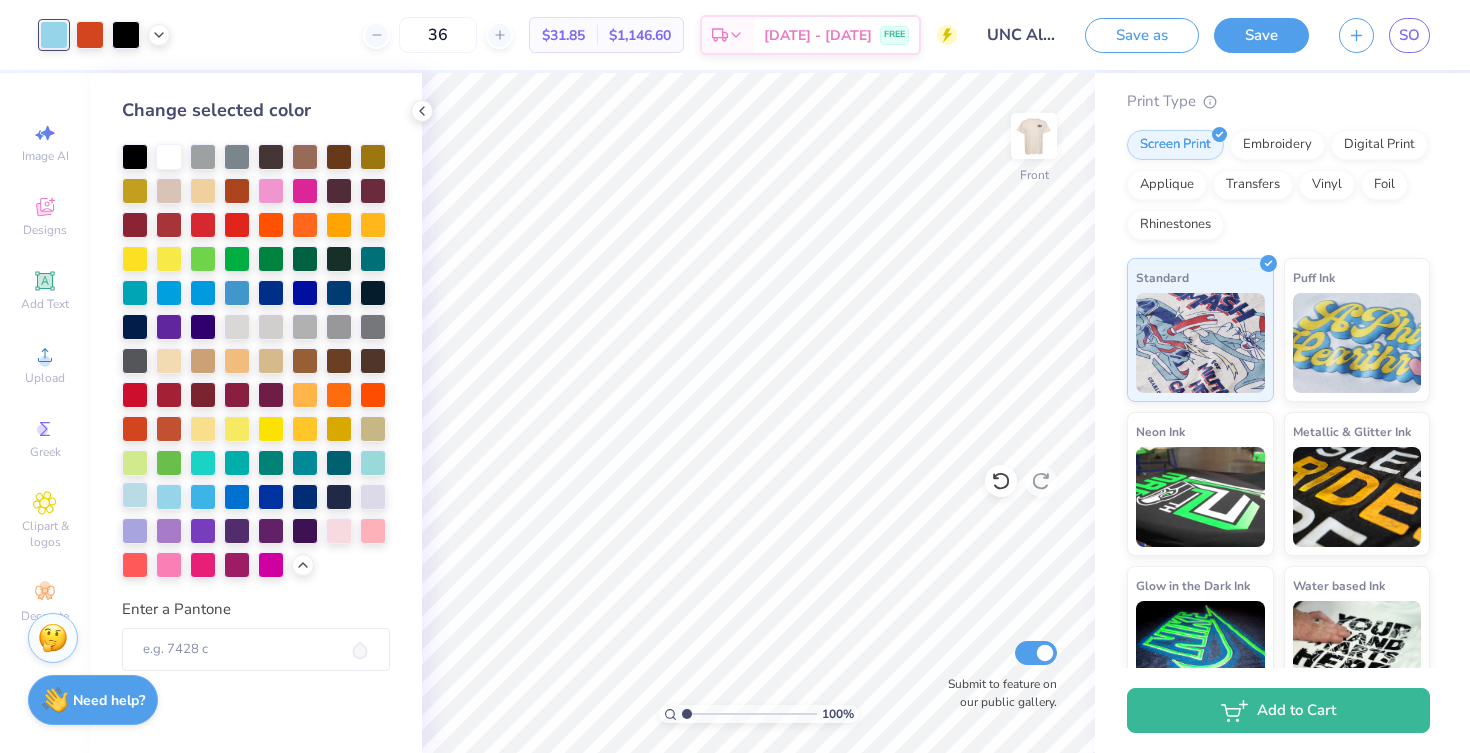 click at bounding box center [135, 495] 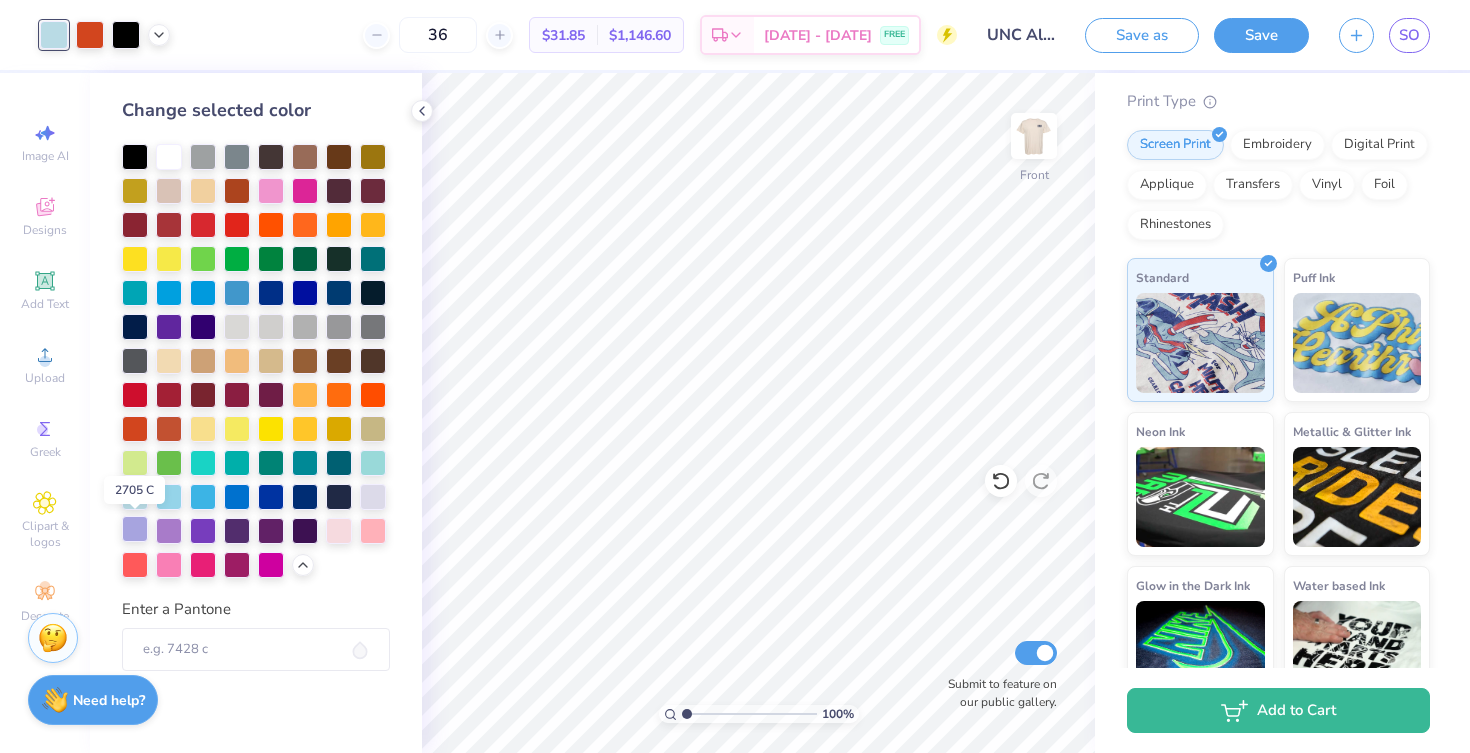 click at bounding box center [135, 529] 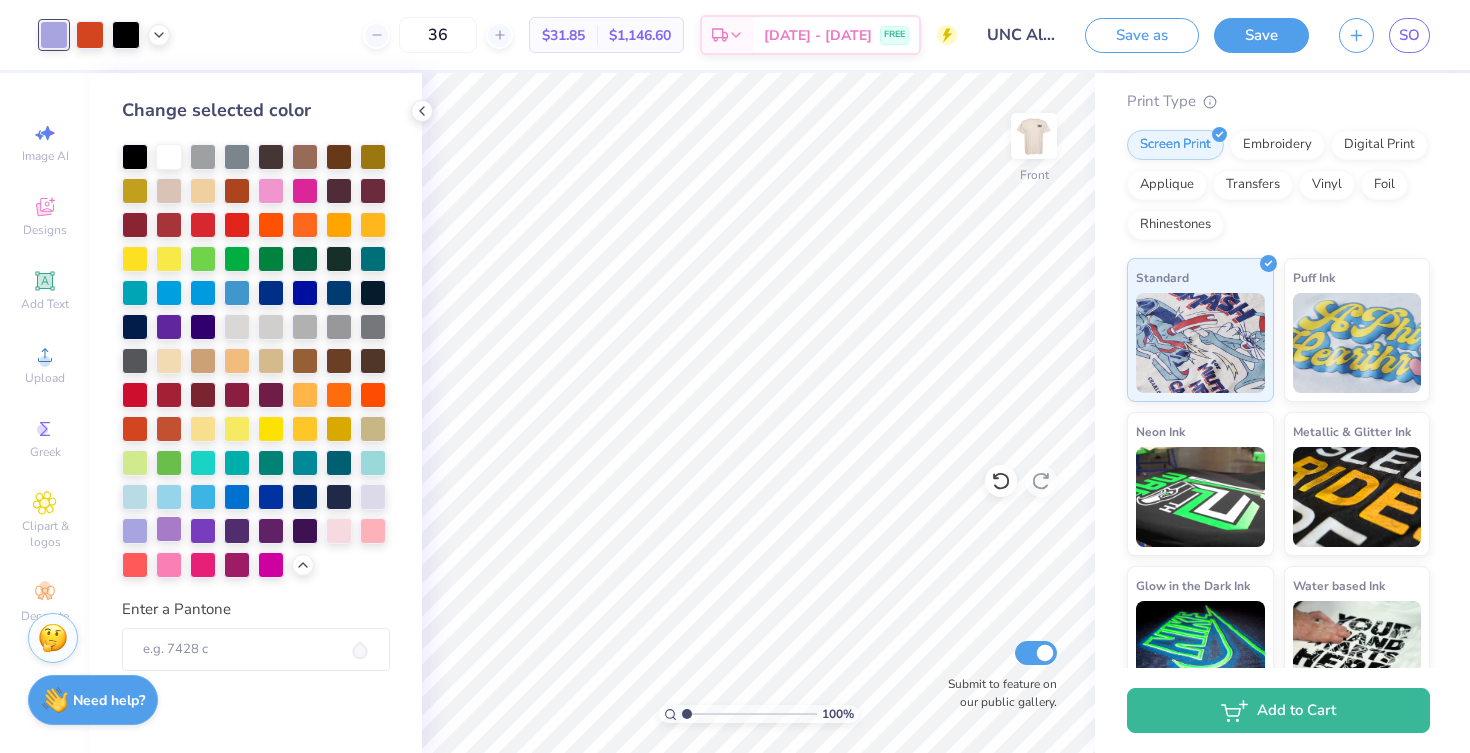 click at bounding box center (169, 529) 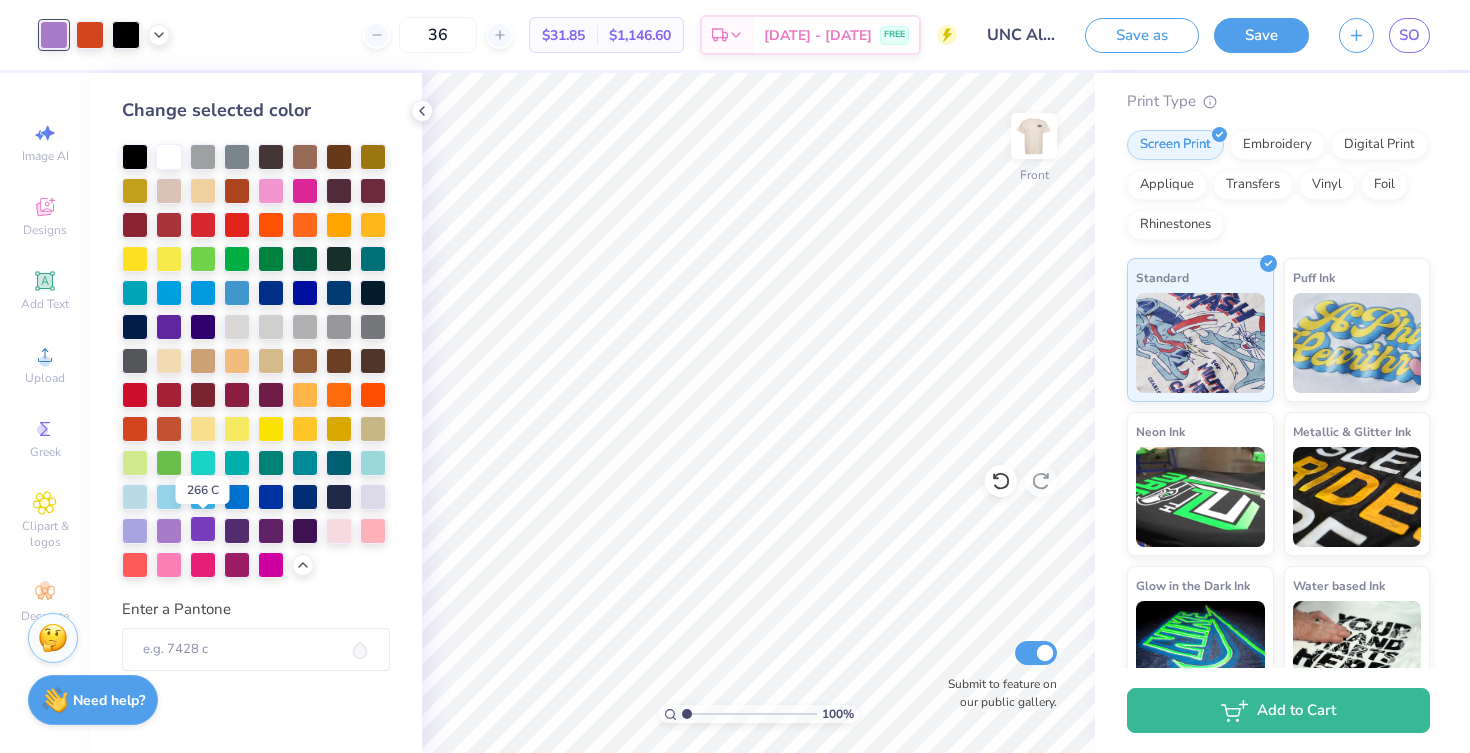 click at bounding box center [203, 529] 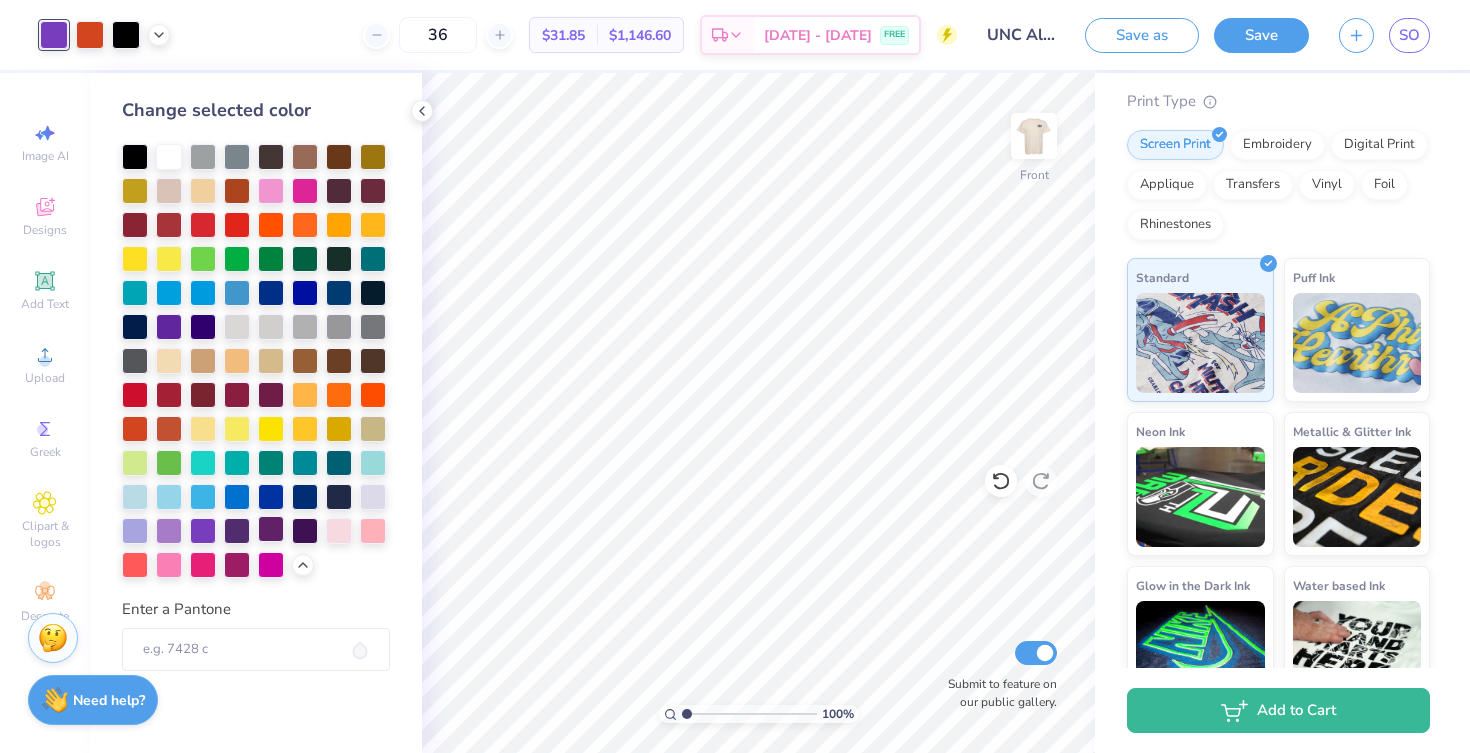 click at bounding box center (271, 529) 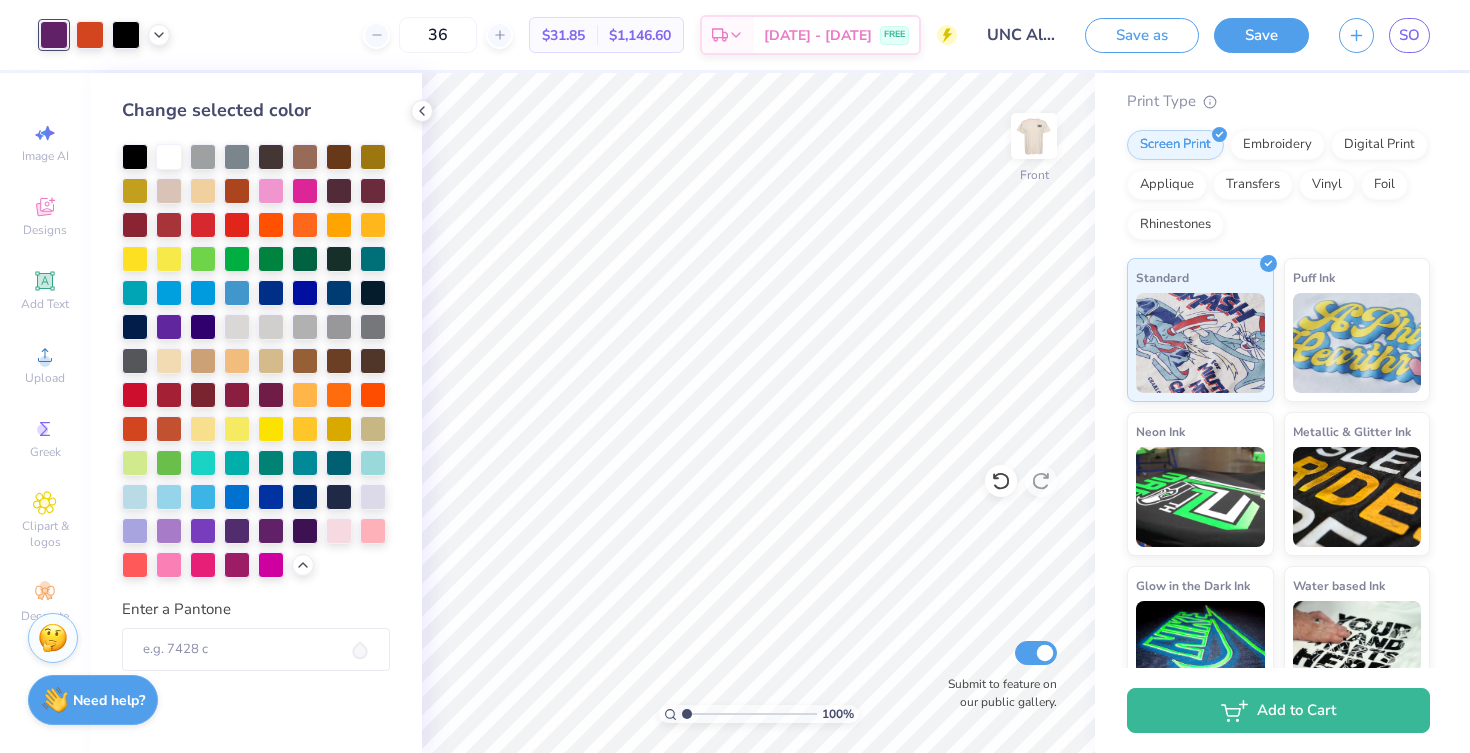 click at bounding box center [256, 361] 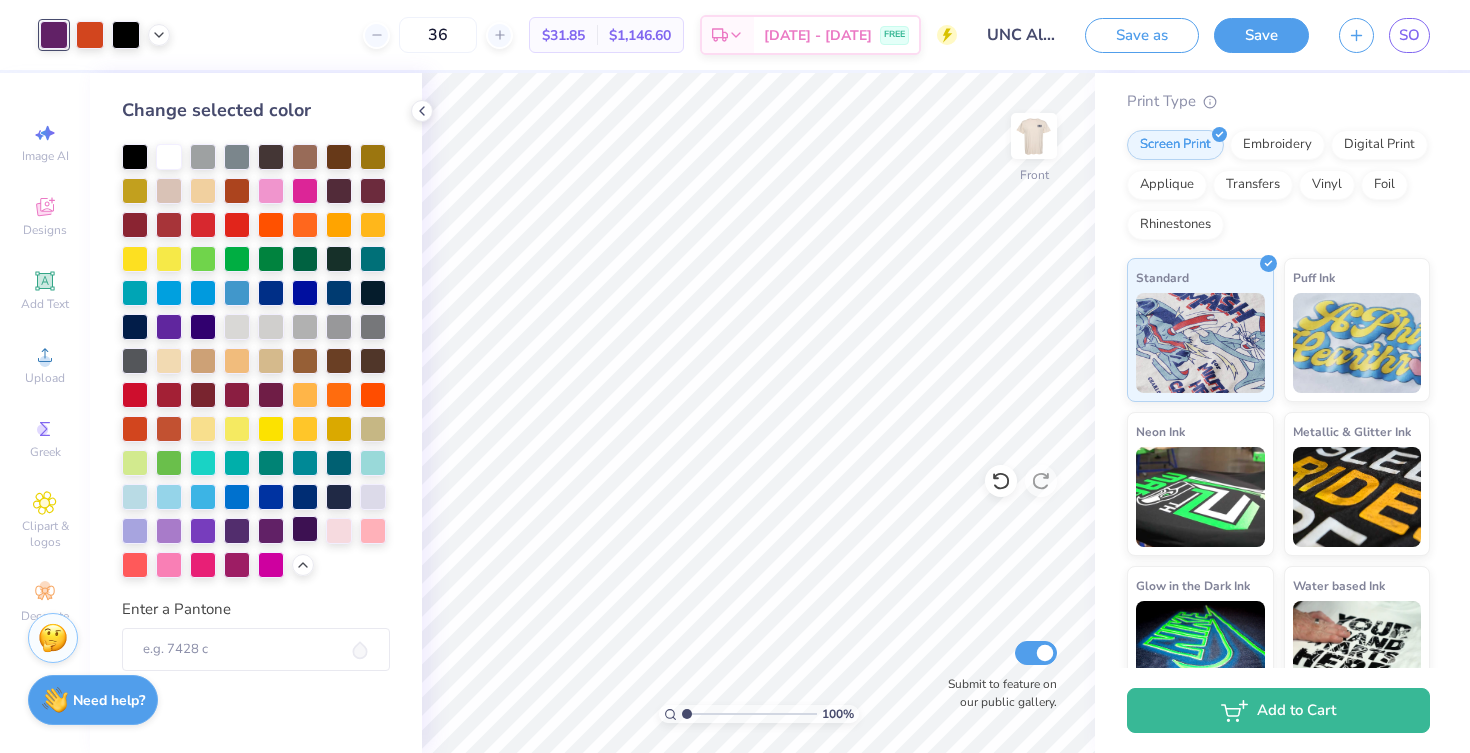 click at bounding box center (305, 529) 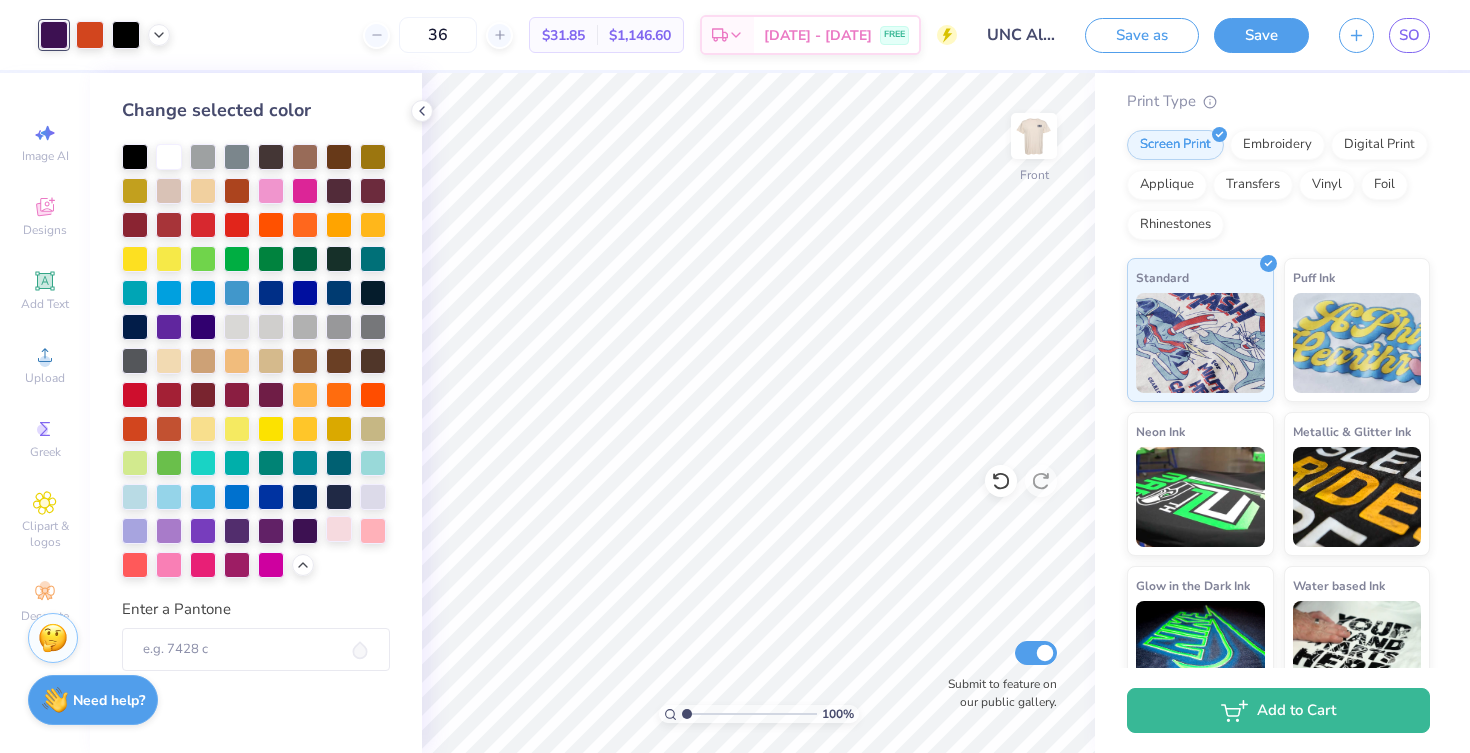 click at bounding box center [339, 529] 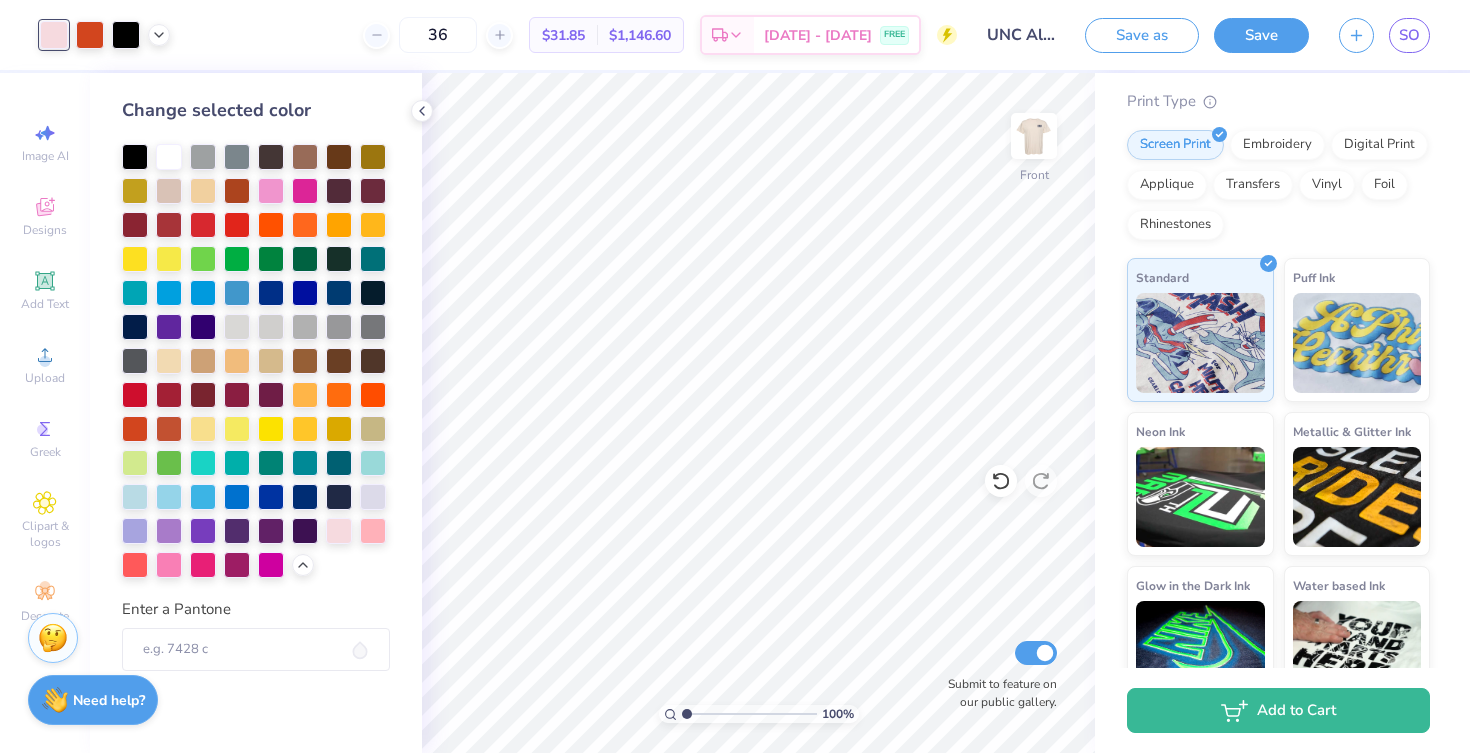click at bounding box center [256, 361] 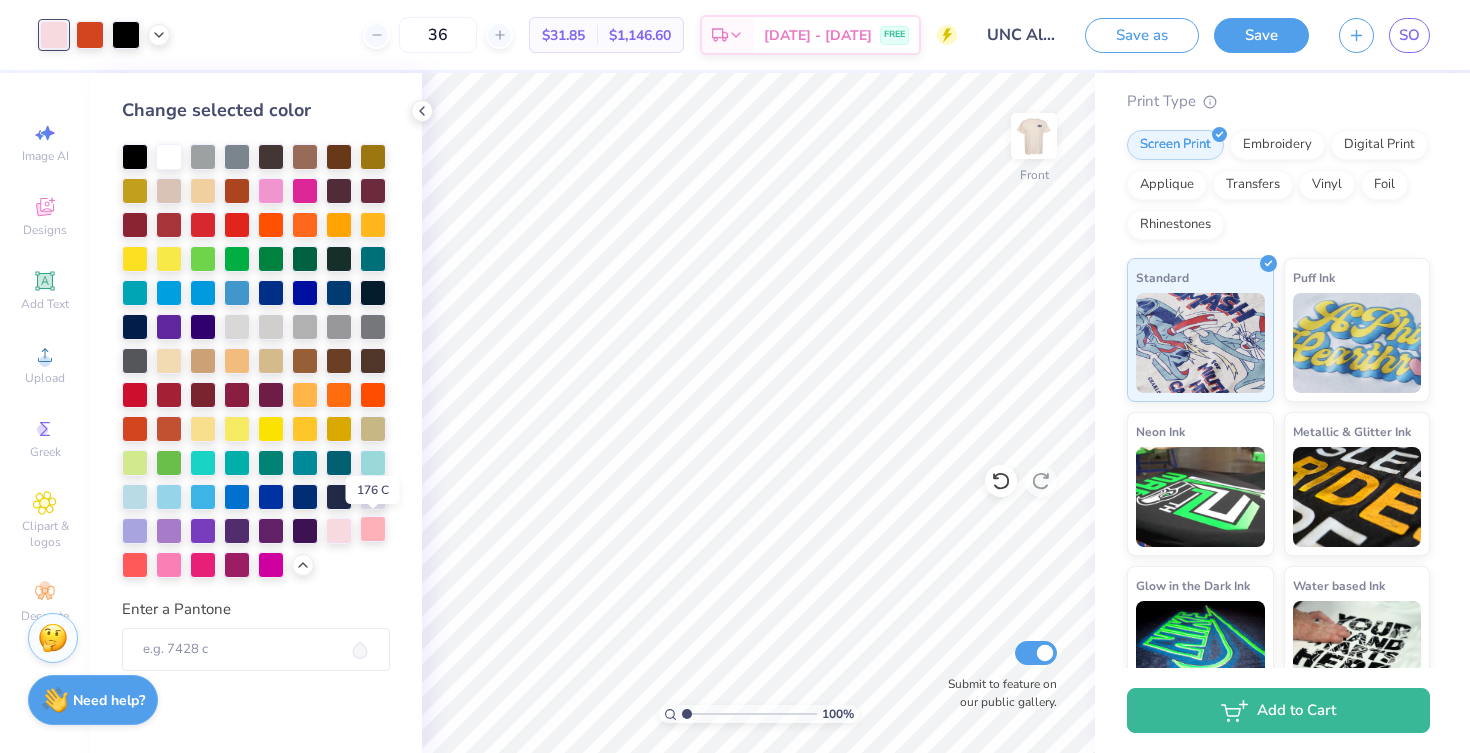 click at bounding box center (373, 529) 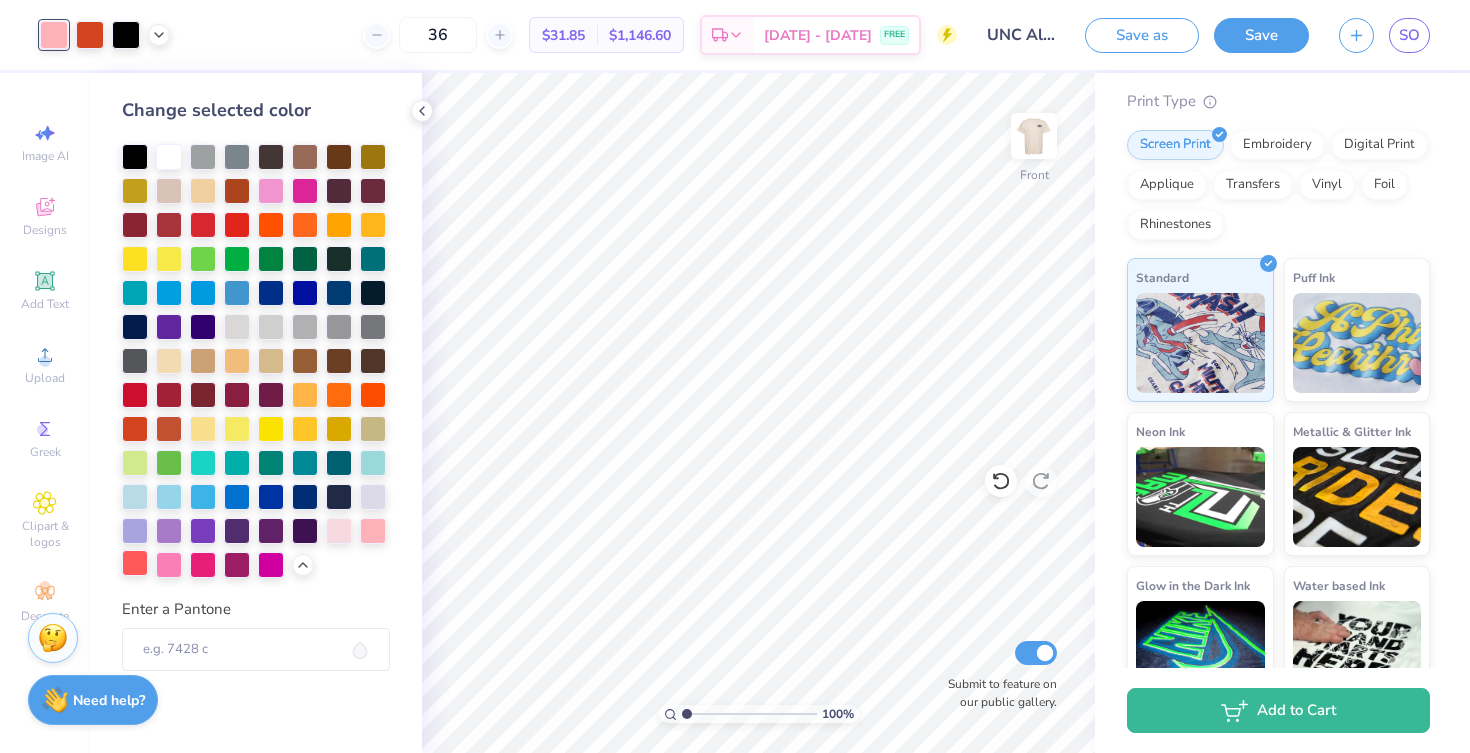 click at bounding box center (135, 563) 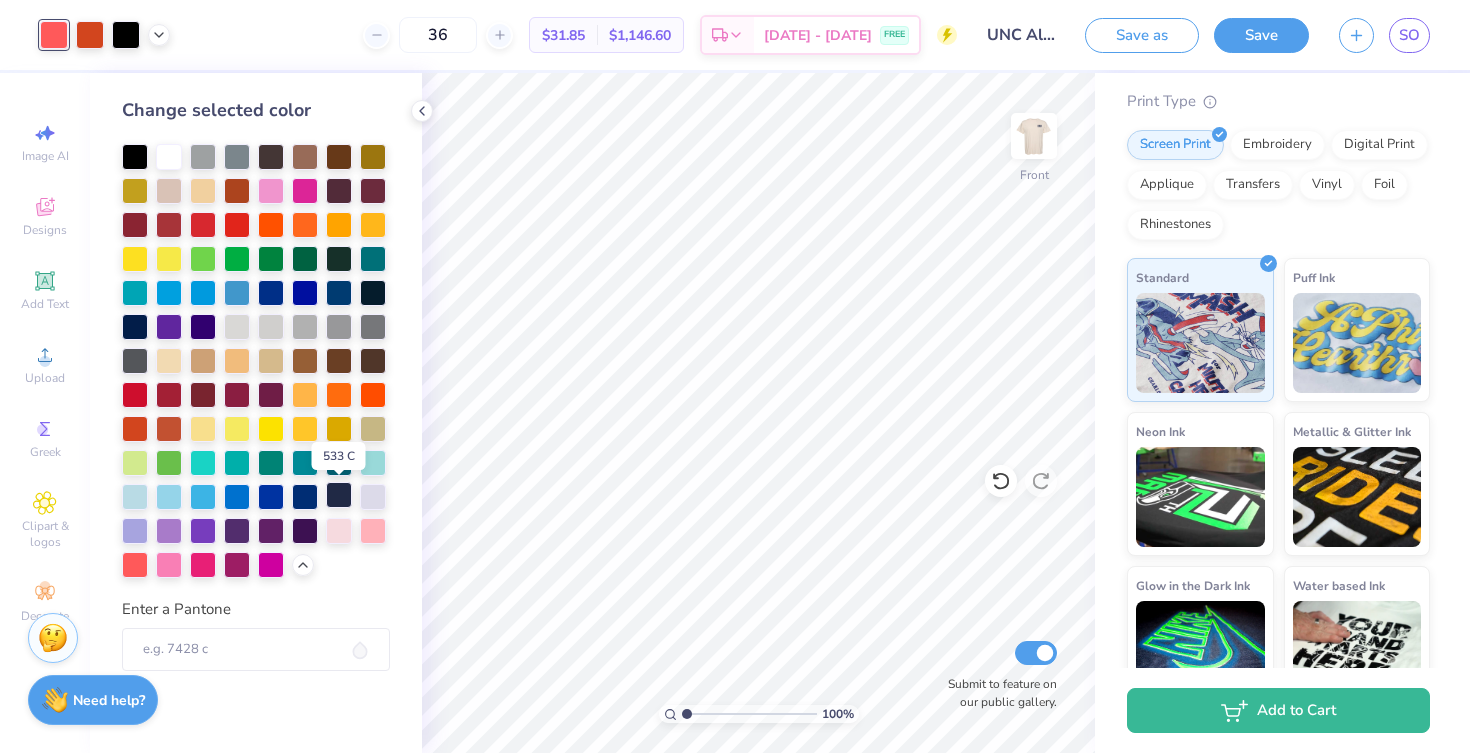 click at bounding box center [339, 495] 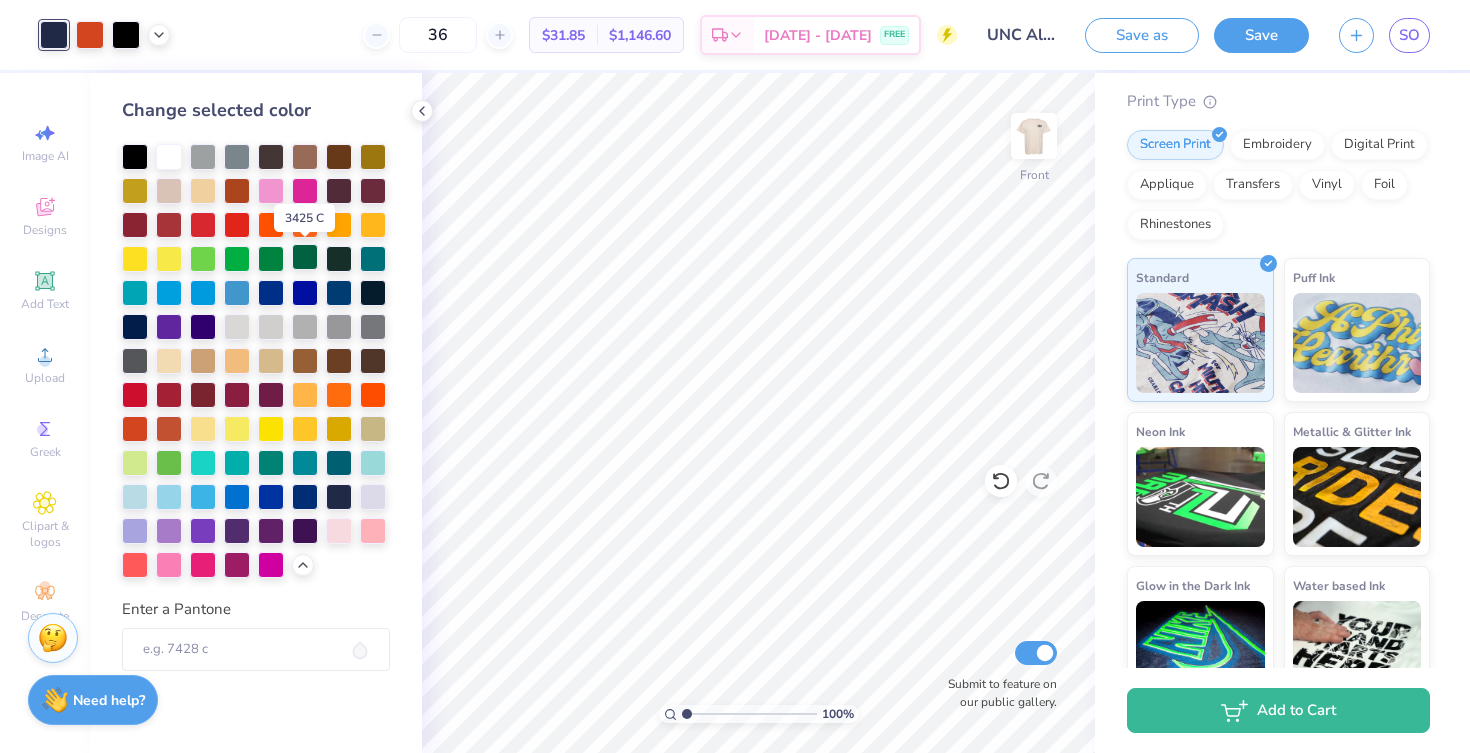 click at bounding box center (305, 257) 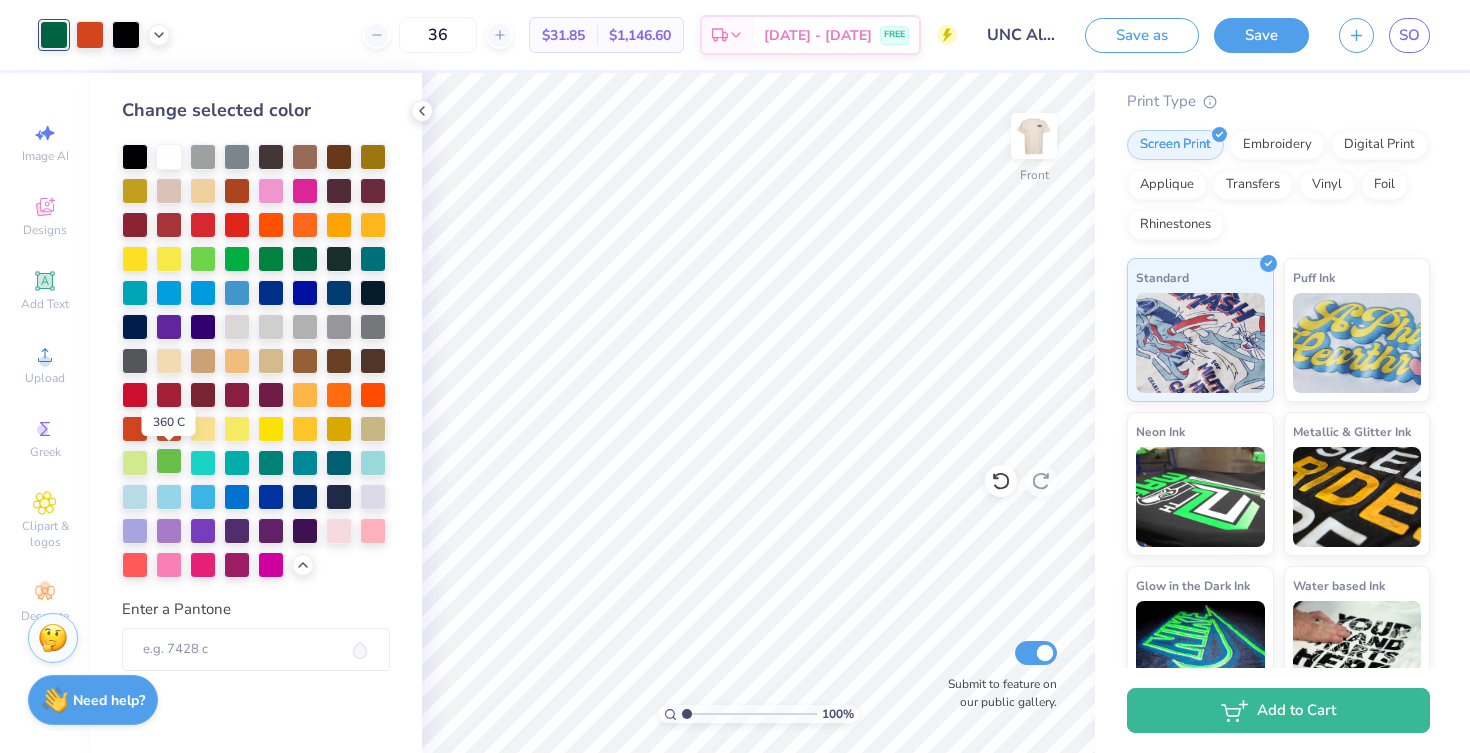 click at bounding box center (169, 461) 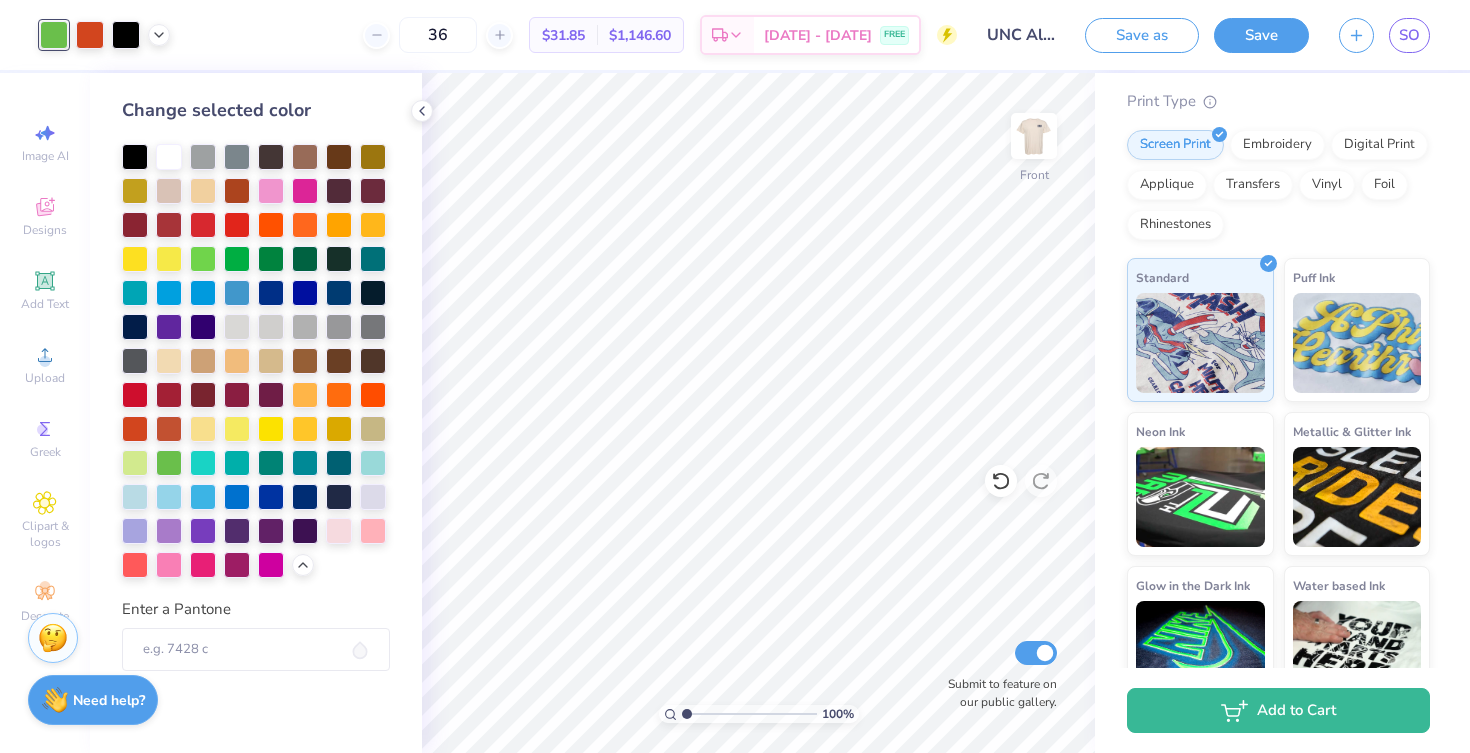 click at bounding box center (256, 361) 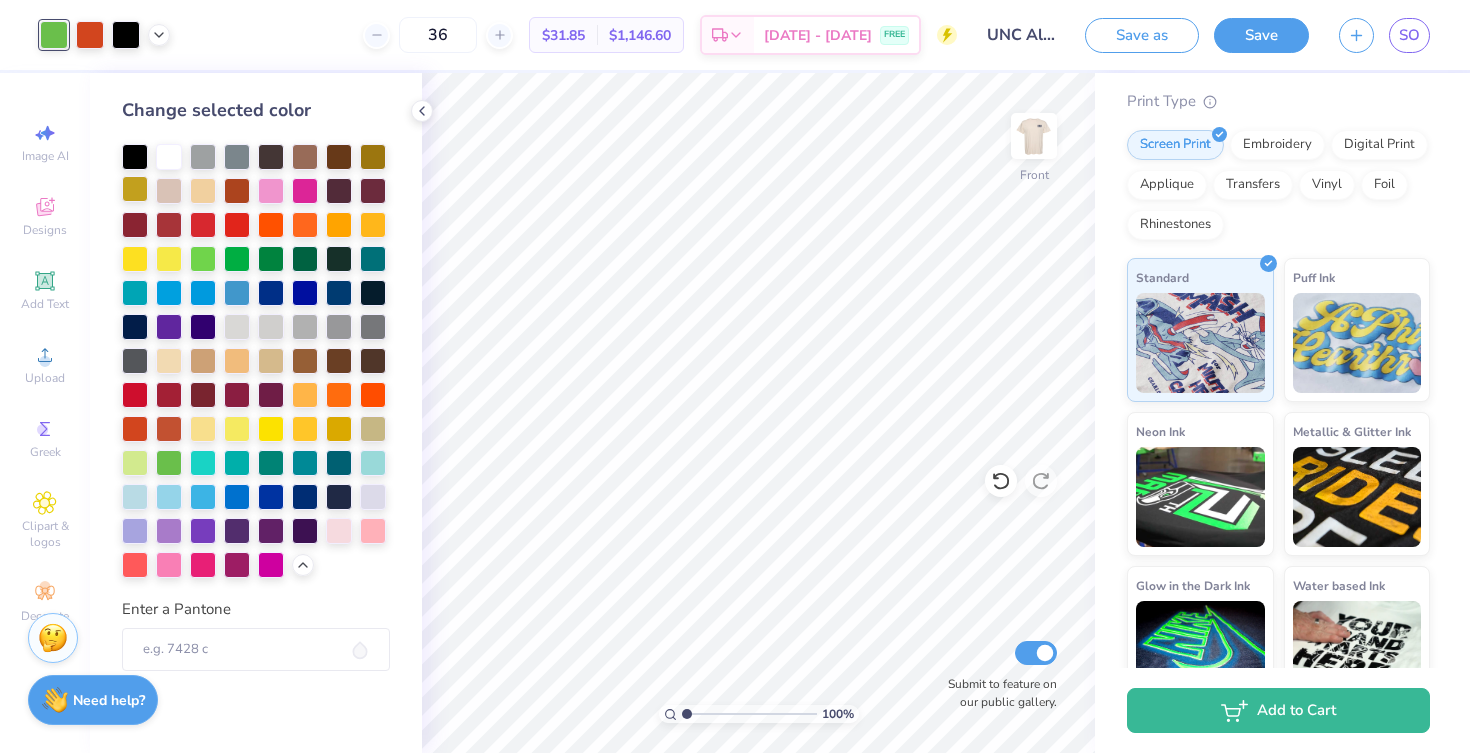 click at bounding box center (135, 189) 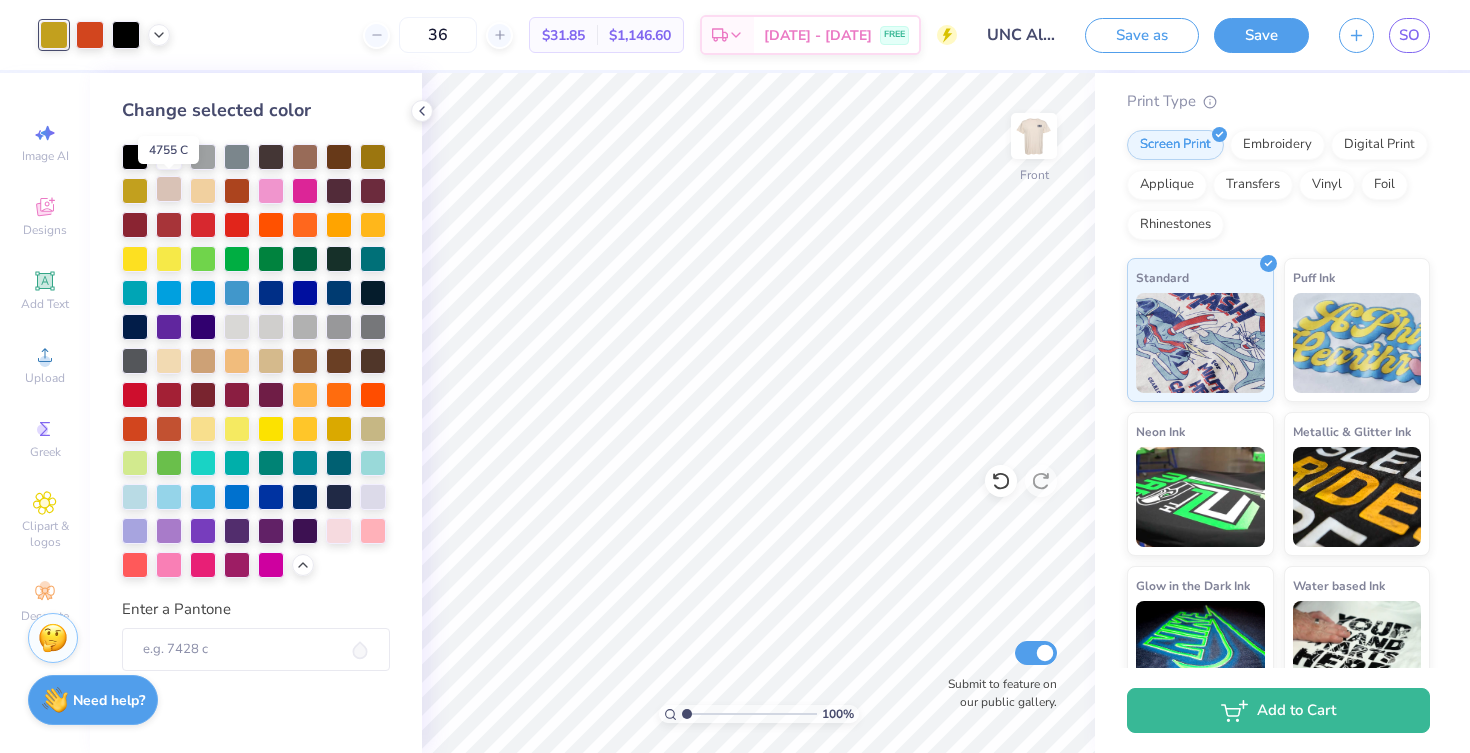click at bounding box center [169, 189] 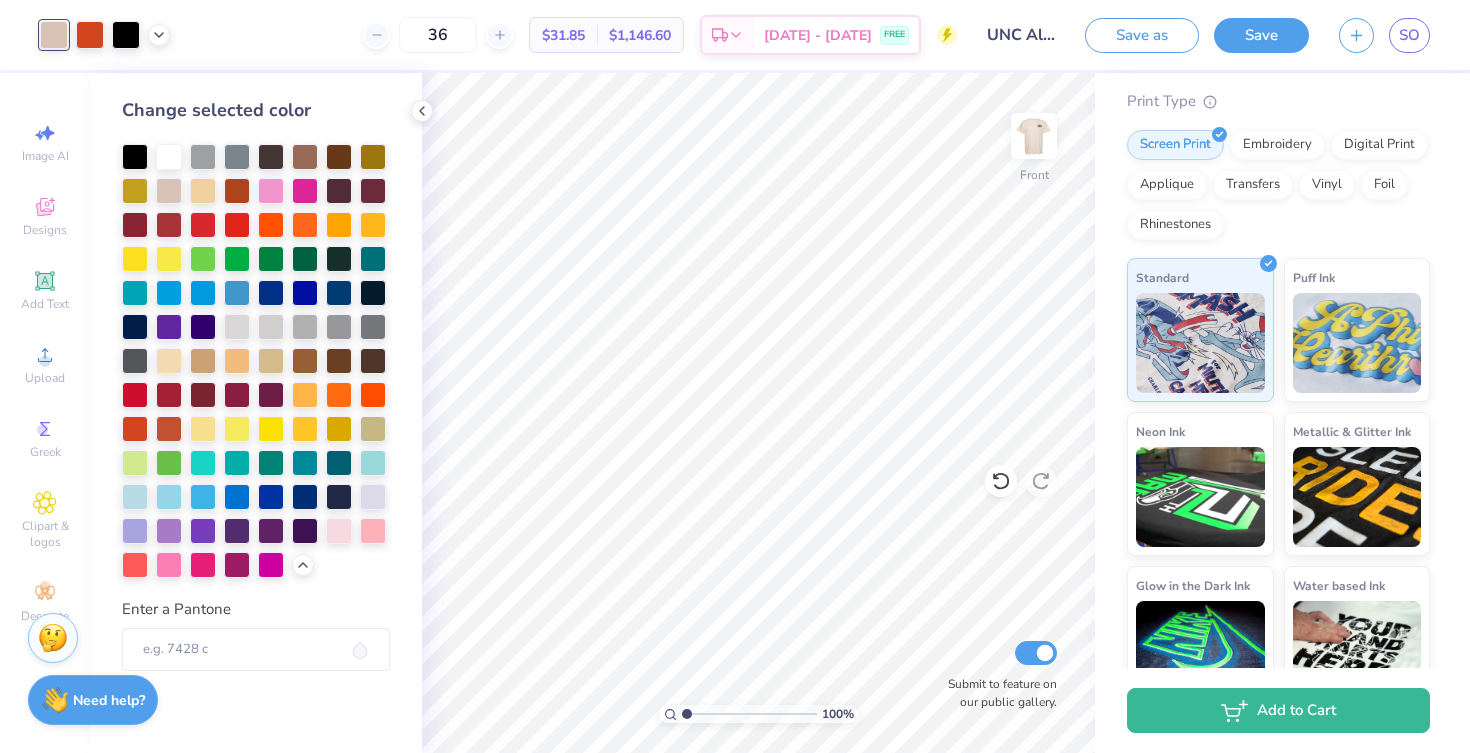 click at bounding box center (256, 361) 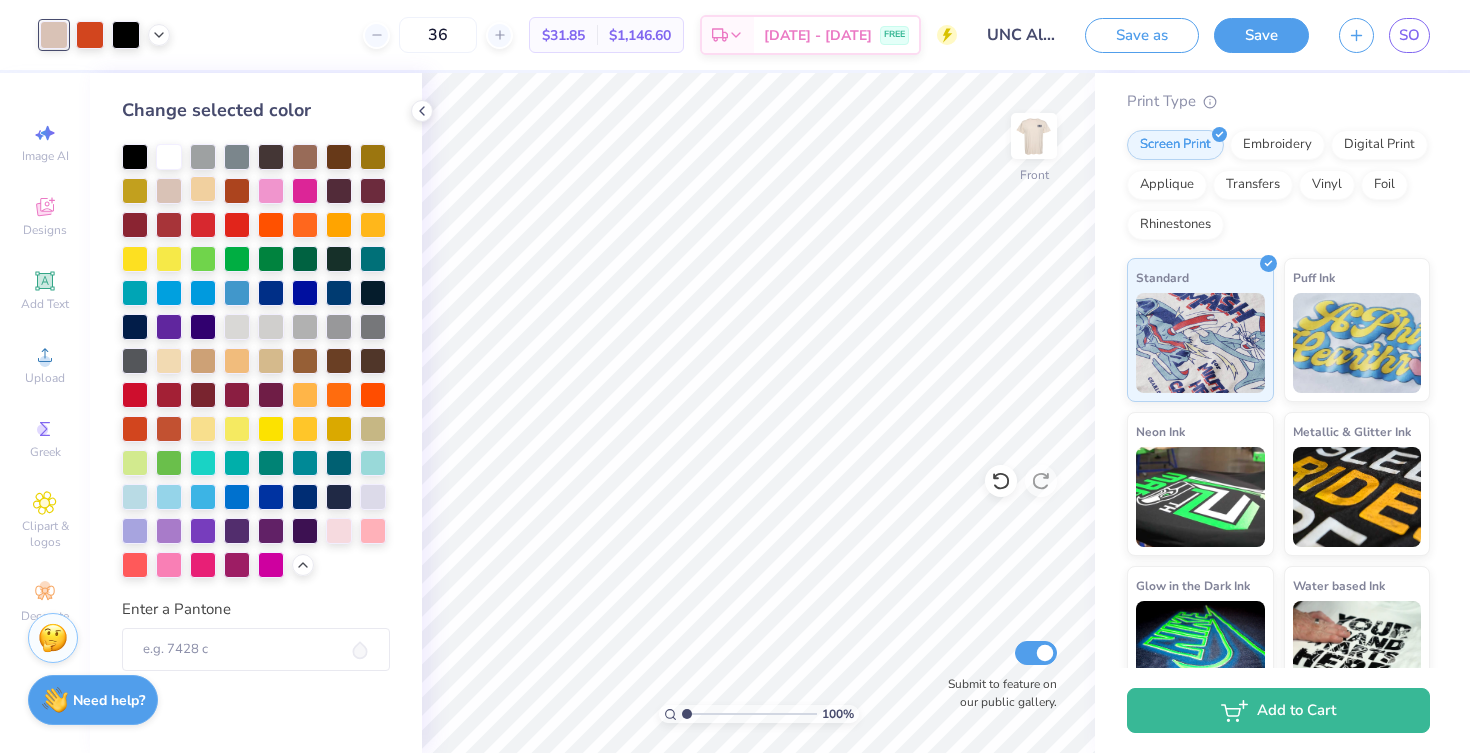click at bounding box center [203, 189] 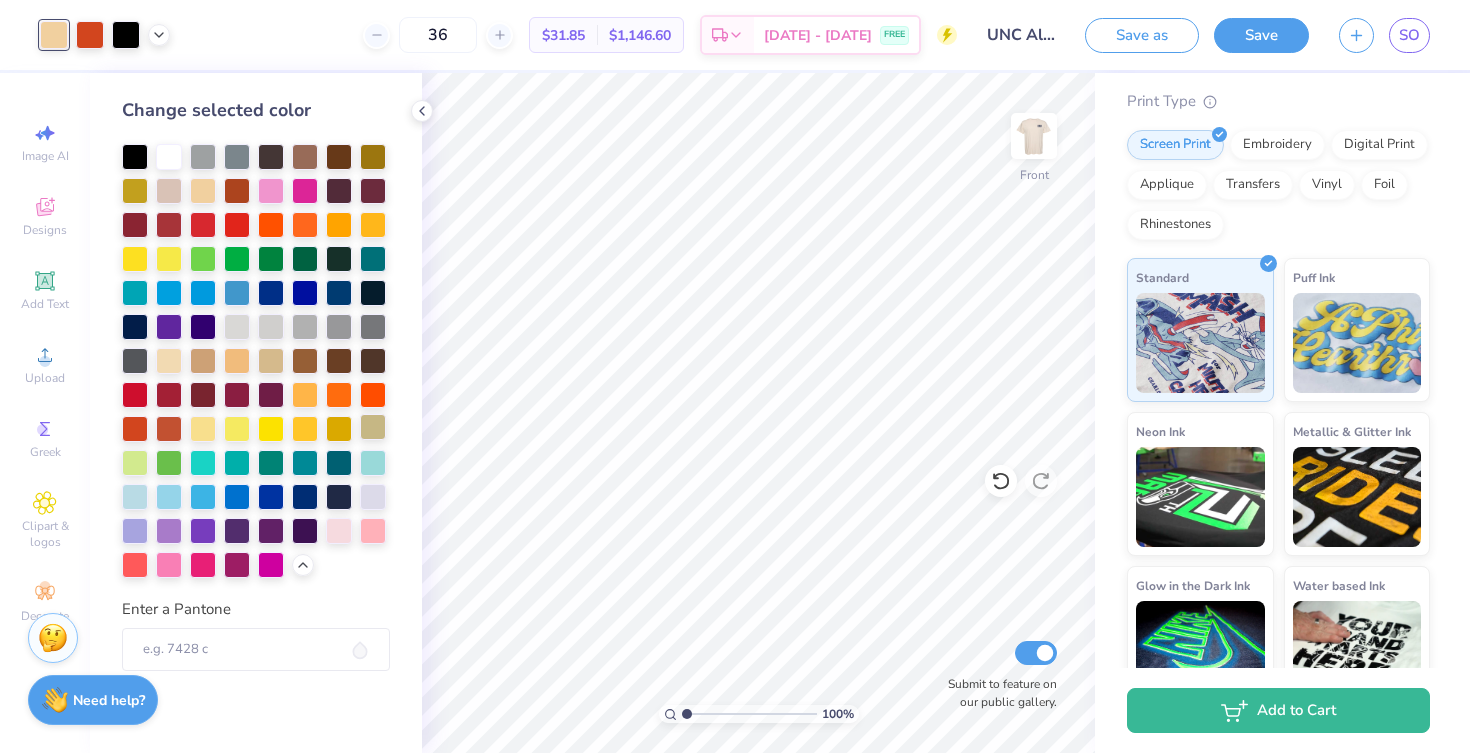click at bounding box center (373, 427) 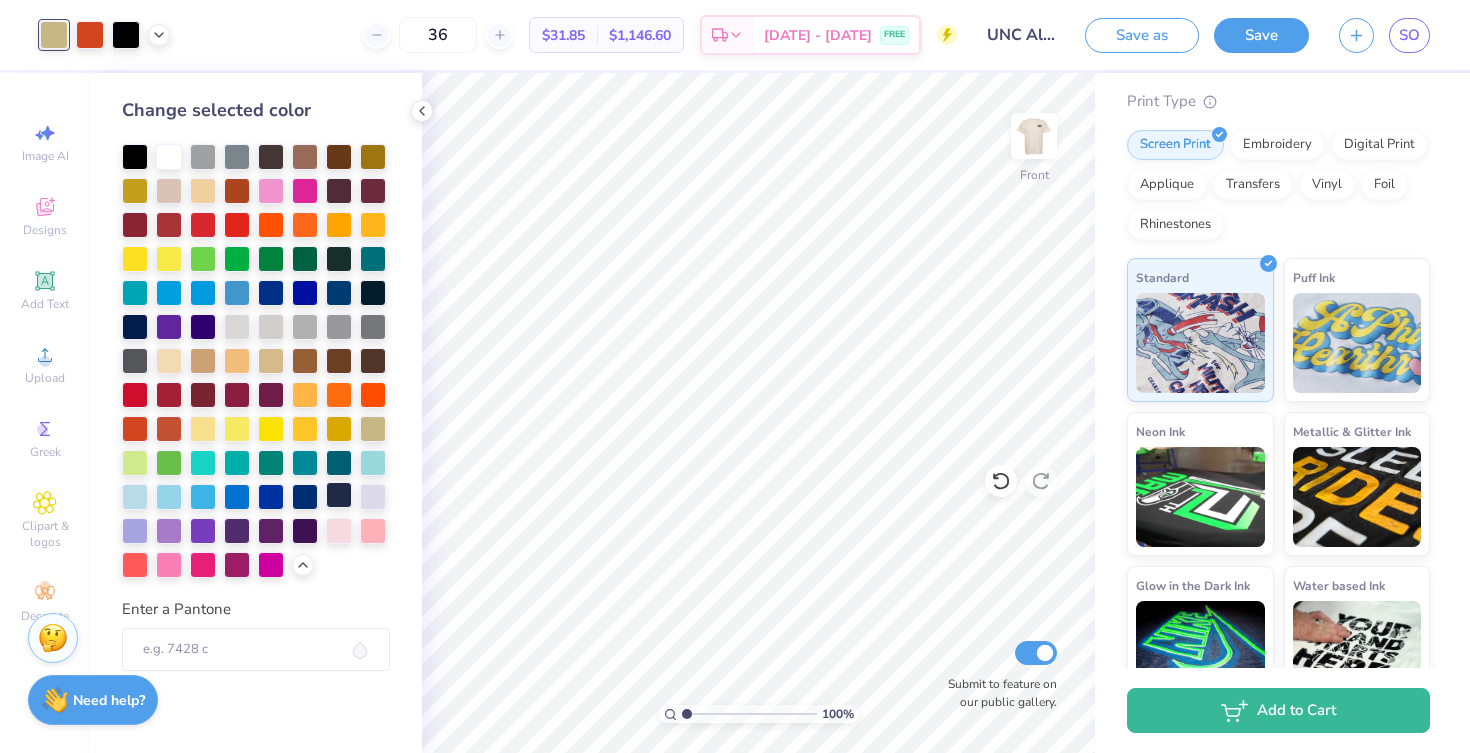 click at bounding box center (339, 495) 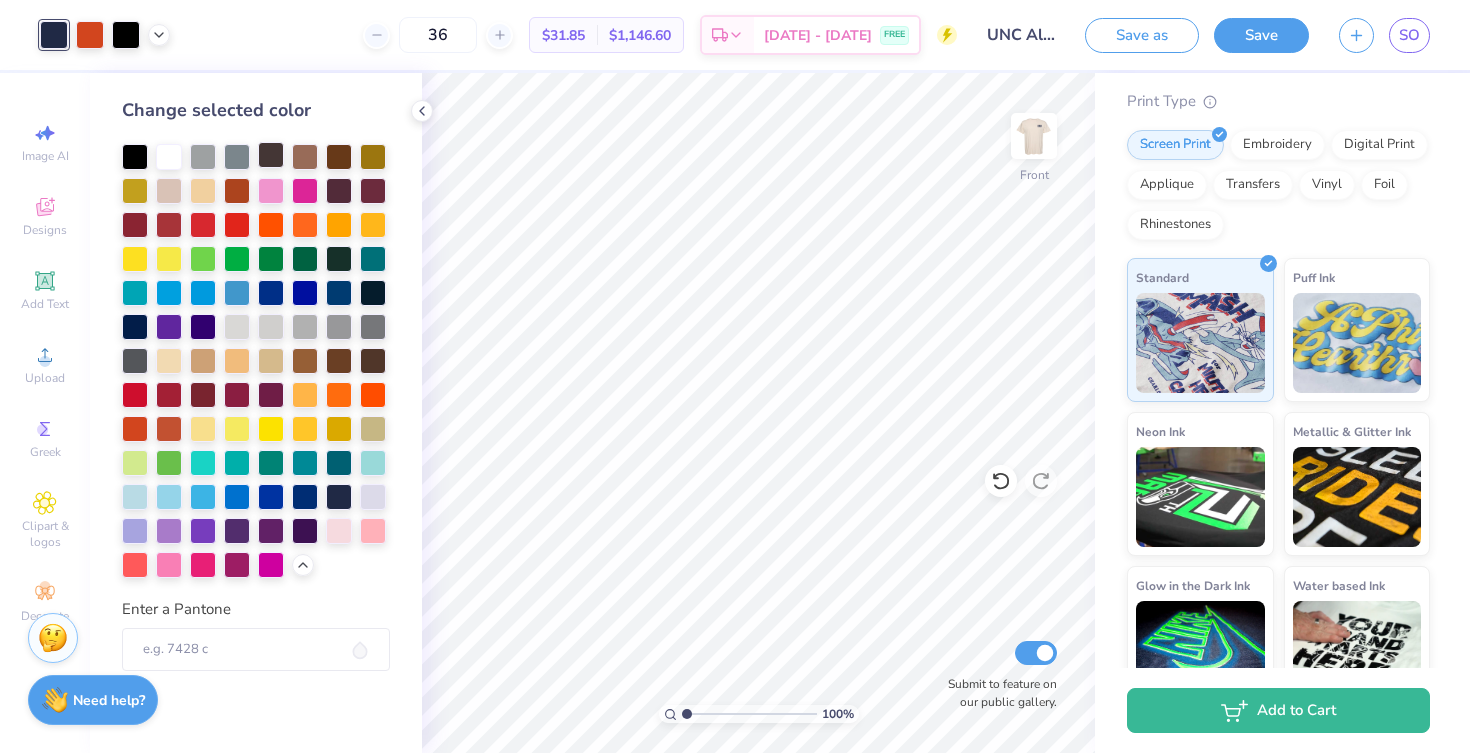 click at bounding box center [271, 155] 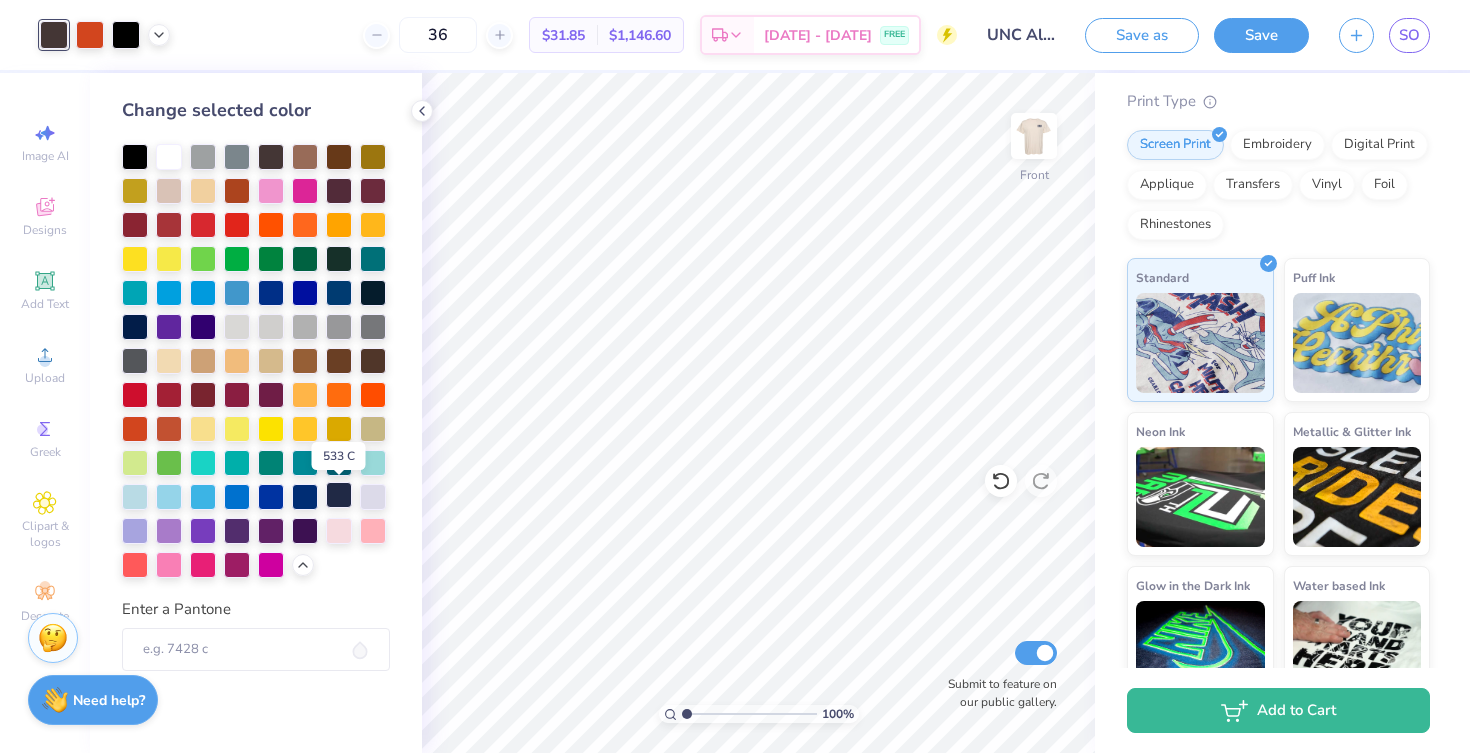 click at bounding box center (339, 495) 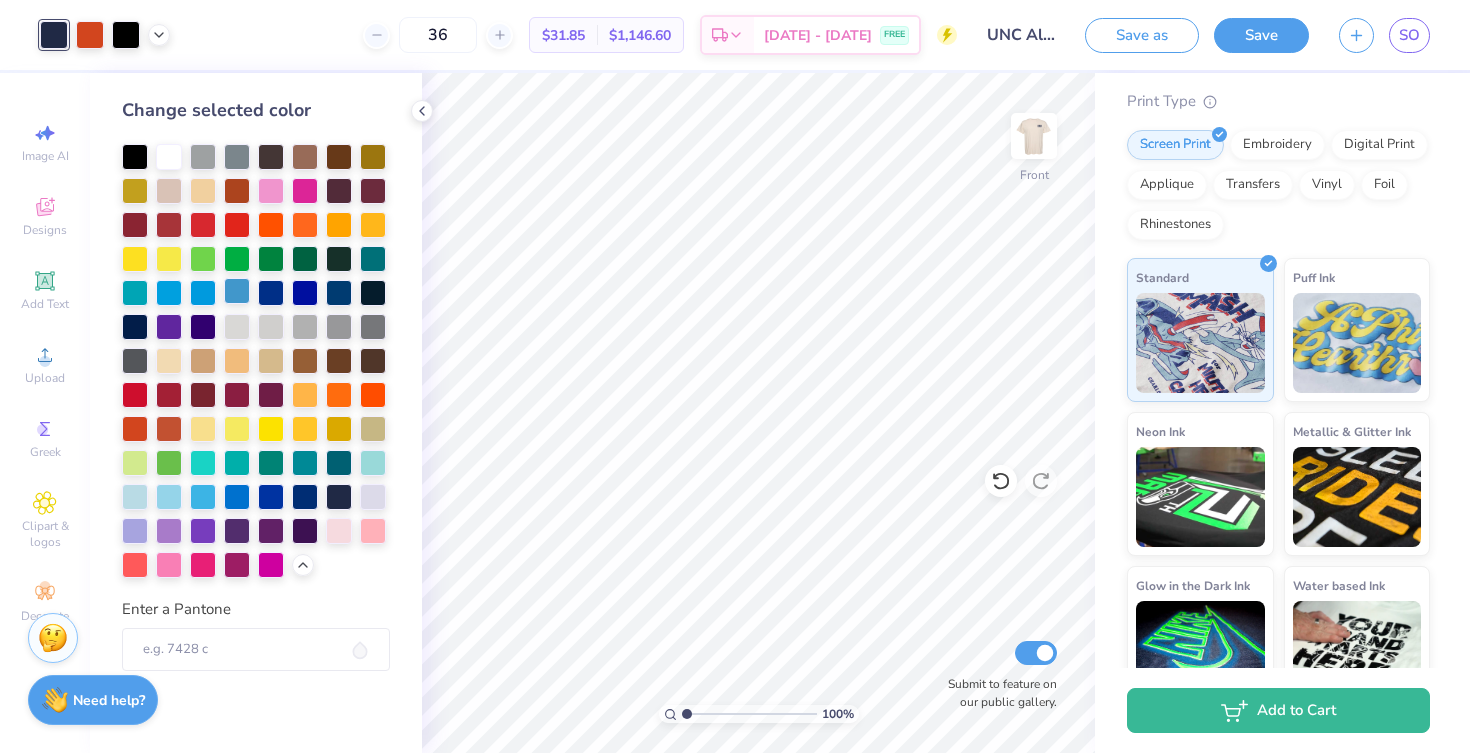 click at bounding box center [237, 291] 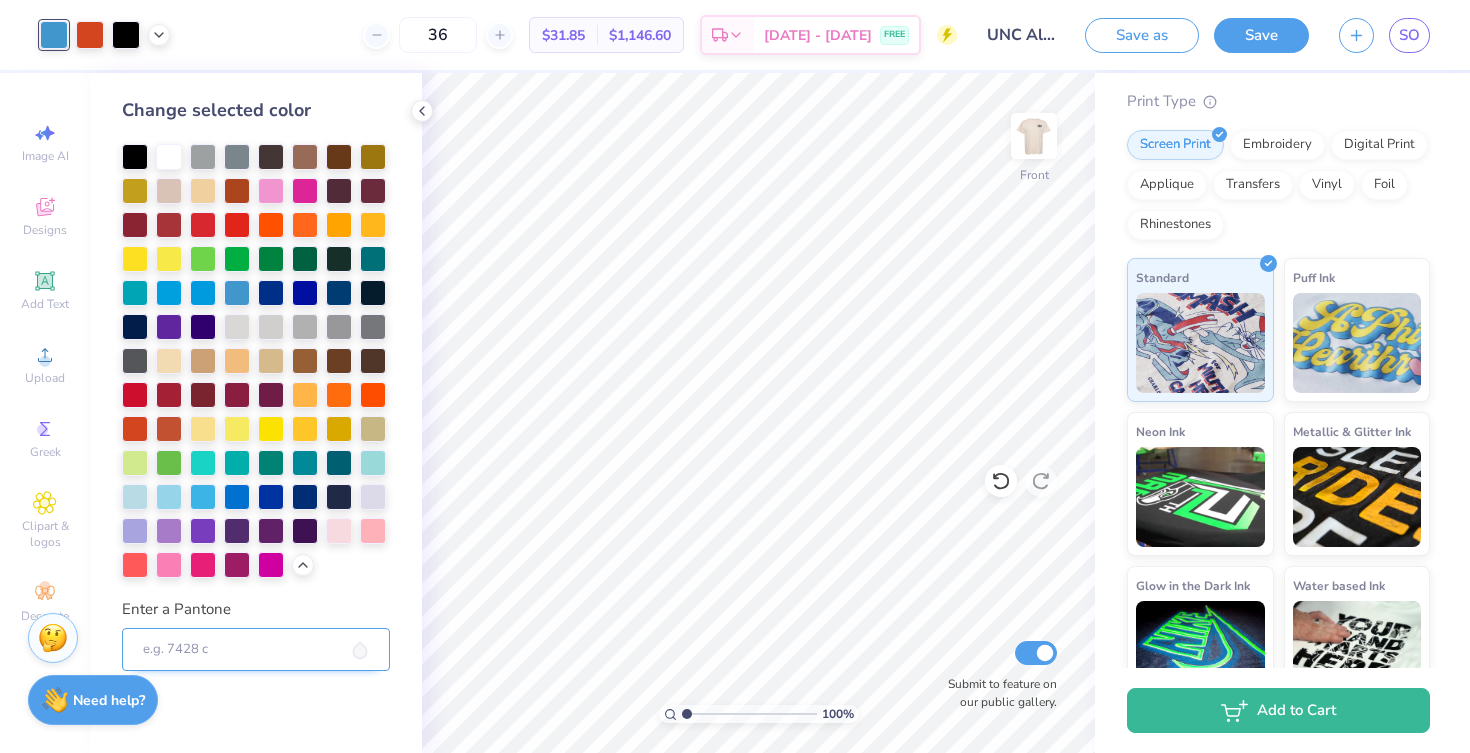 click on "Enter a Pantone" at bounding box center [256, 650] 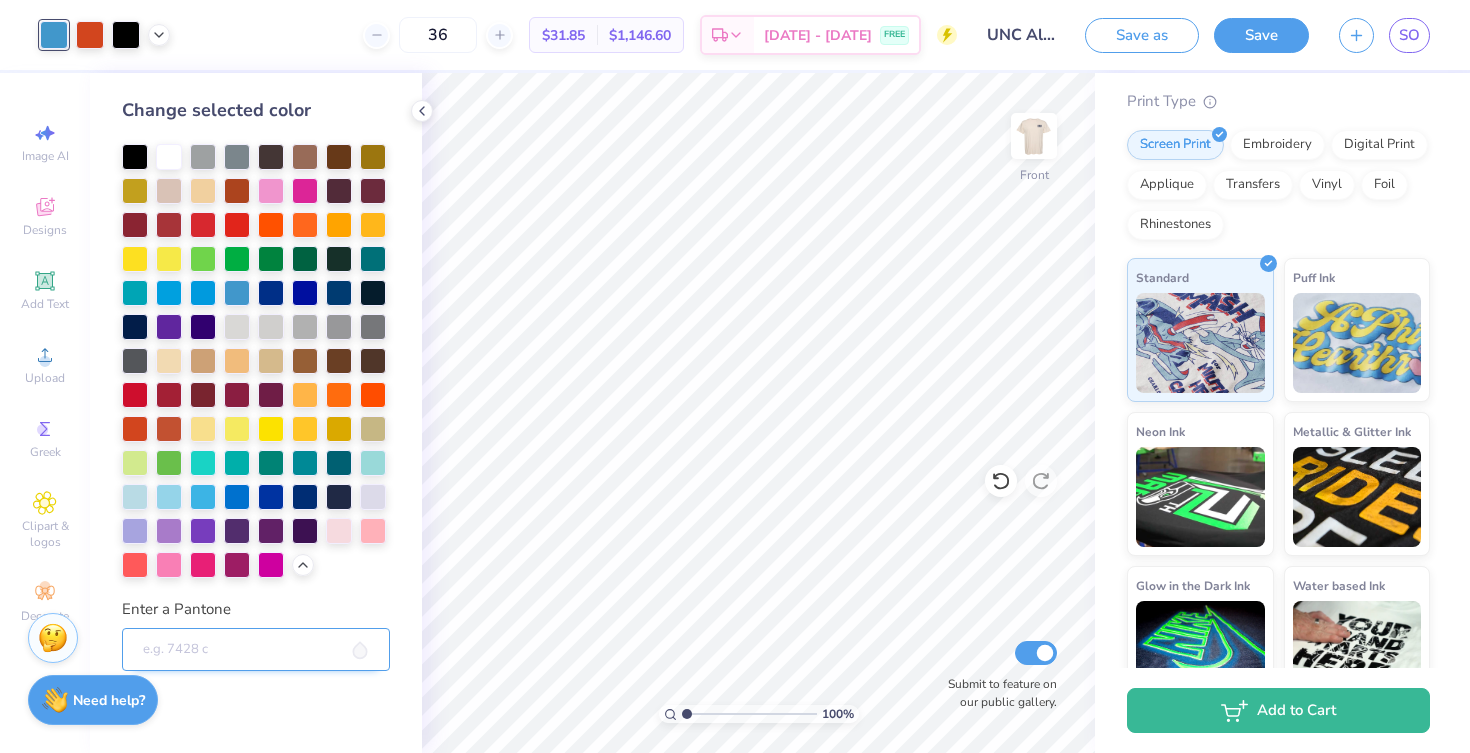 drag, startPoint x: 172, startPoint y: 643, endPoint x: 216, endPoint y: 643, distance: 44 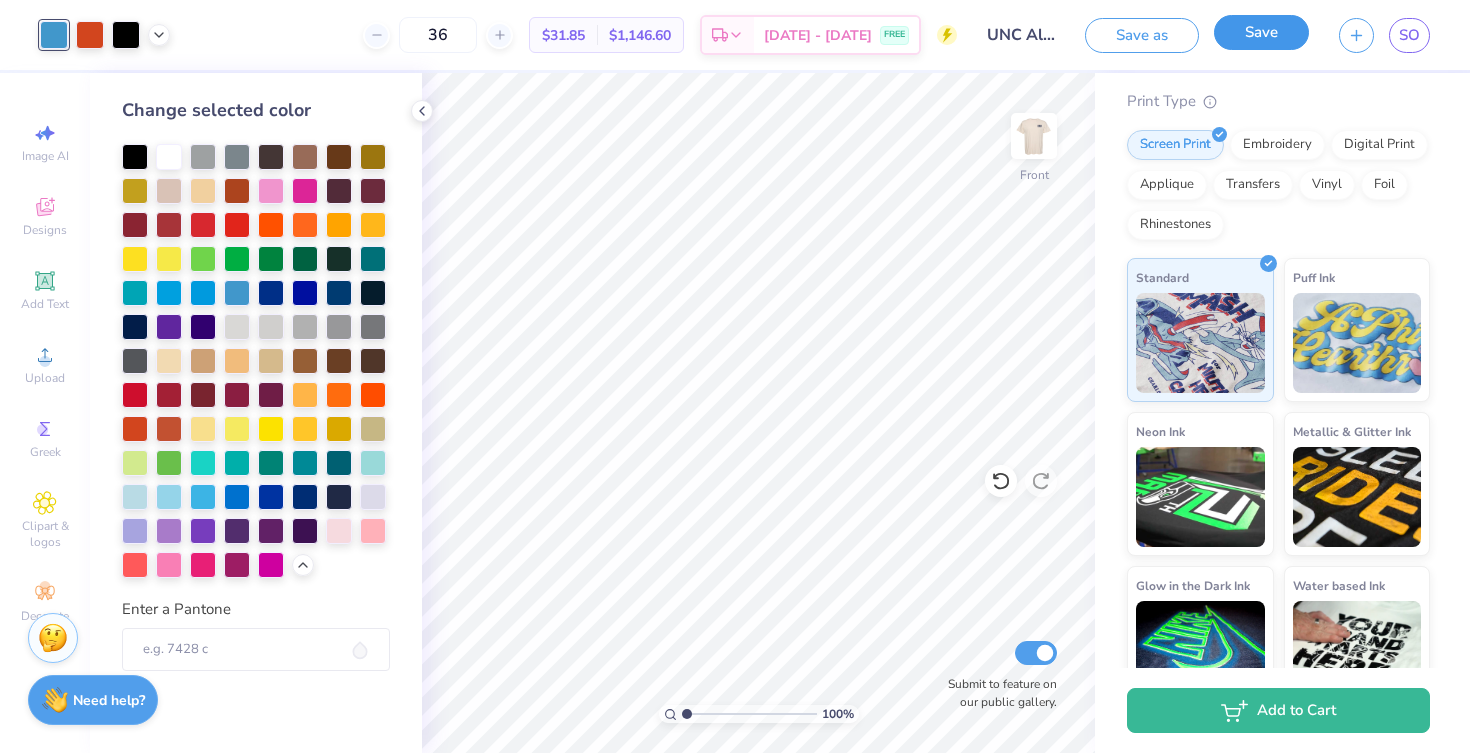 click on "Save" at bounding box center [1261, 32] 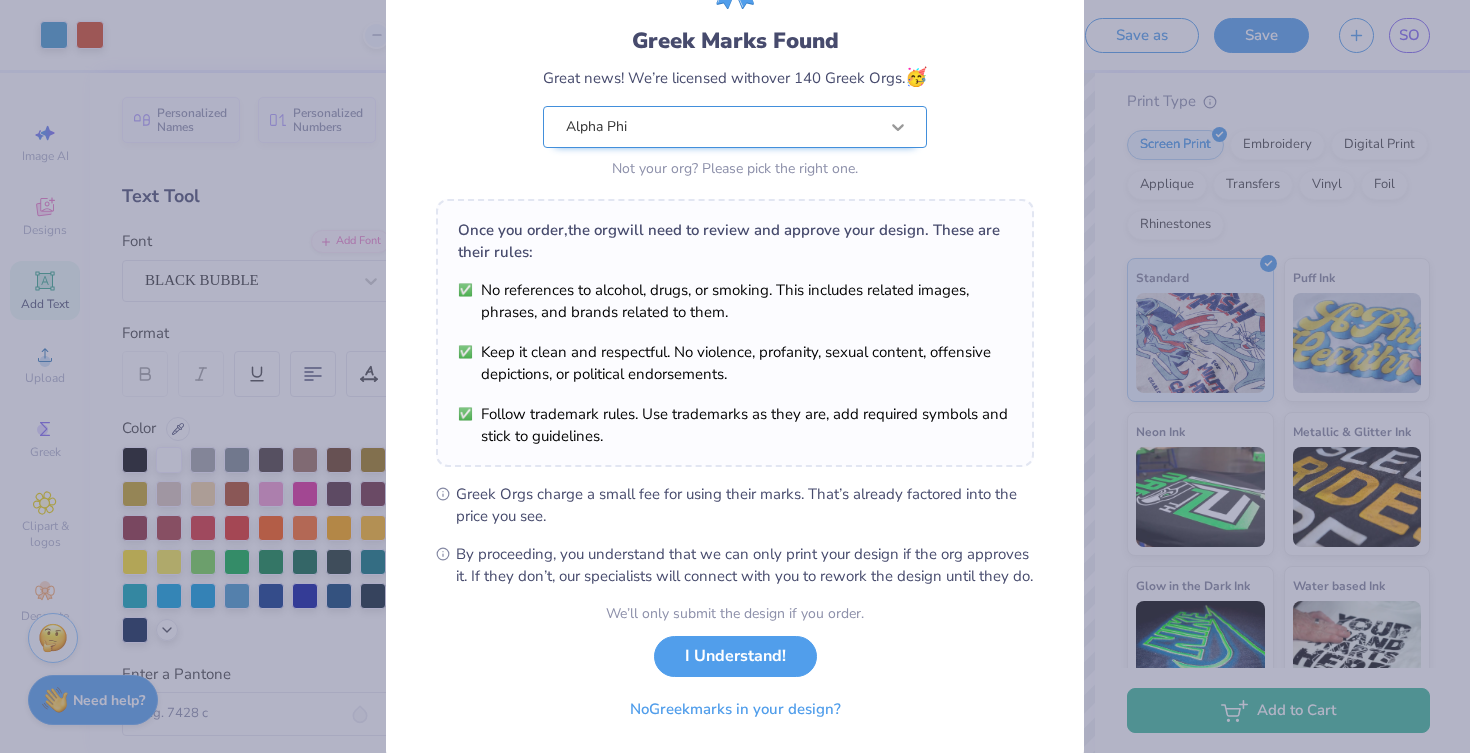 scroll, scrollTop: 183, scrollLeft: 0, axis: vertical 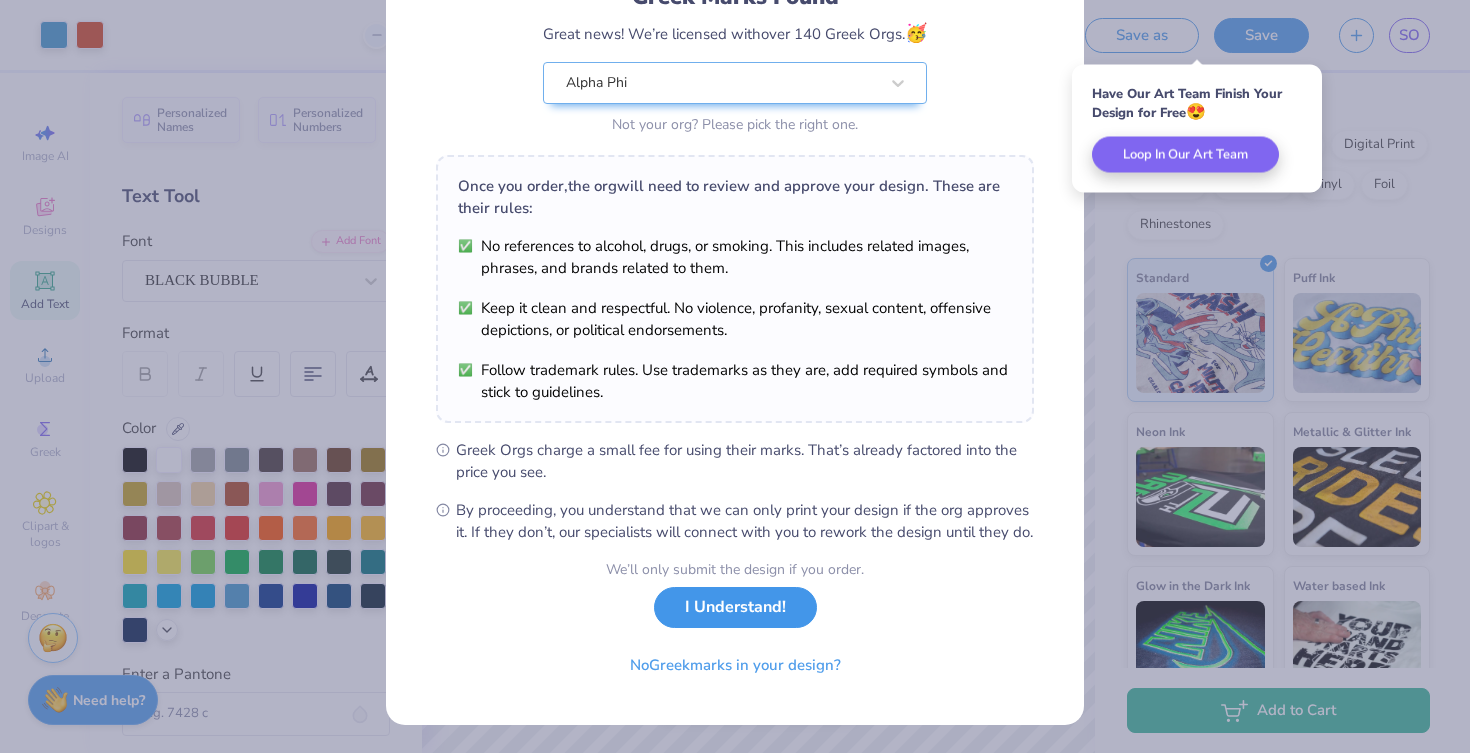 click on "I Understand!" at bounding box center [735, 607] 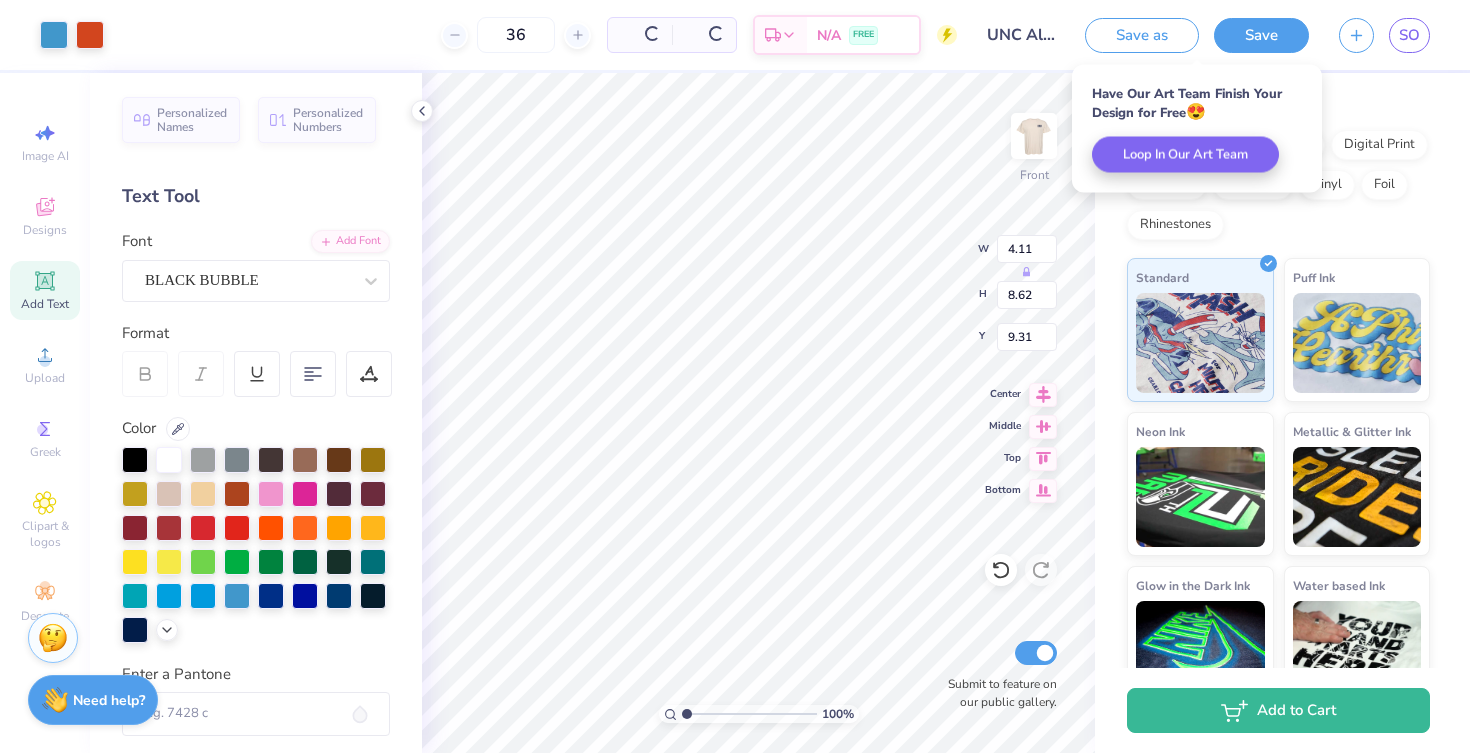 scroll, scrollTop: 0, scrollLeft: 0, axis: both 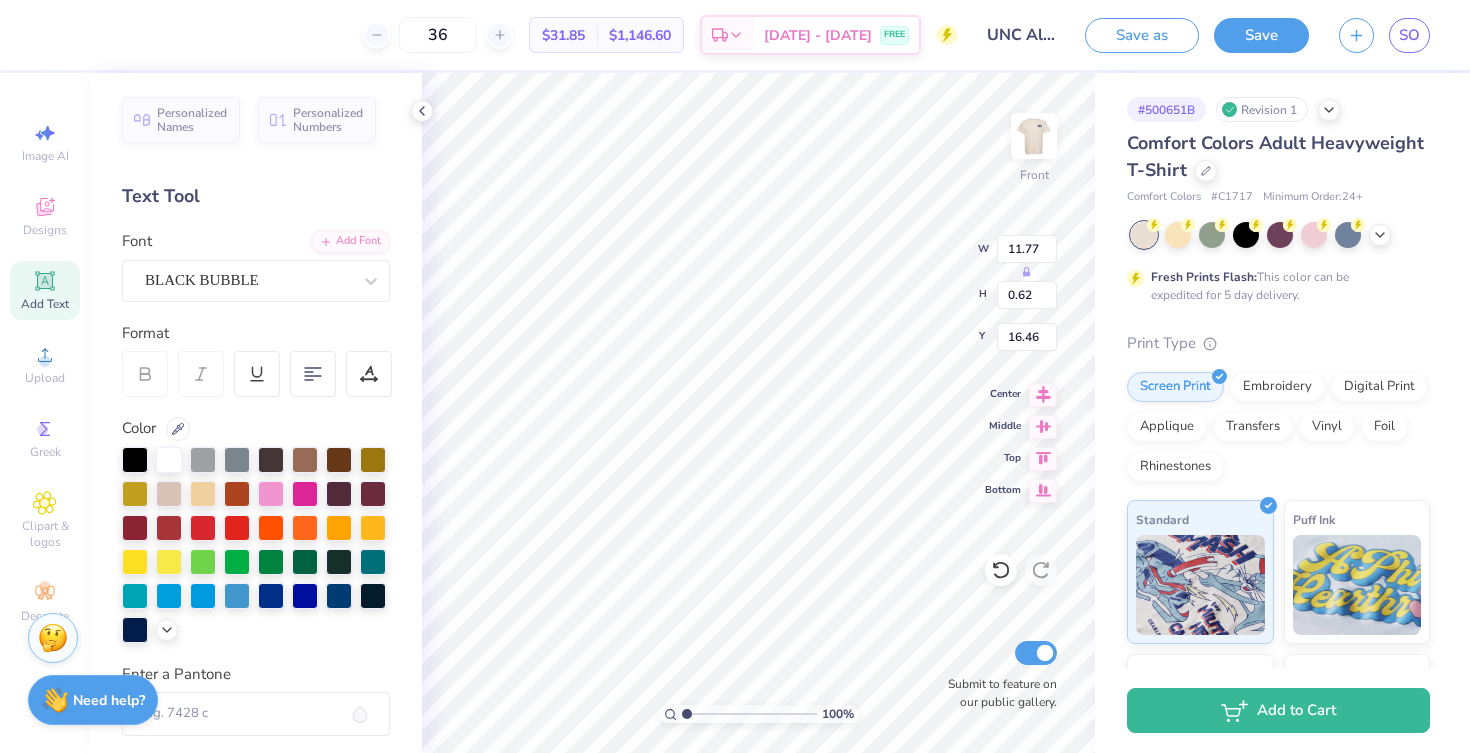 type on "16.47" 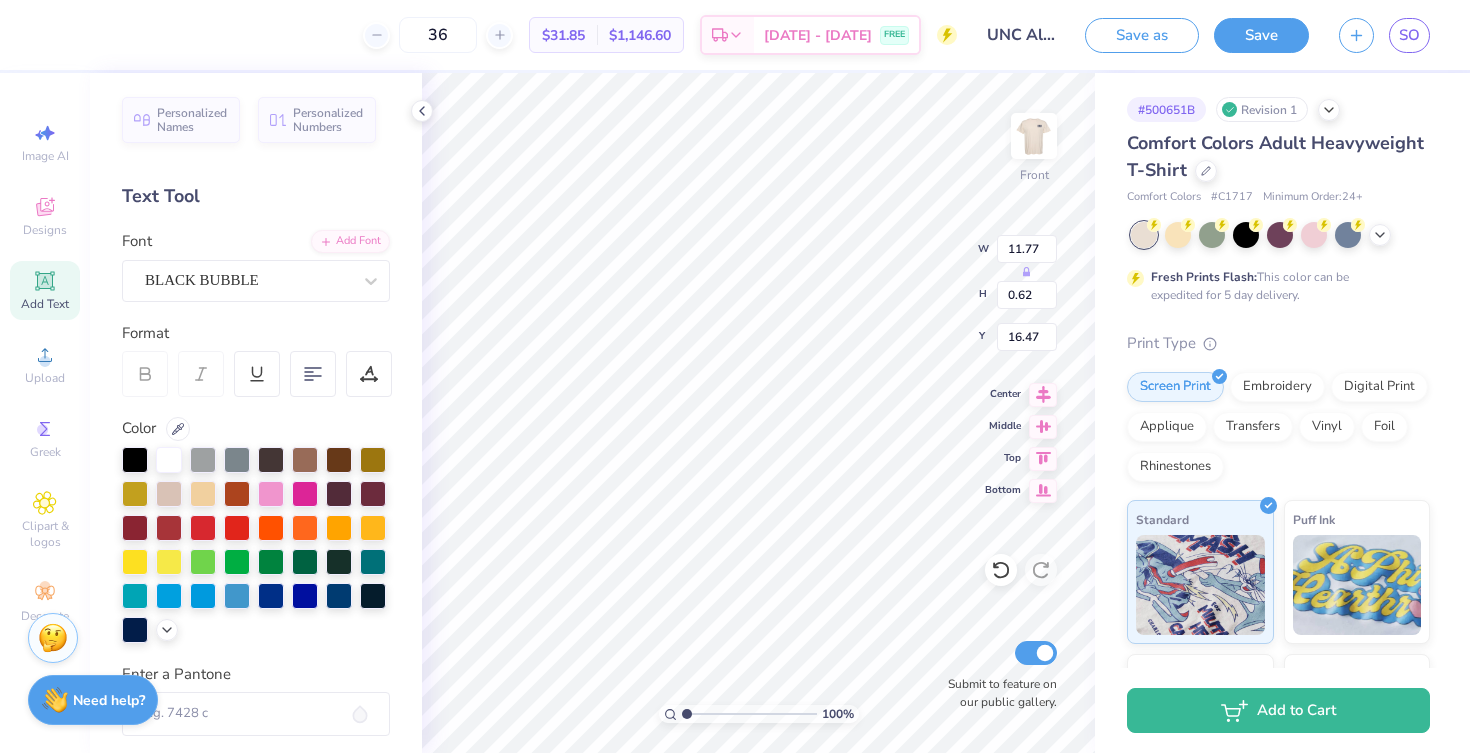 scroll, scrollTop: 0, scrollLeft: 4, axis: horizontal 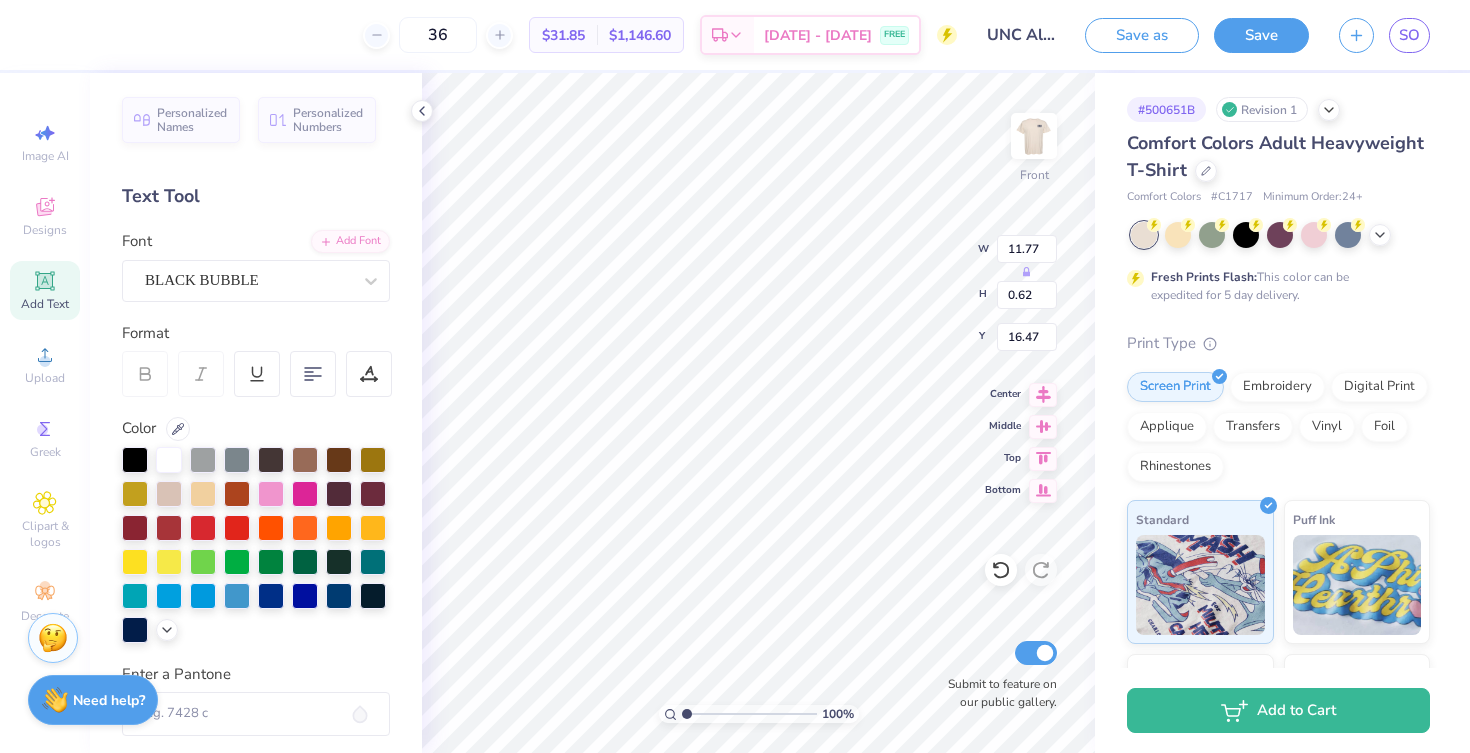 type on "ALPHABeT SOUP" 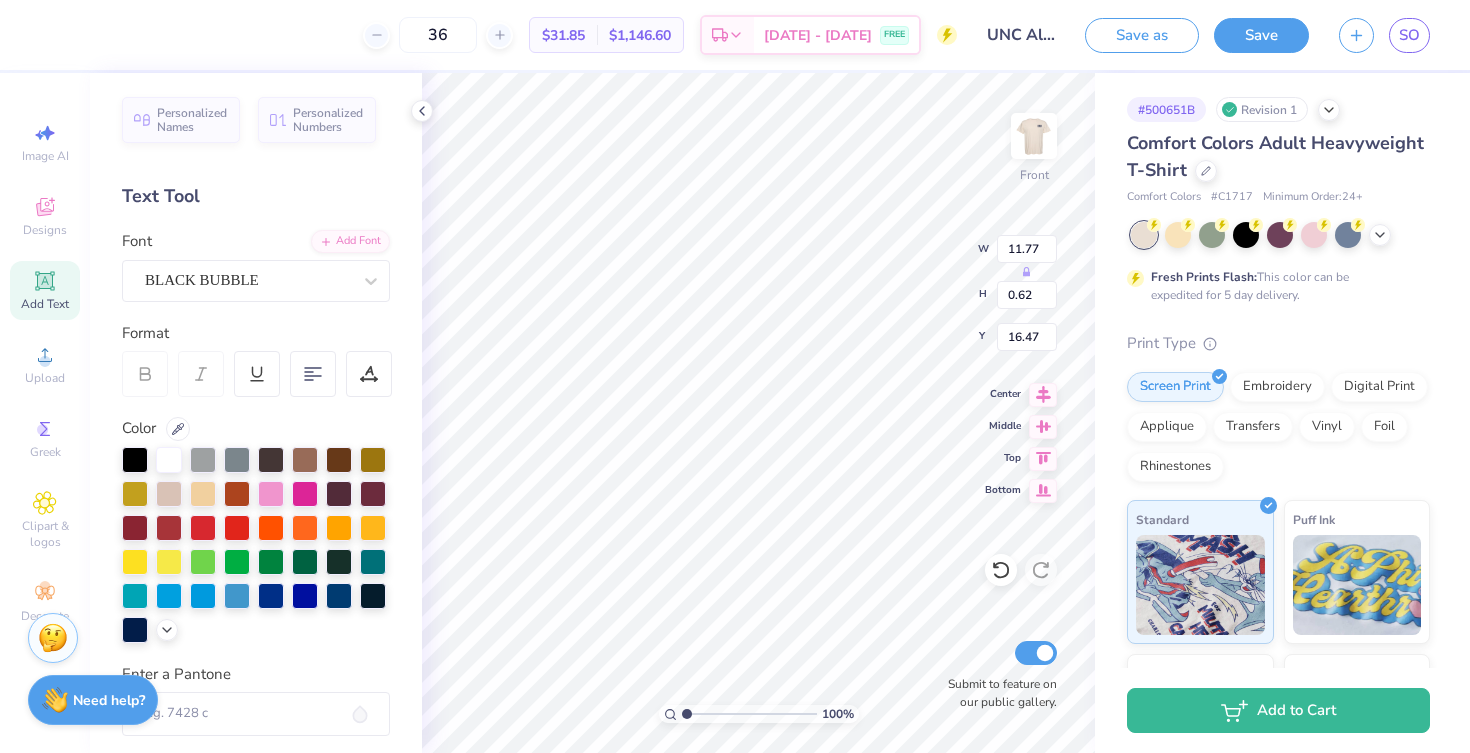 scroll, scrollTop: 0, scrollLeft: 6, axis: horizontal 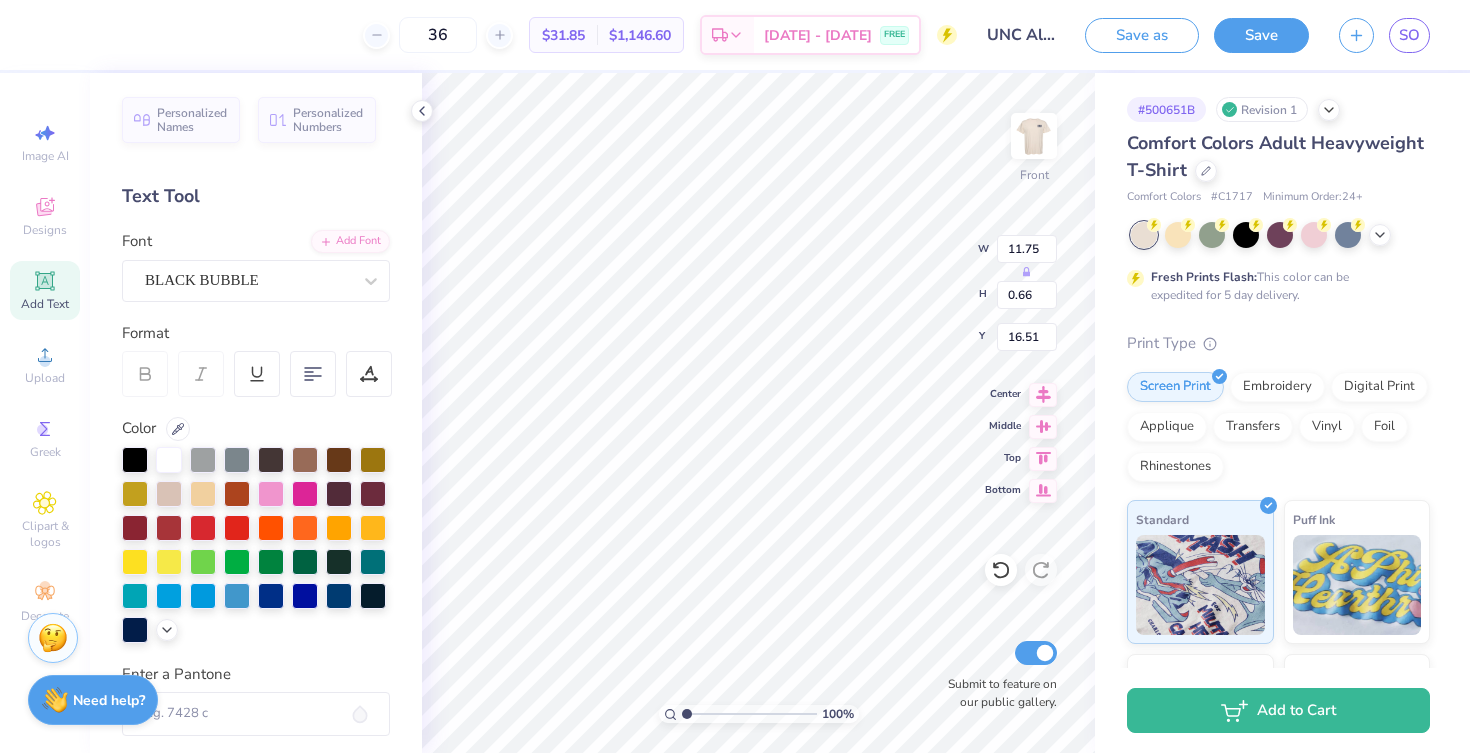 type on "11.95" 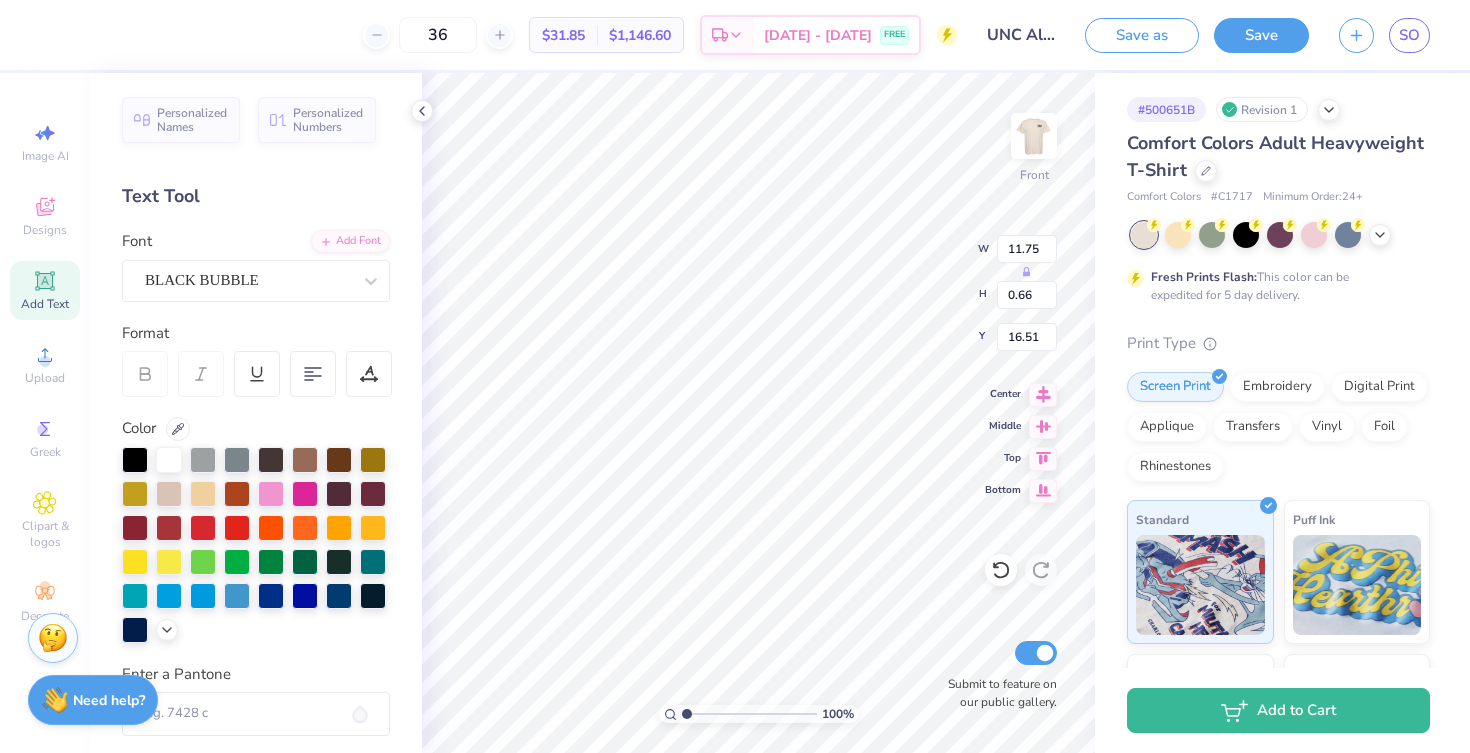 type on "3.00" 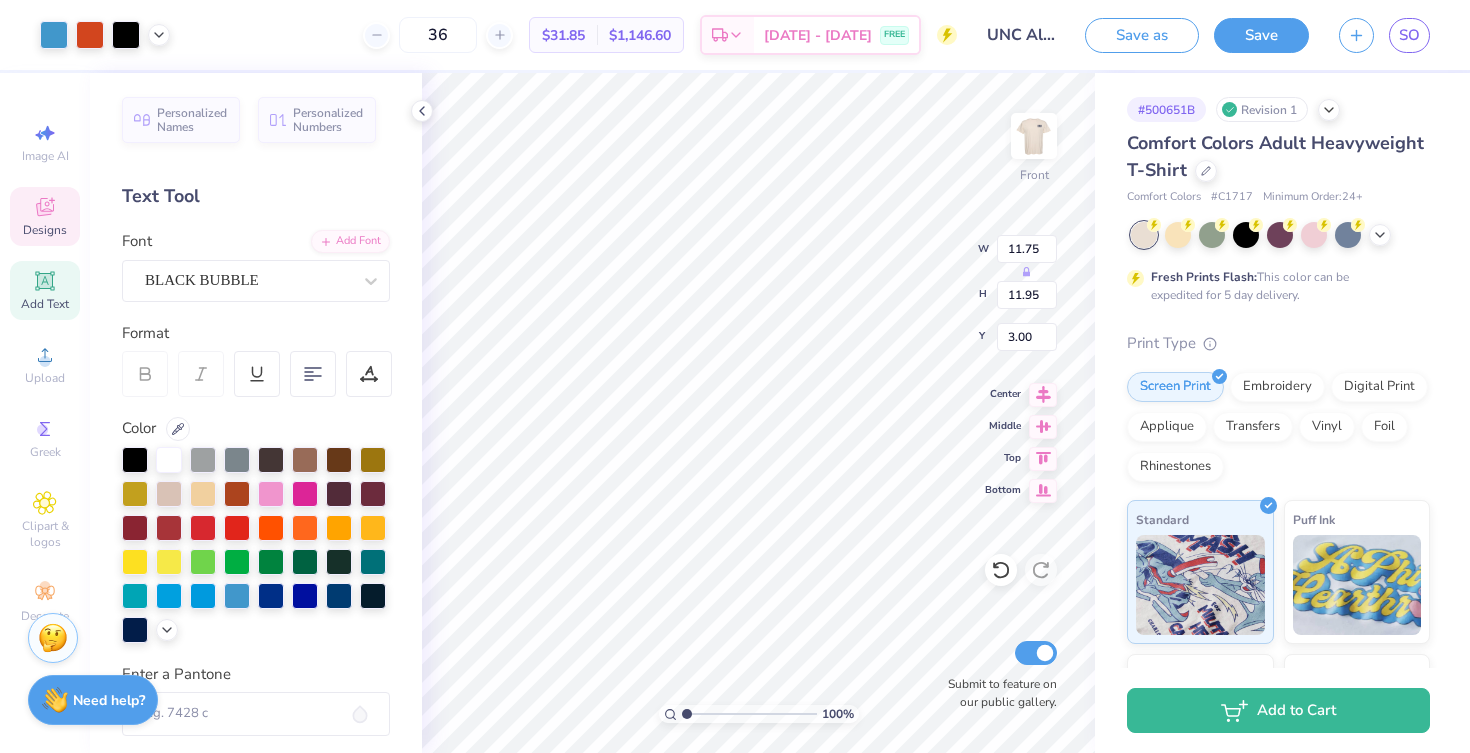 click 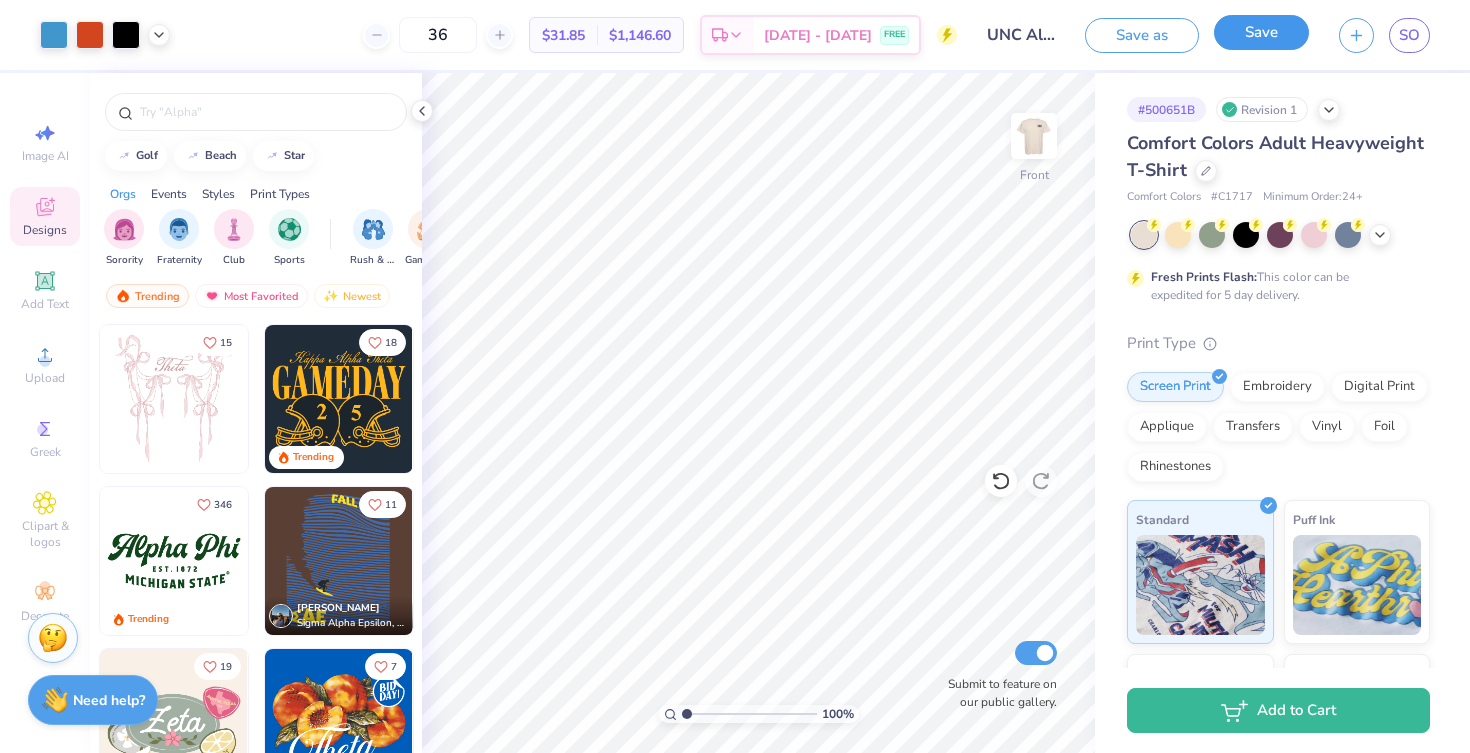 click on "Save" at bounding box center [1261, 32] 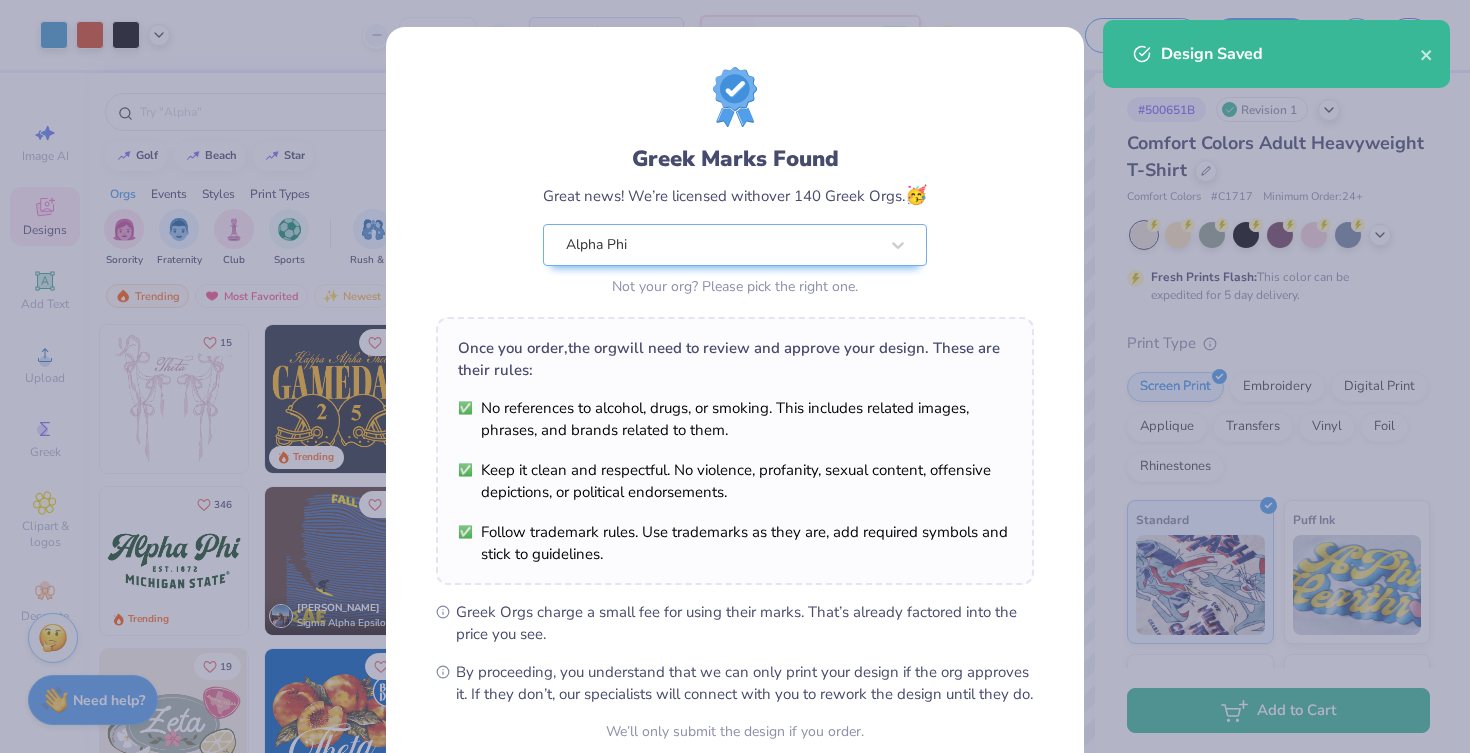 scroll, scrollTop: 183, scrollLeft: 0, axis: vertical 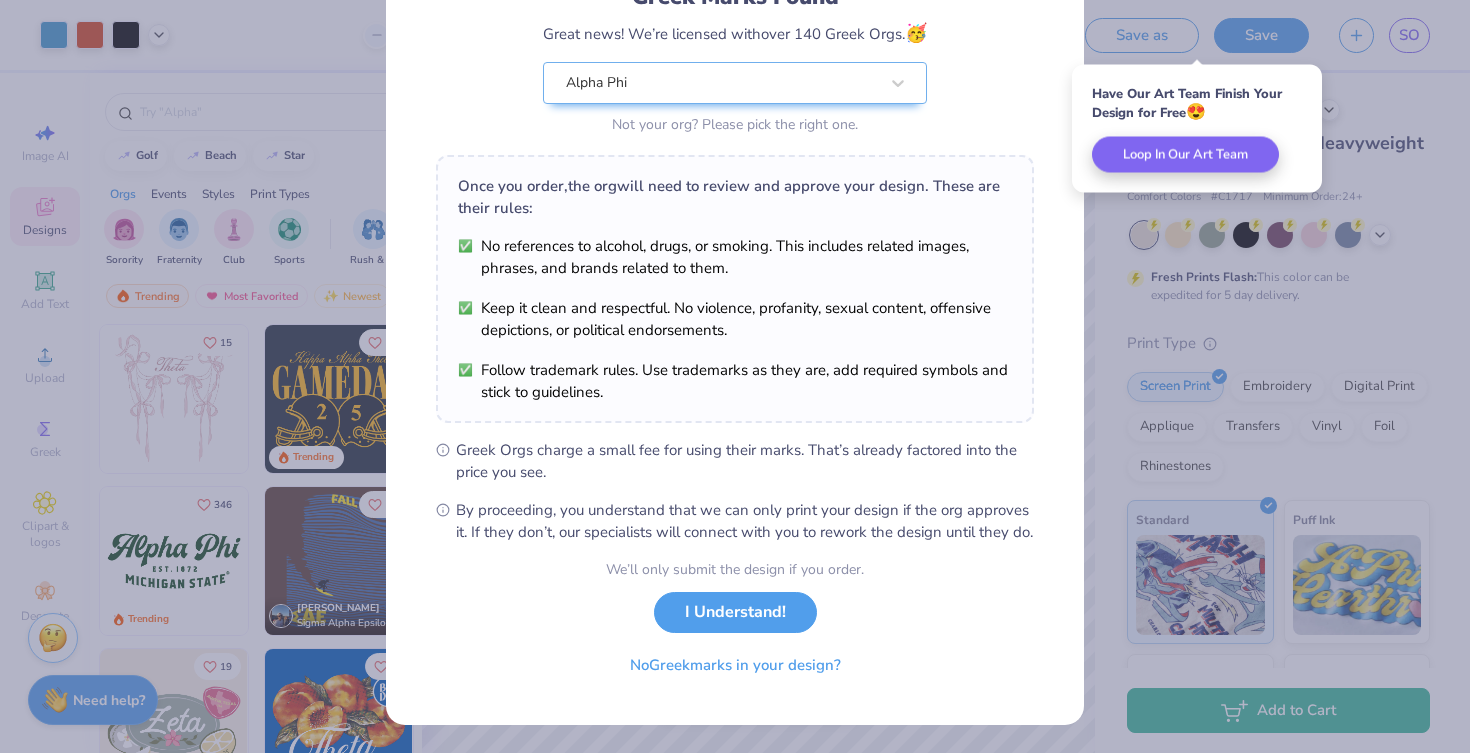 click on "Greek Marks Found Great news! We’re licensed with  over 140 Greek Orgs. 🥳 Alpha Phi Not your org? Please pick the right one. Once you order,  the org  will need to review and approve your design. These are their rules: No references to alcohol, drugs, or smoking. This includes related images, phrases, and brands related to them. Keep it clean and respectful. No violence, profanity, sexual content, offensive depictions, or political endorsements. Follow trademark rules. Use trademarks as they are, add required symbols and stick to guidelines. Greek Orgs charge a small fee for using their marks. That’s already factored into the price you see. By proceeding, you understand that we can only print your design if the org approves it. If they don’t, our specialists will connect with you to rework the design until they do. We’ll only submit the design if you order. I Understand! No  Greek  marks in your design?" at bounding box center [735, 376] 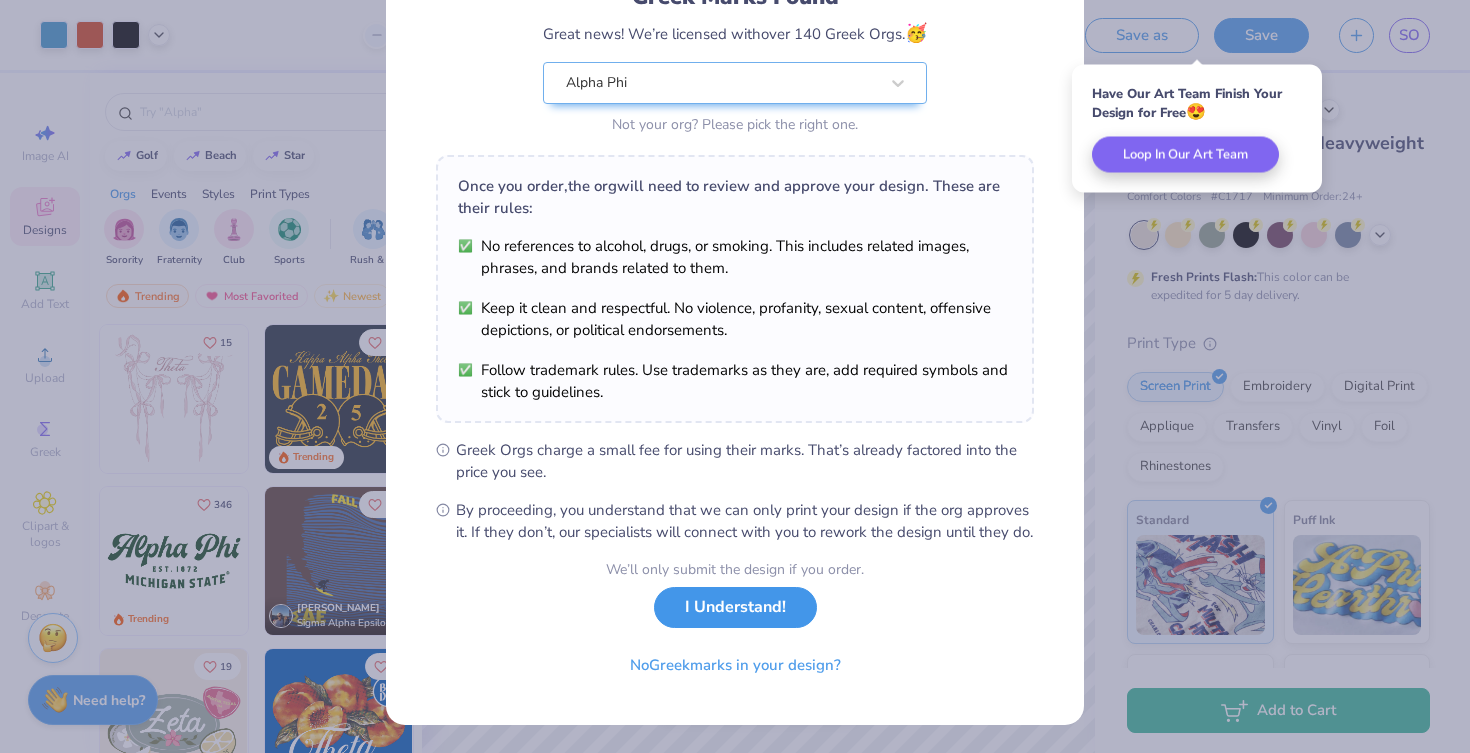 click on "I Understand!" at bounding box center [735, 607] 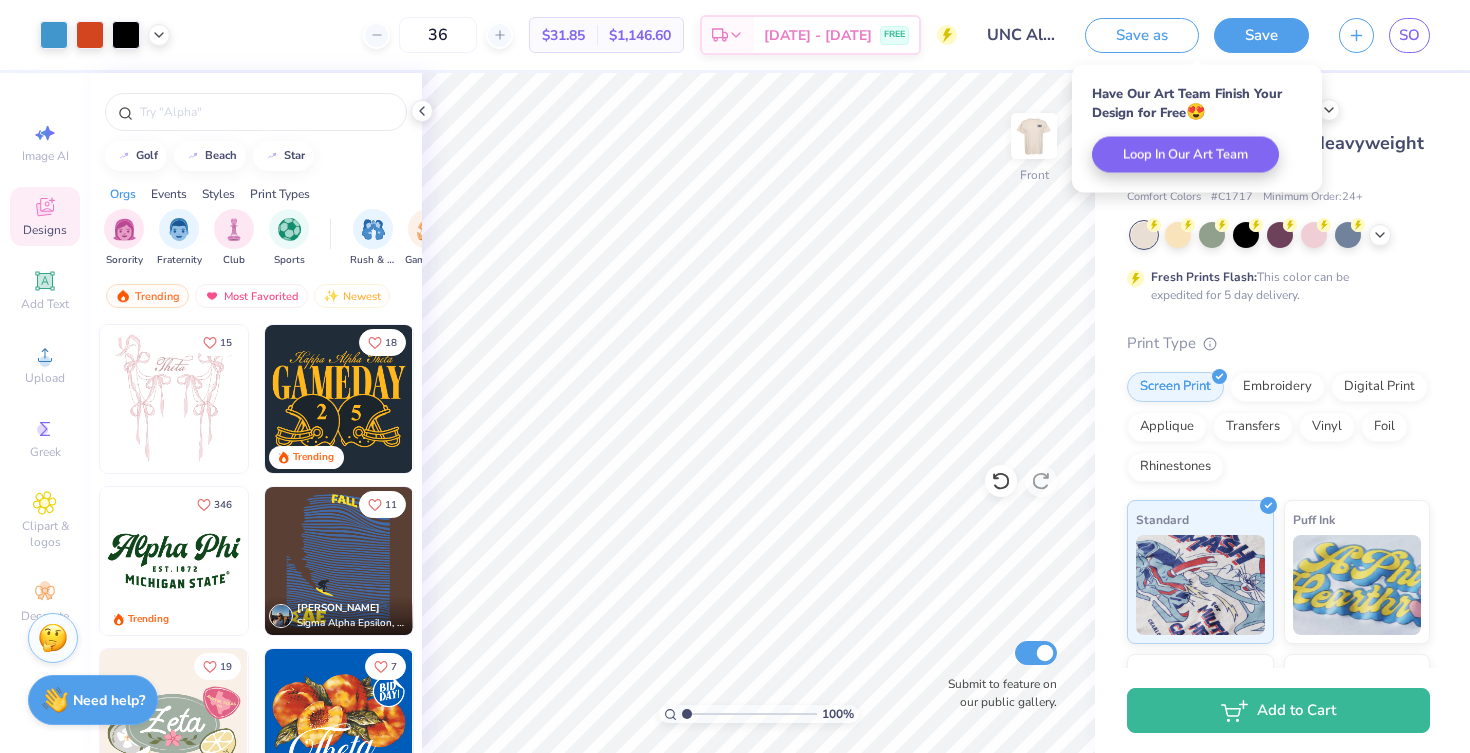 scroll, scrollTop: 0, scrollLeft: 0, axis: both 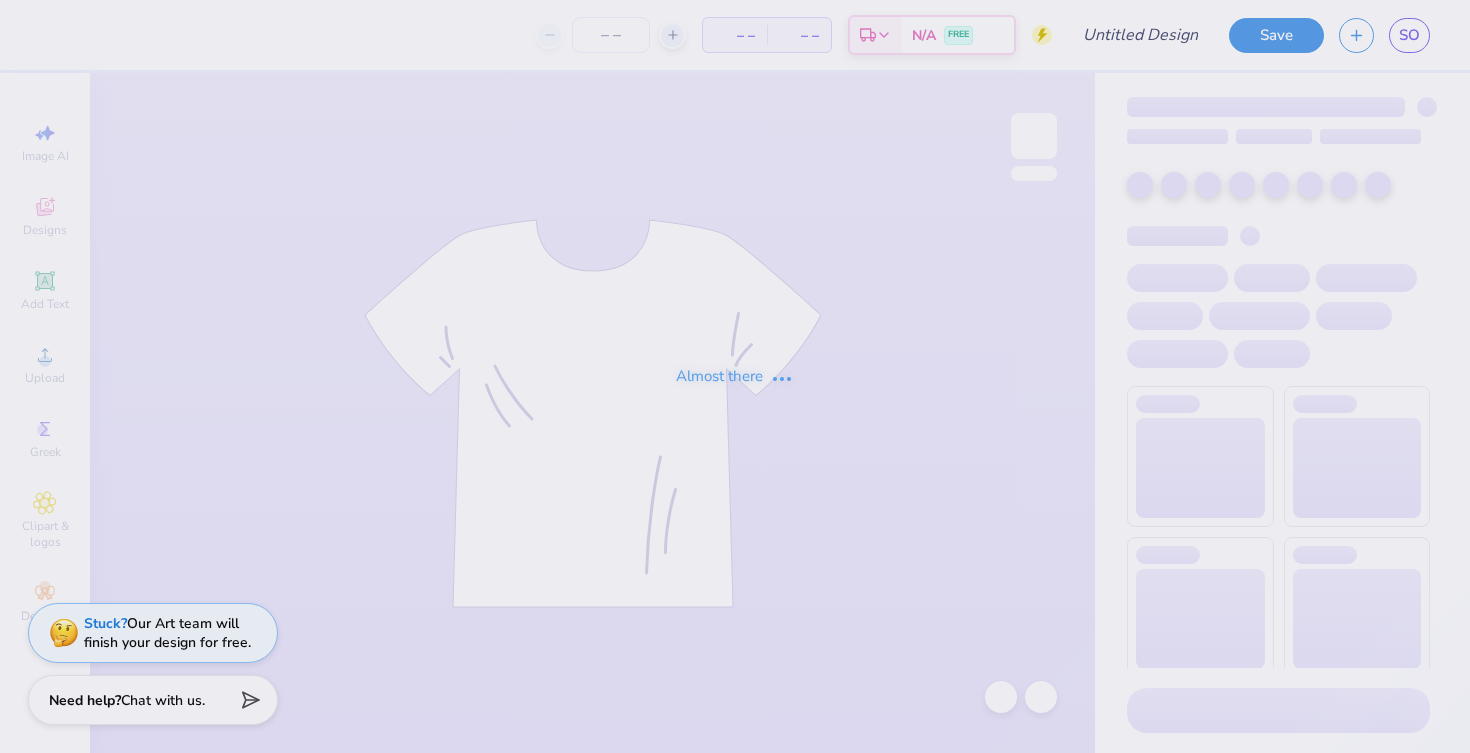 type on "UNC Alpha Phi Alphabet Soup Cocktail Shirts 2025" 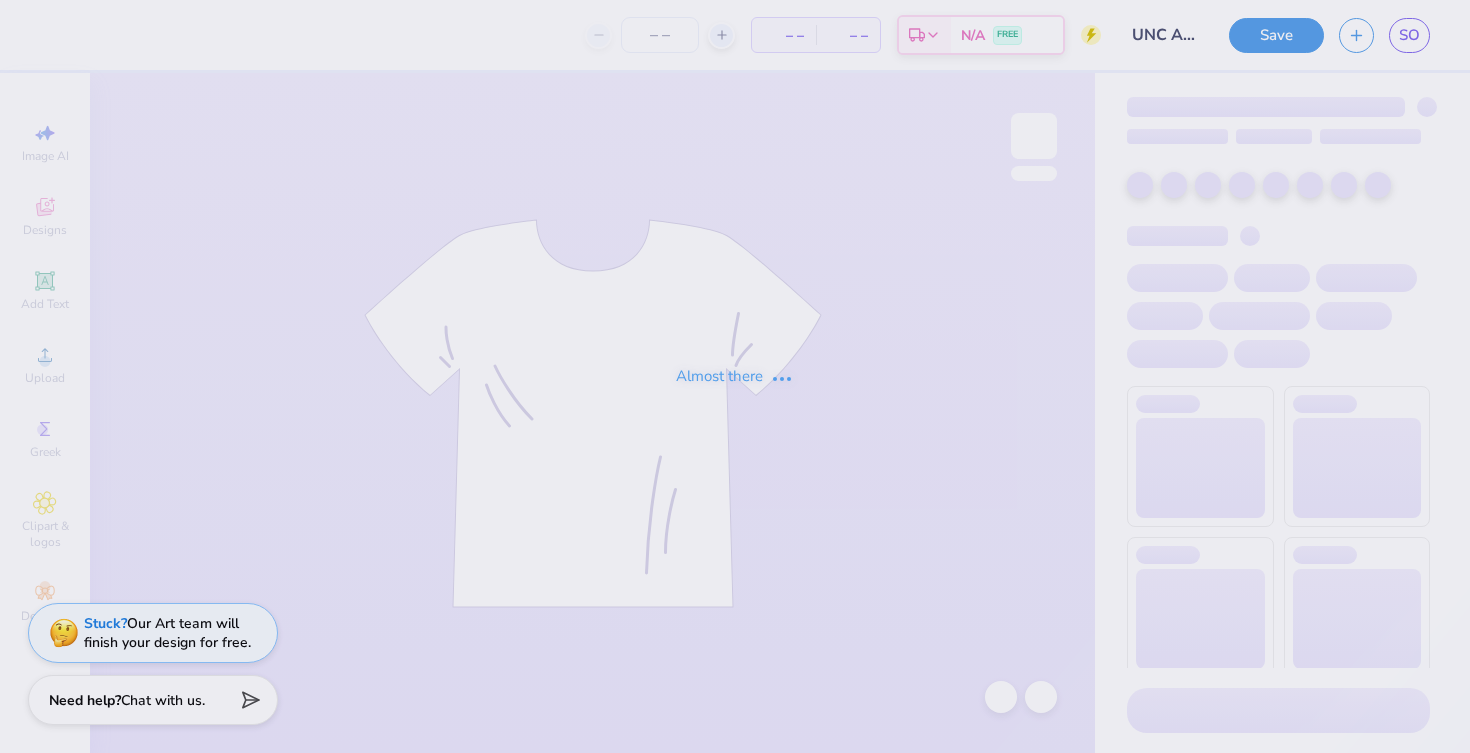 type on "36" 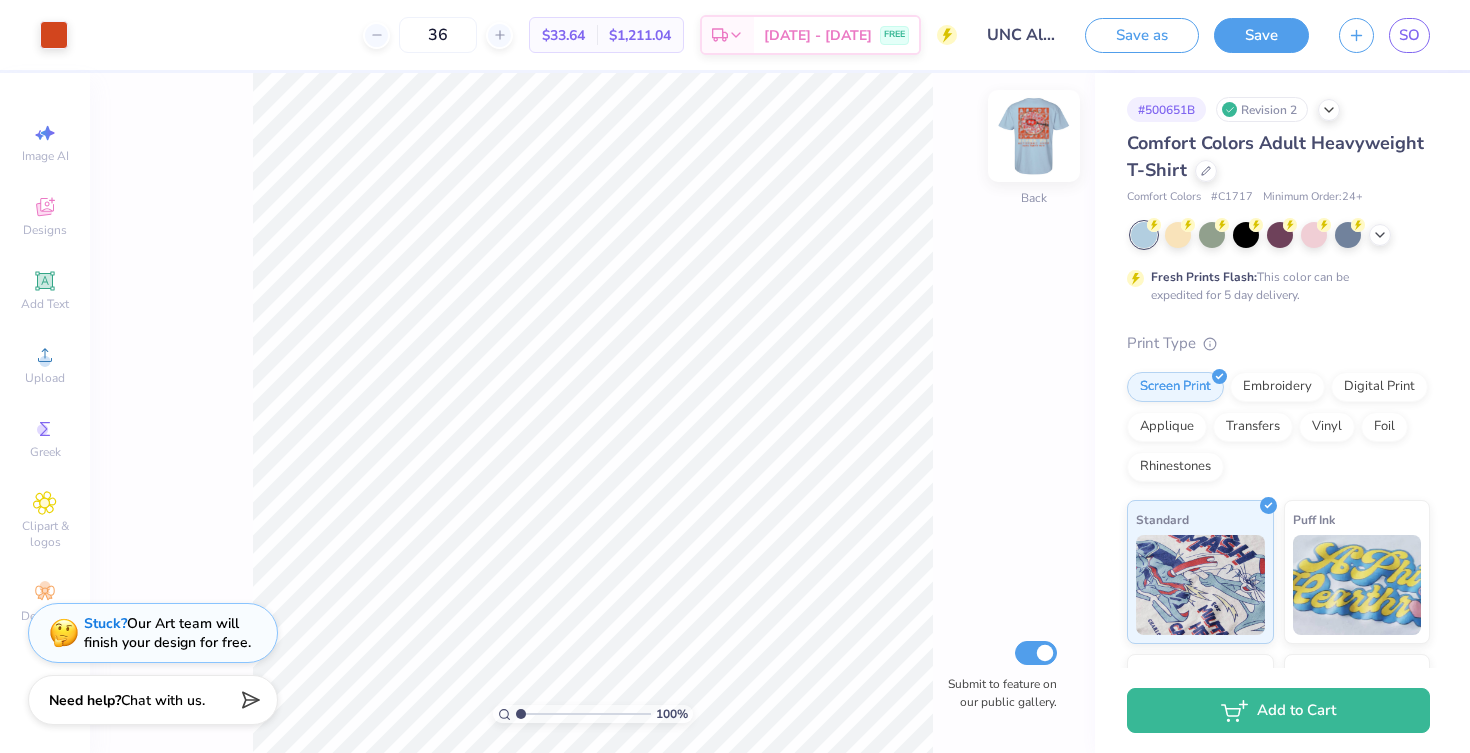 click at bounding box center [1034, 136] 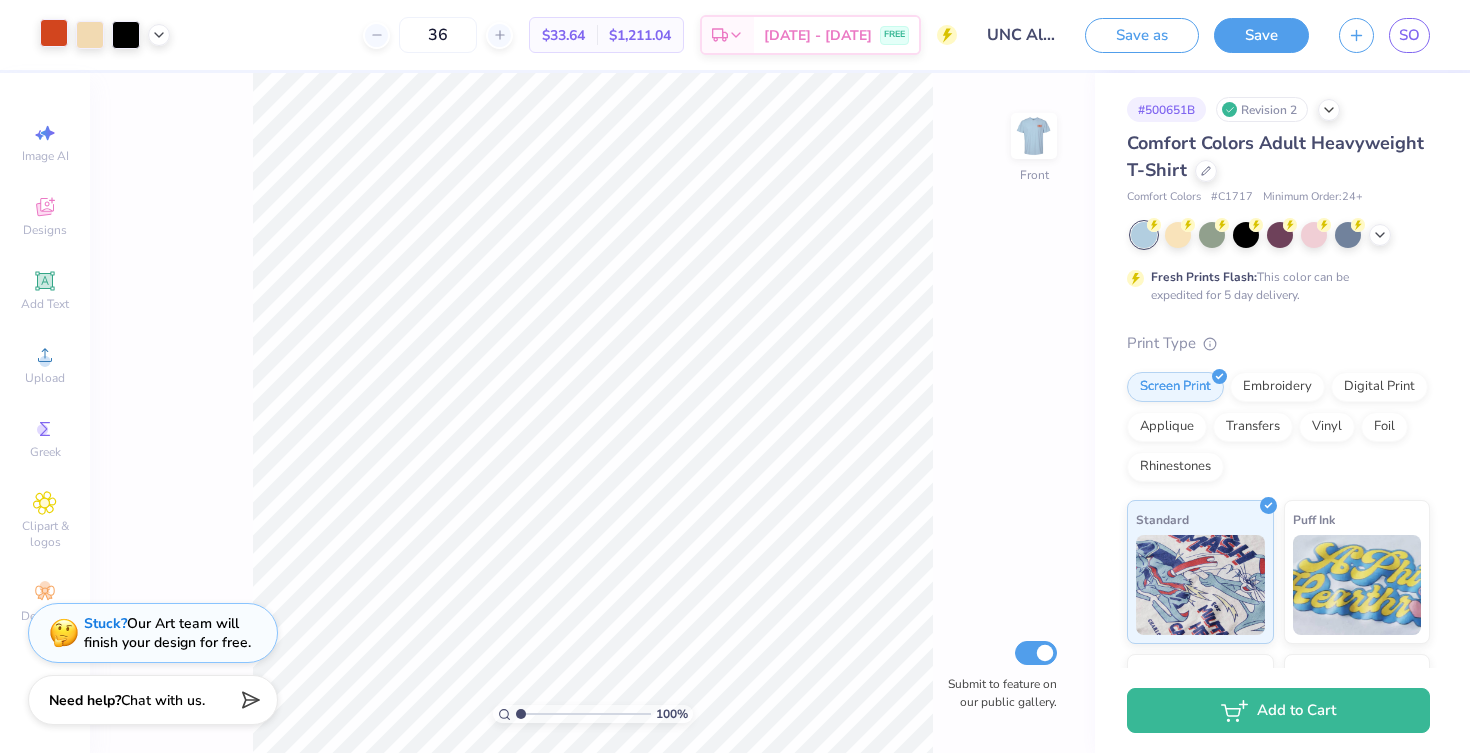 click at bounding box center [54, 33] 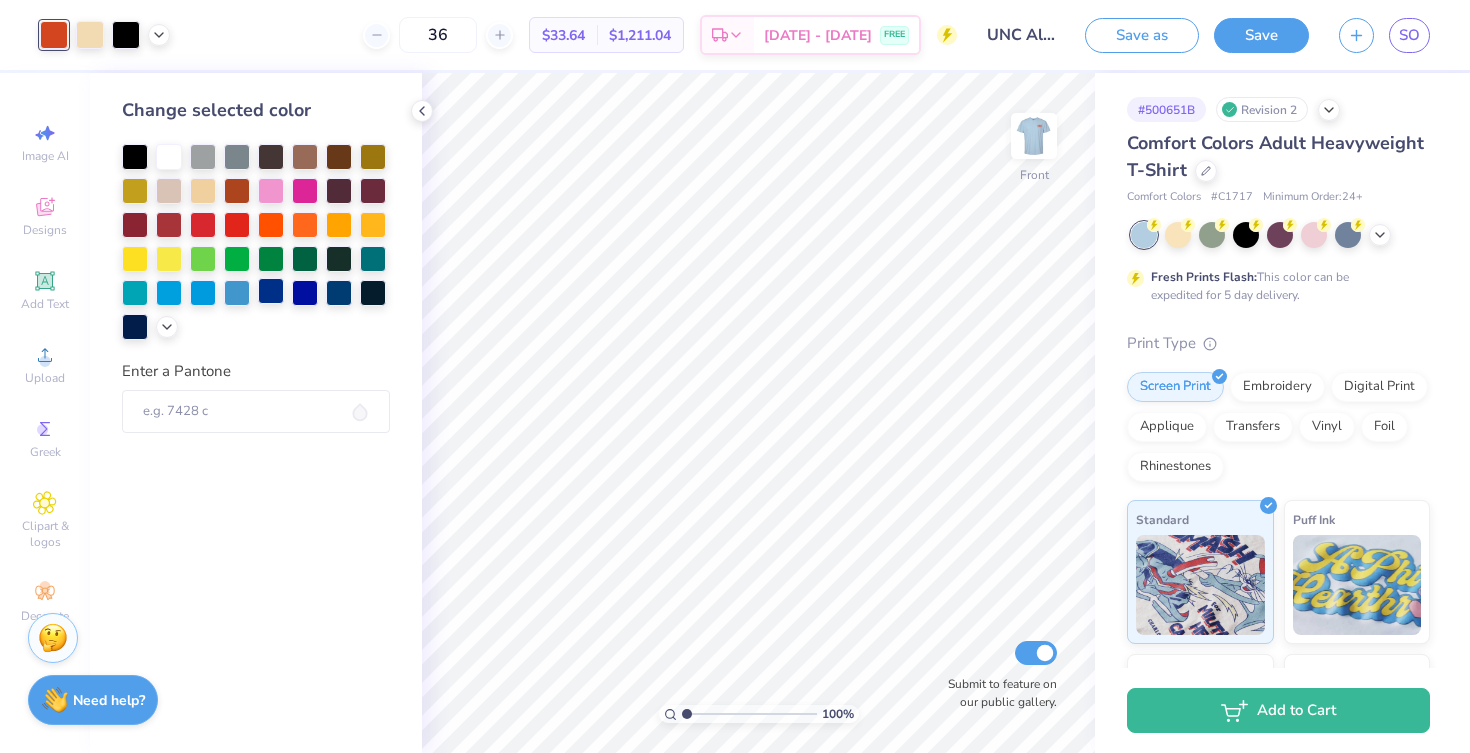 click at bounding box center (271, 291) 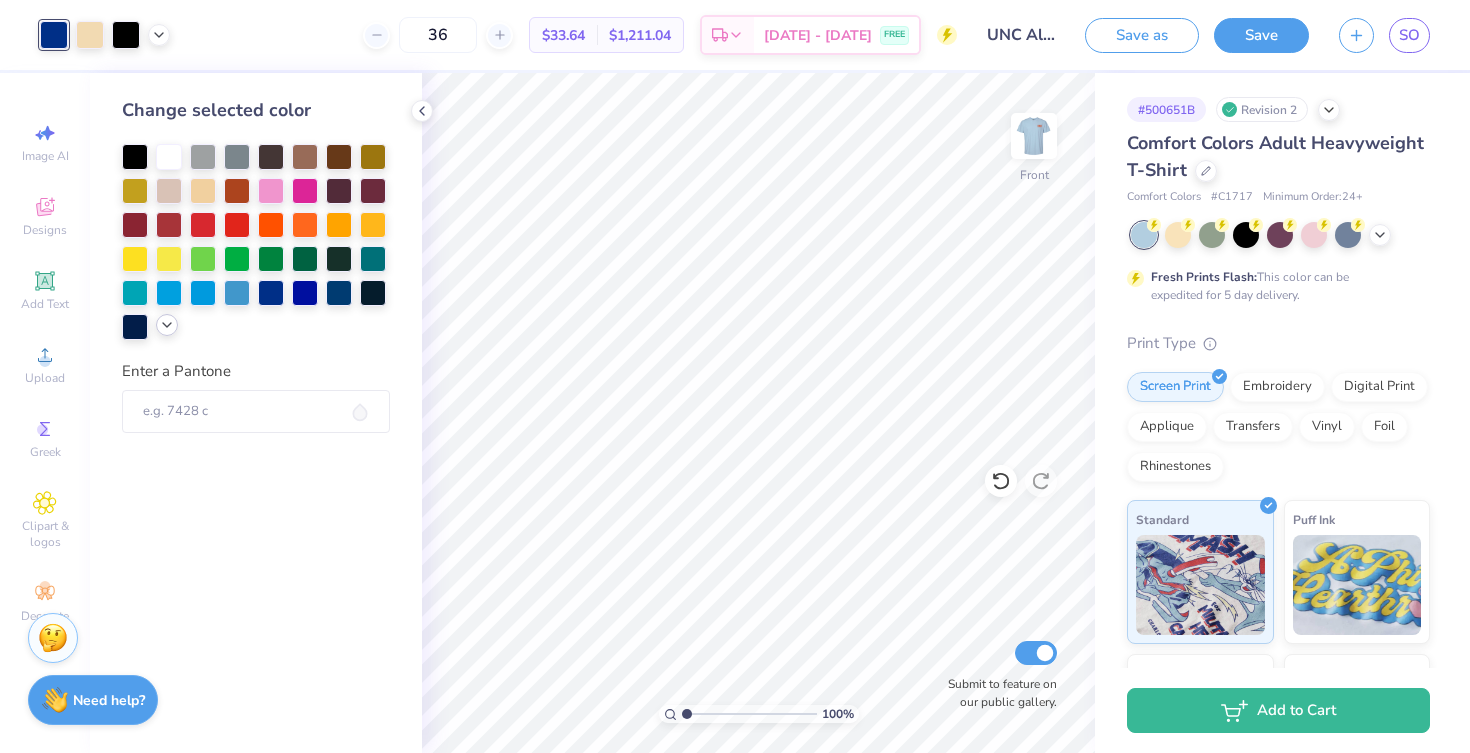click at bounding box center (167, 325) 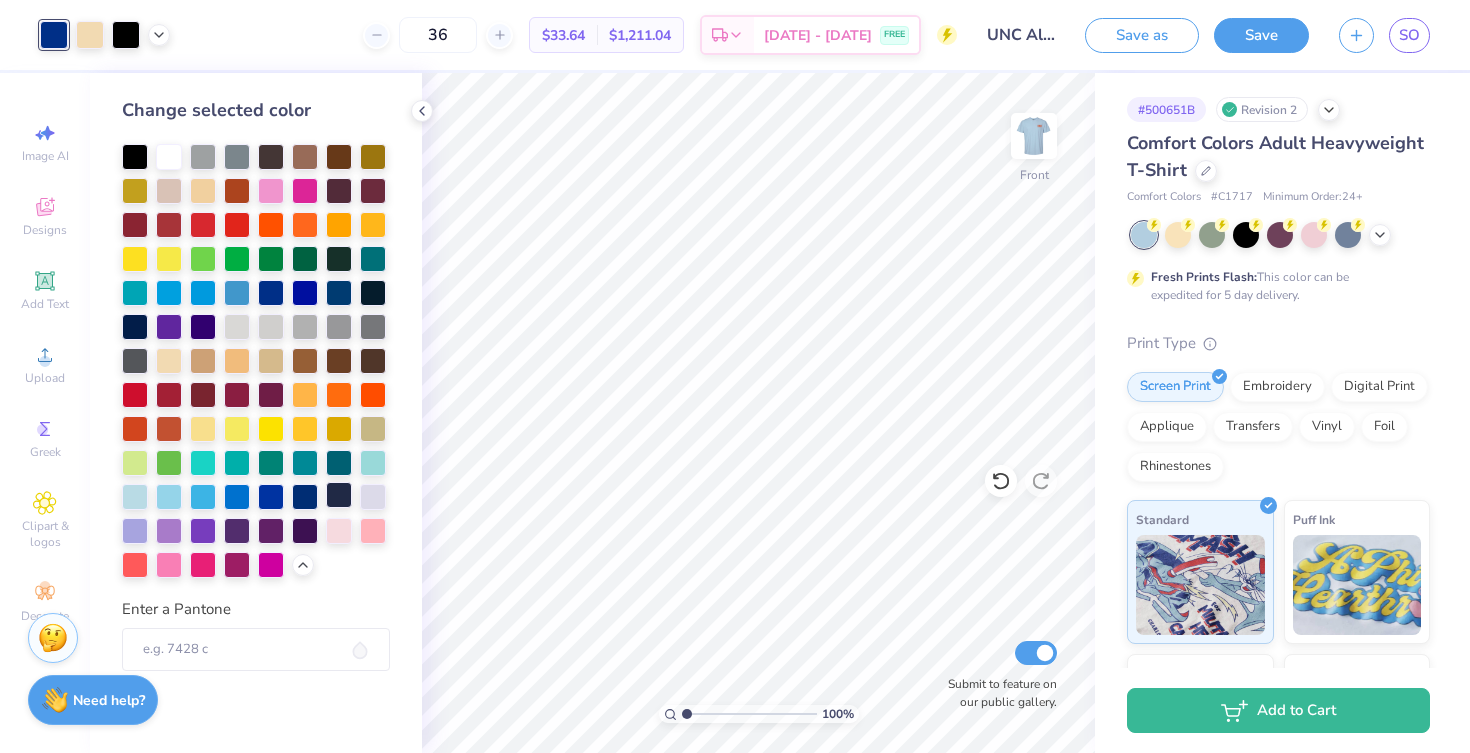 click at bounding box center [339, 495] 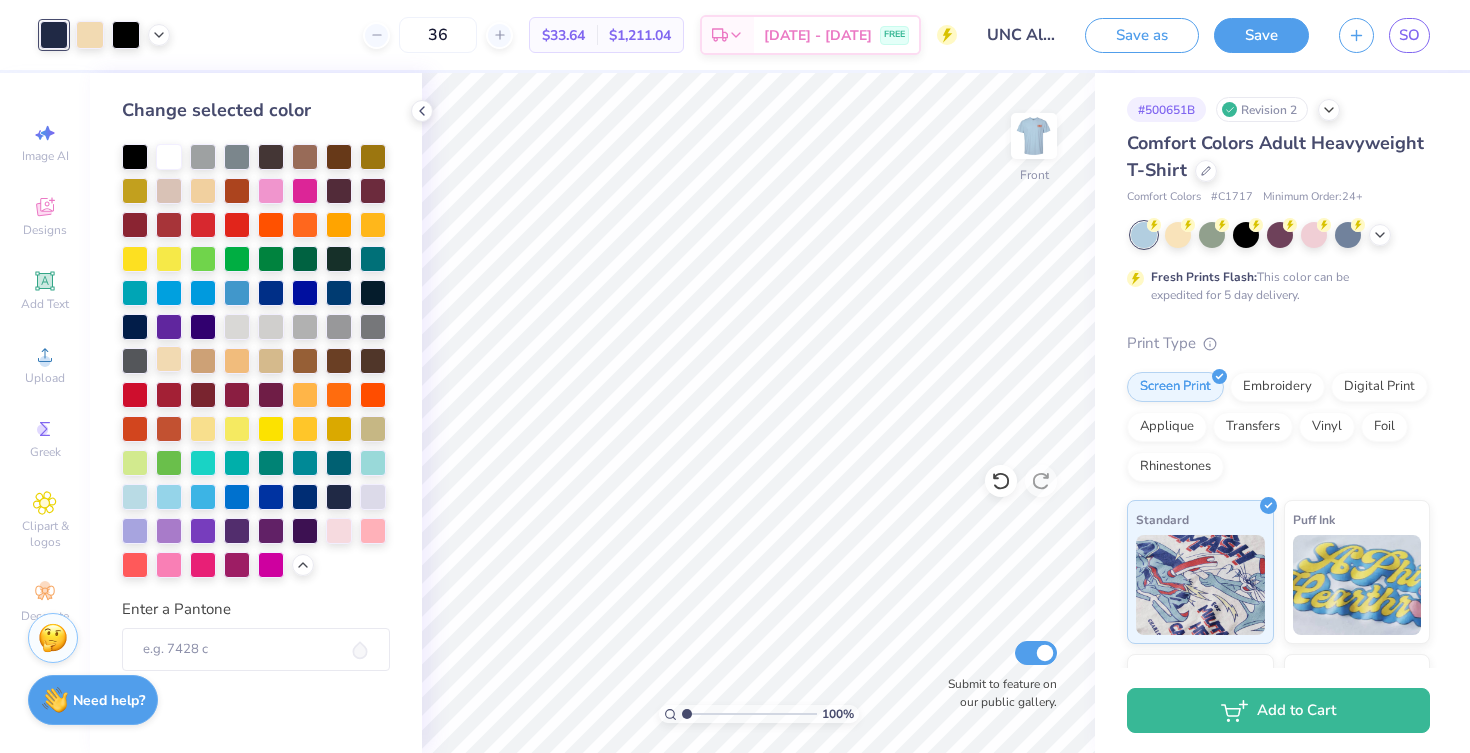 click at bounding box center (169, 359) 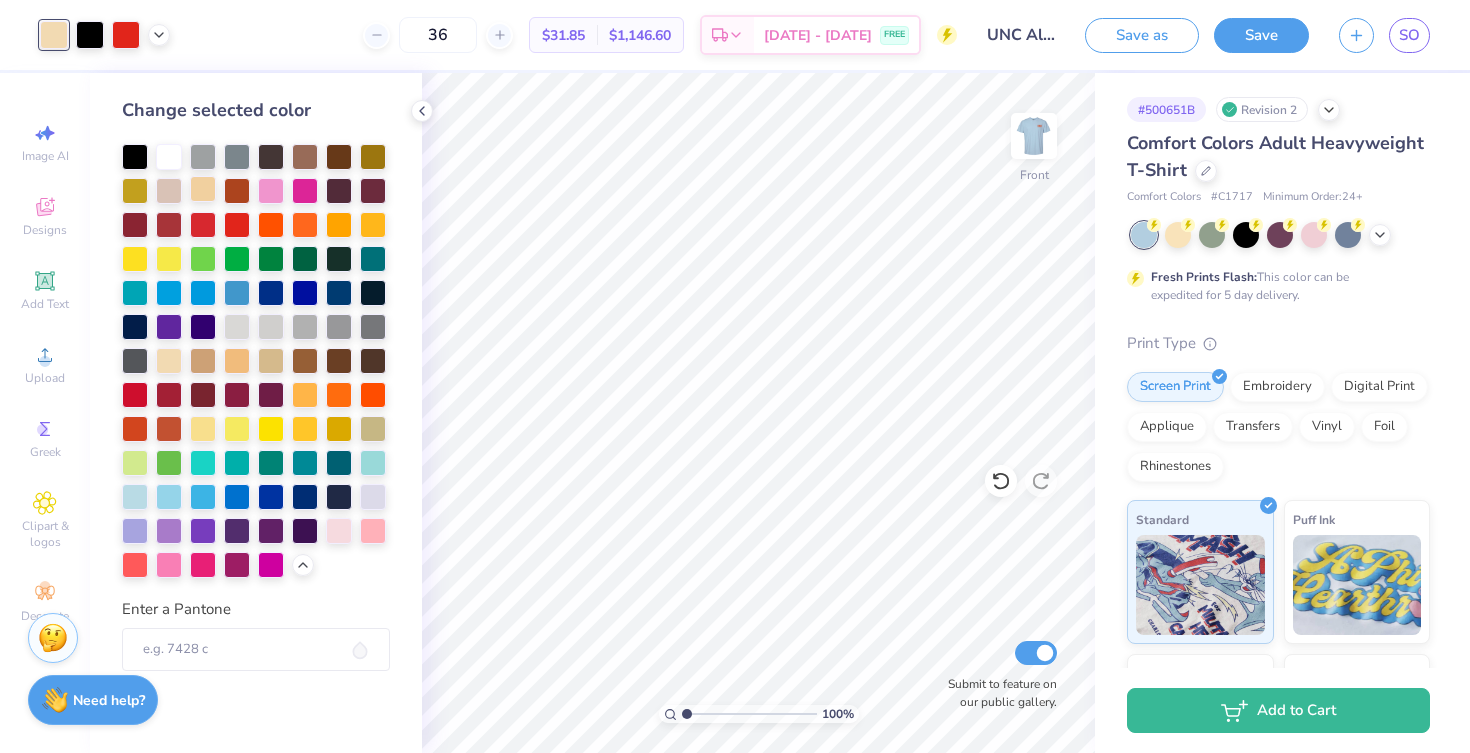 click at bounding box center [203, 189] 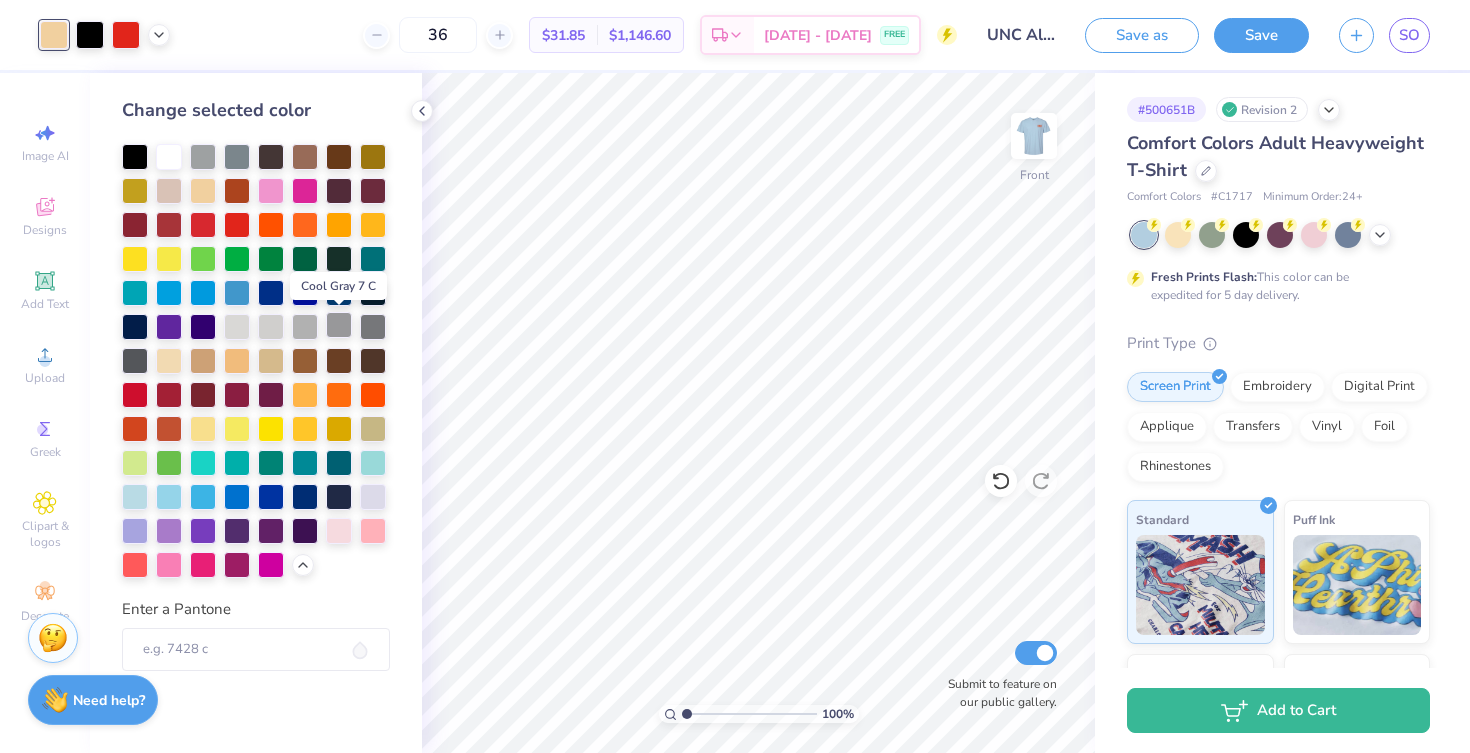 click at bounding box center [339, 325] 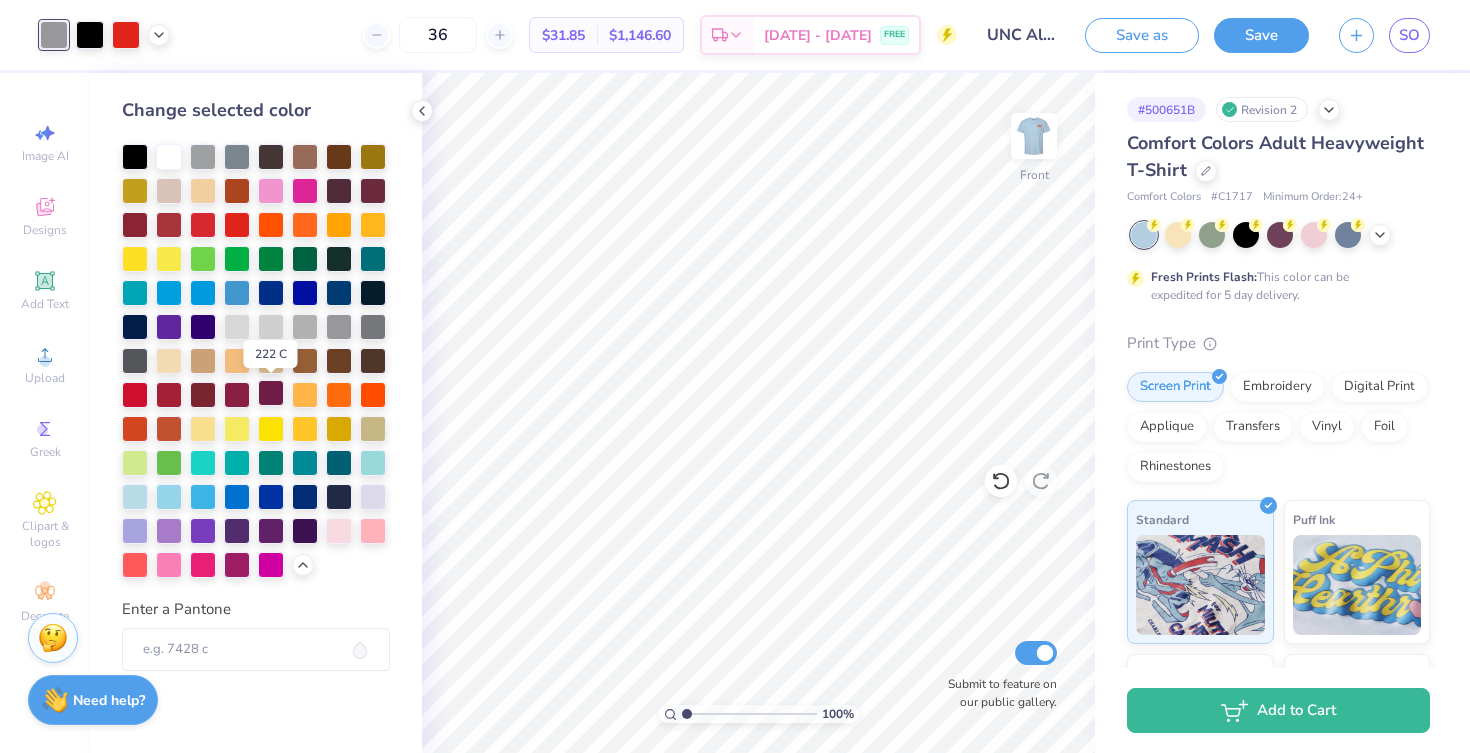 click at bounding box center (271, 393) 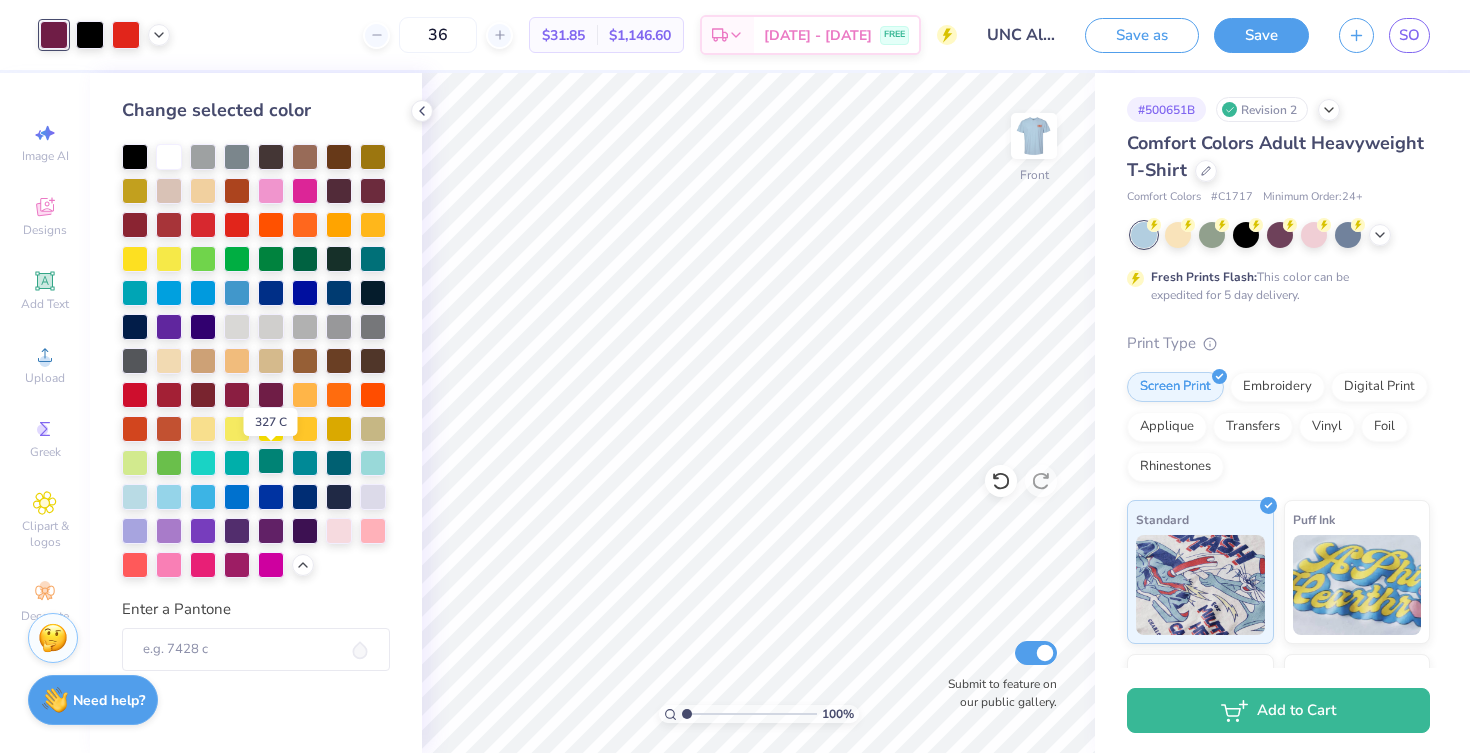 click at bounding box center (271, 461) 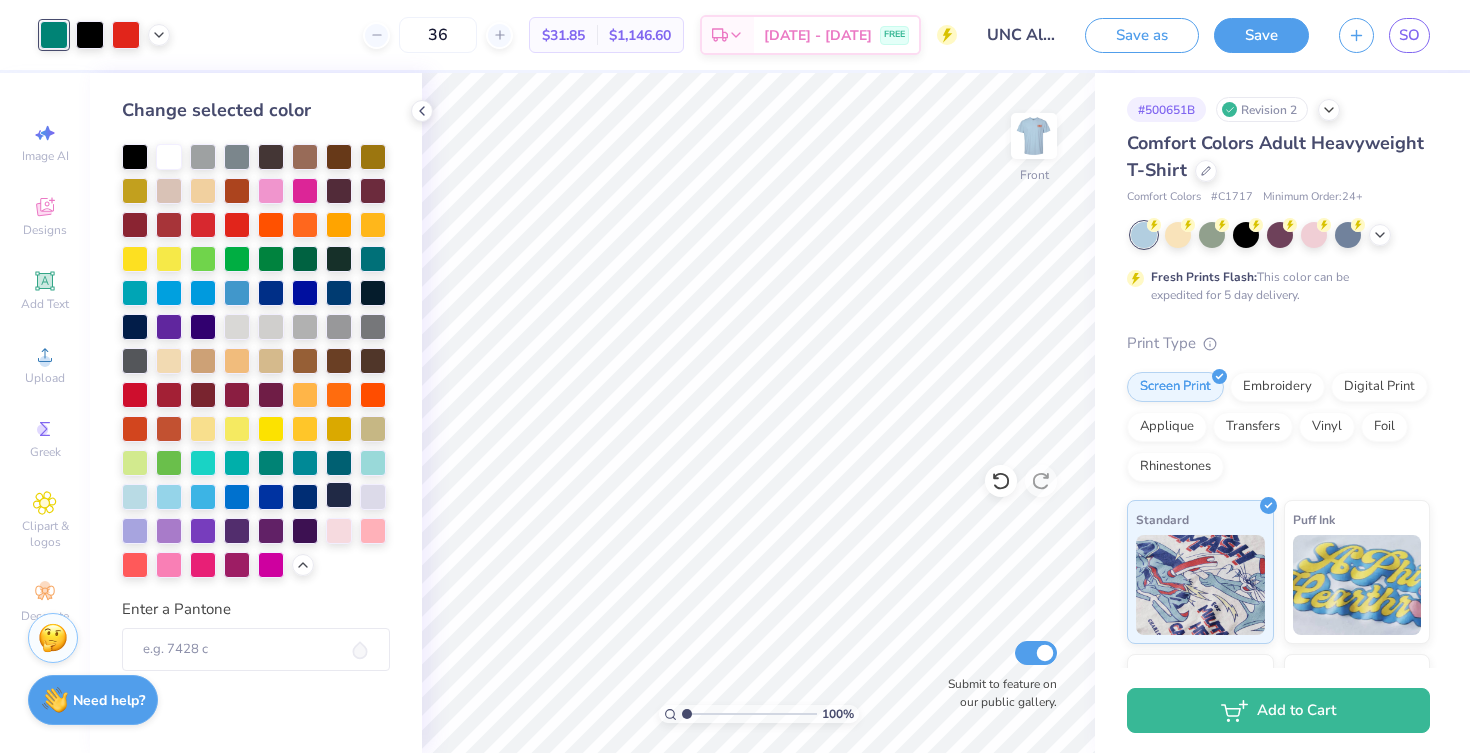 click at bounding box center [339, 495] 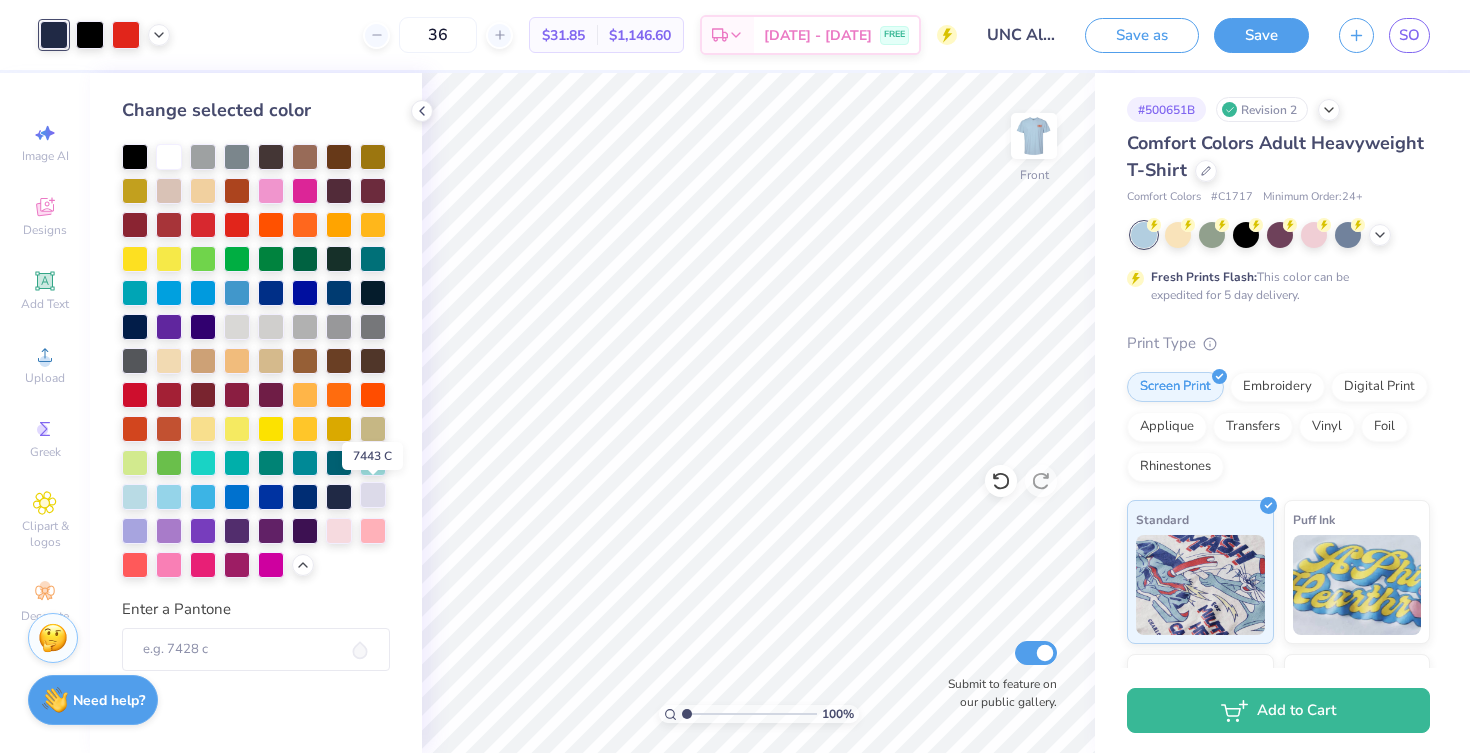 click at bounding box center (373, 495) 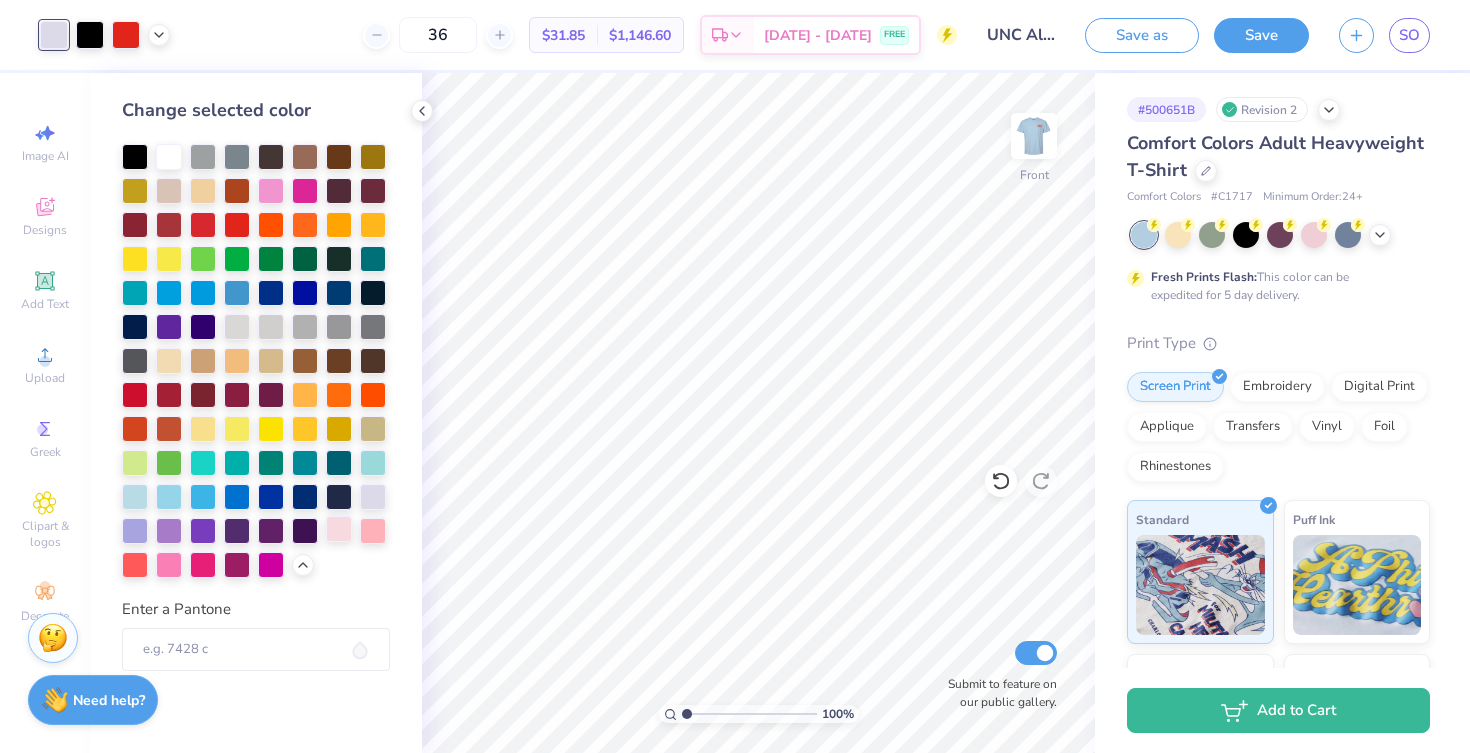 click at bounding box center [339, 529] 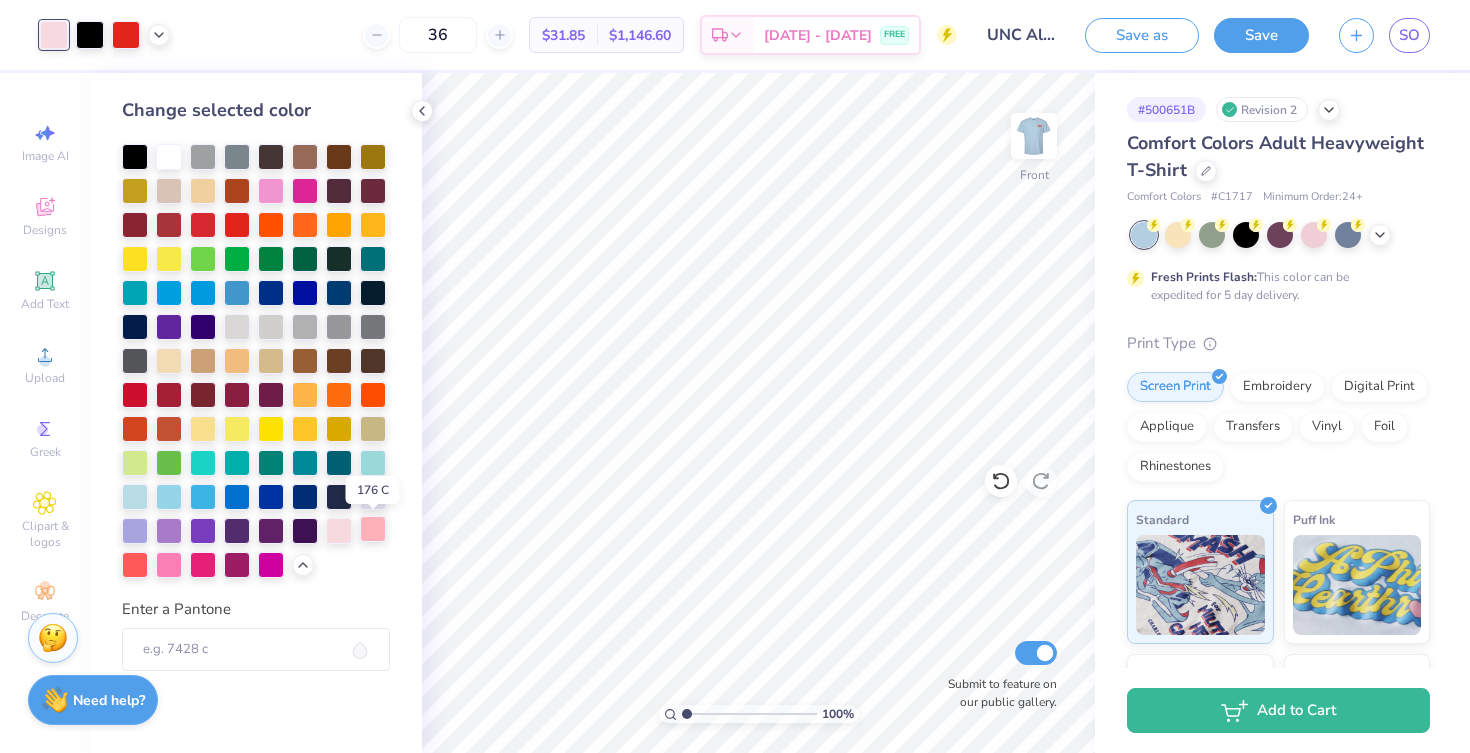 click at bounding box center (373, 529) 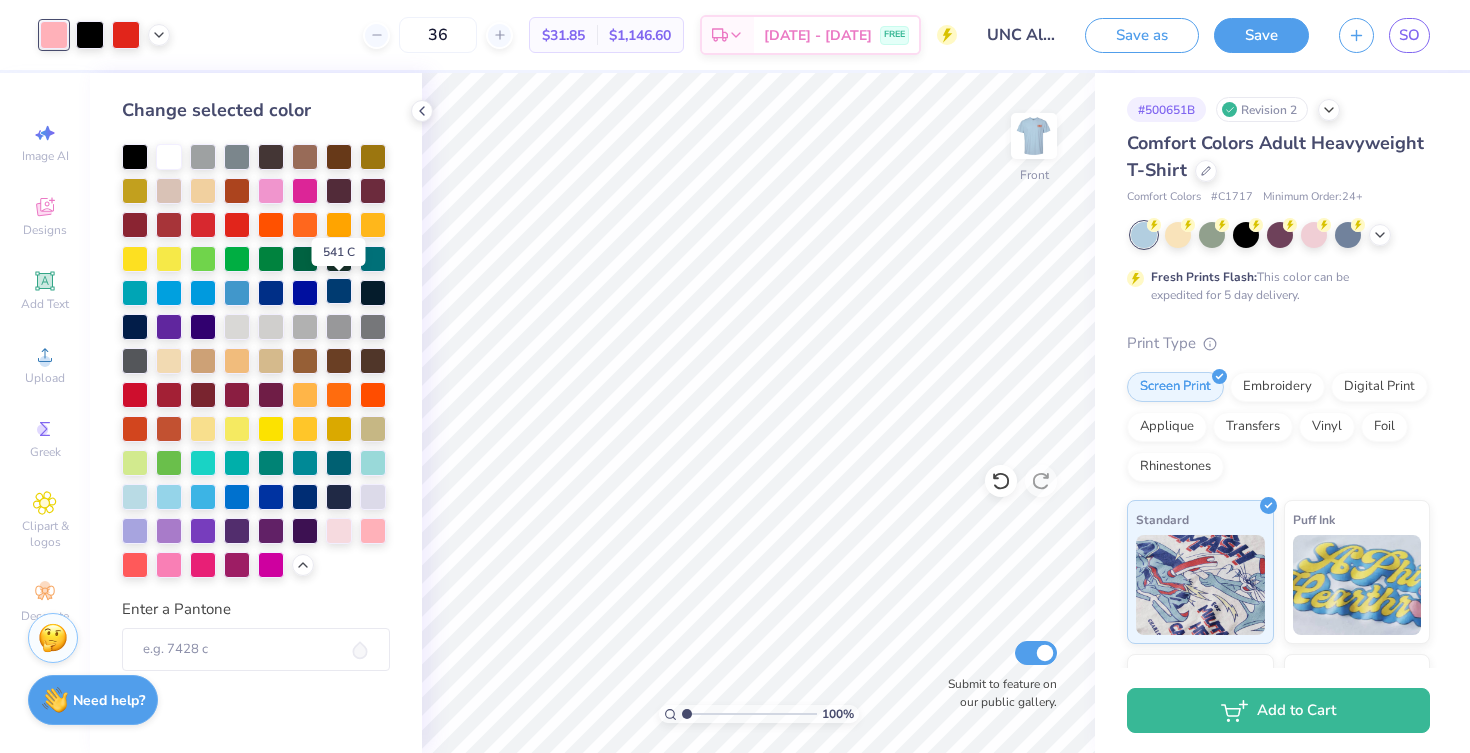 click at bounding box center [339, 291] 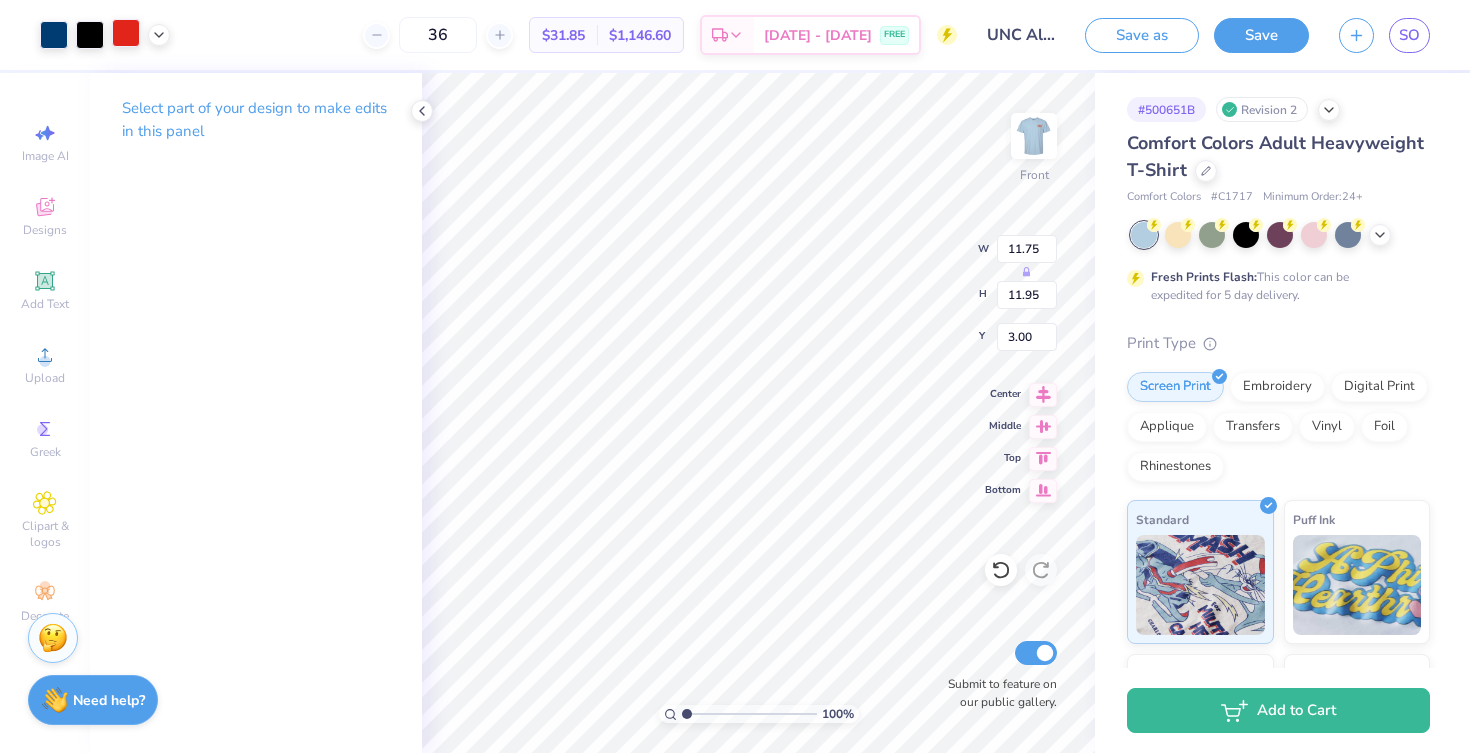 click at bounding box center [126, 33] 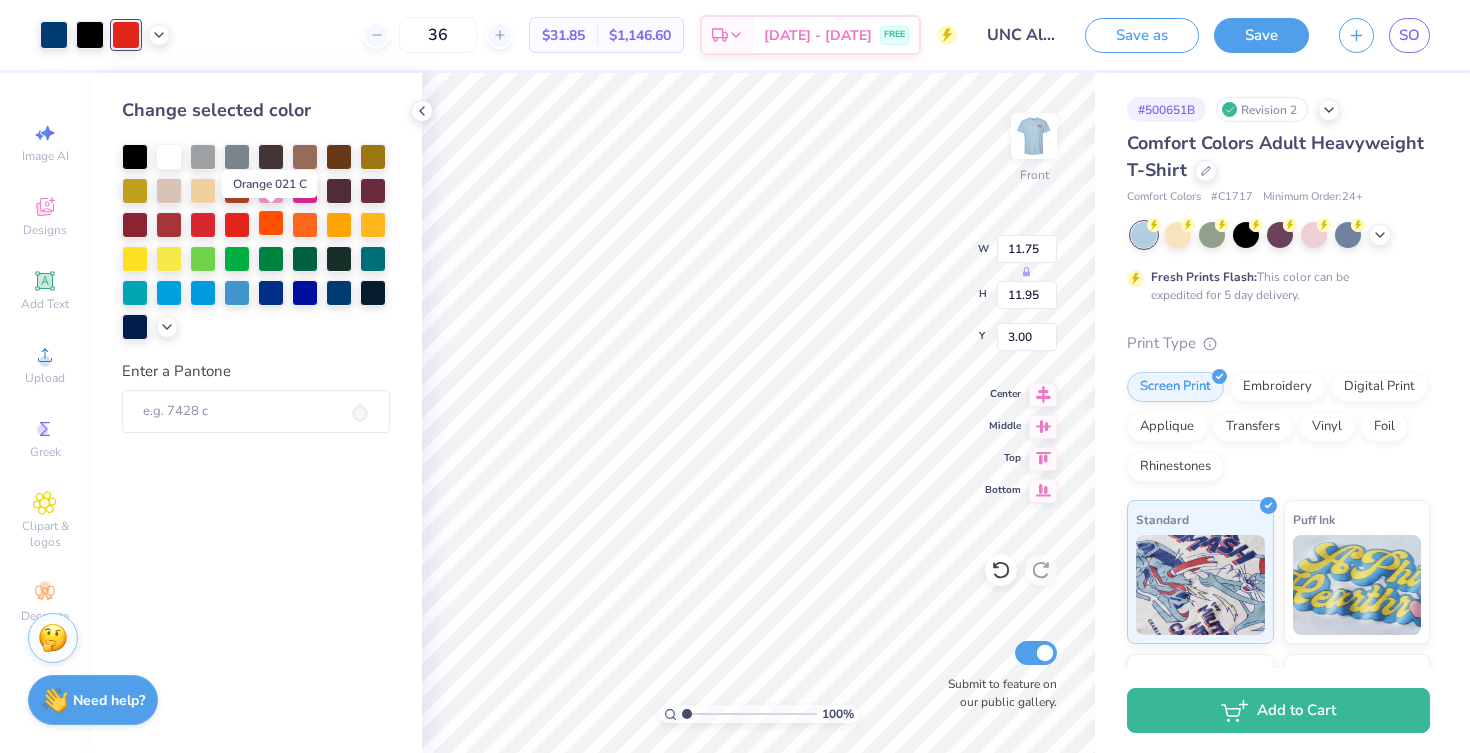 click at bounding box center (271, 223) 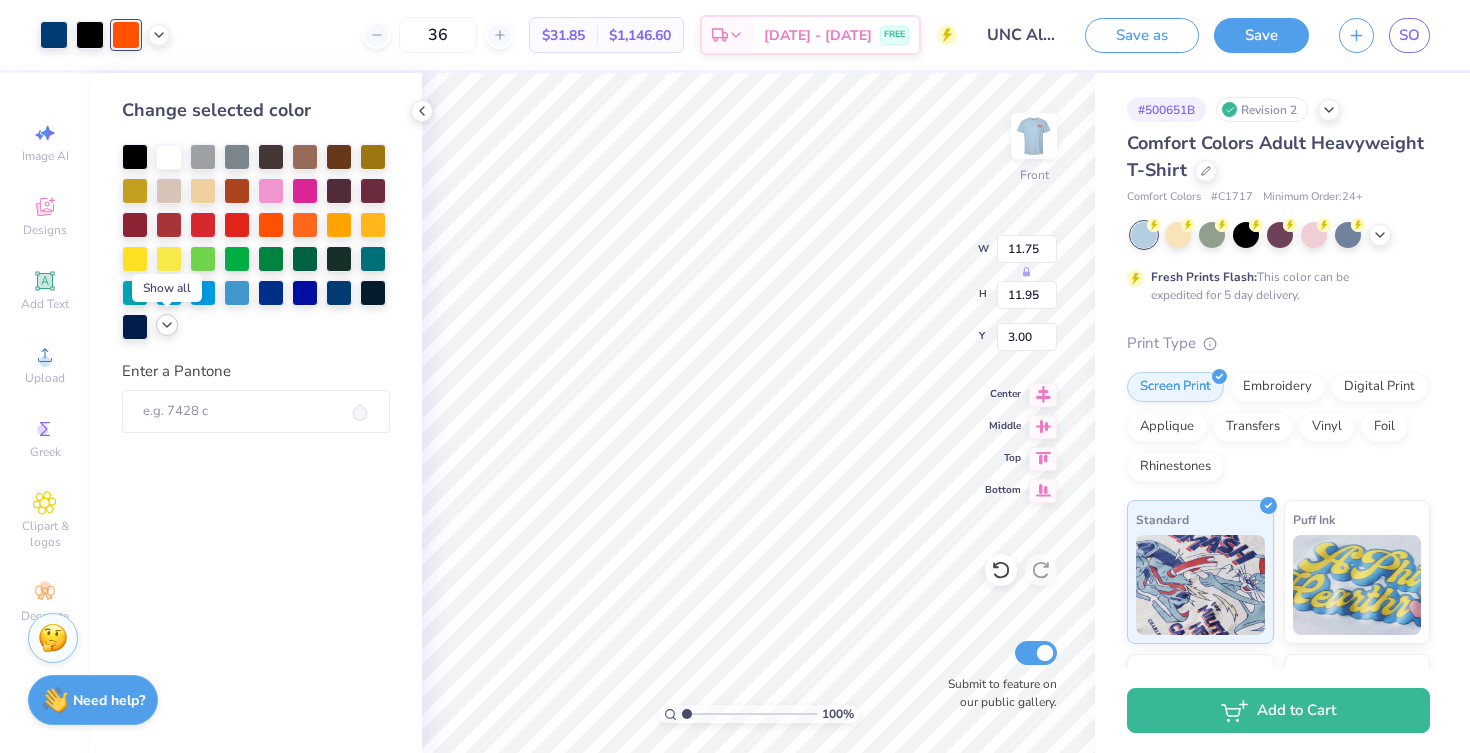 click at bounding box center (167, 325) 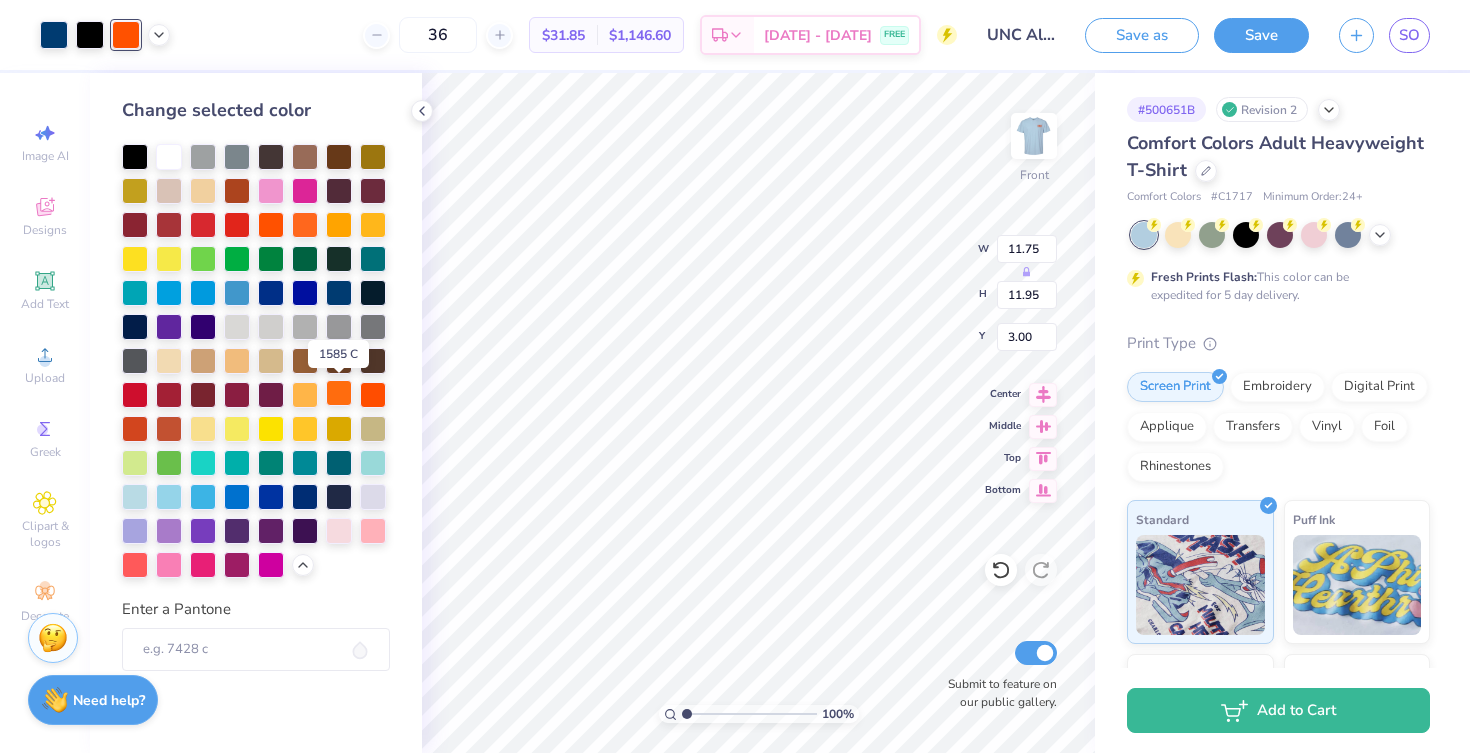 click at bounding box center [339, 393] 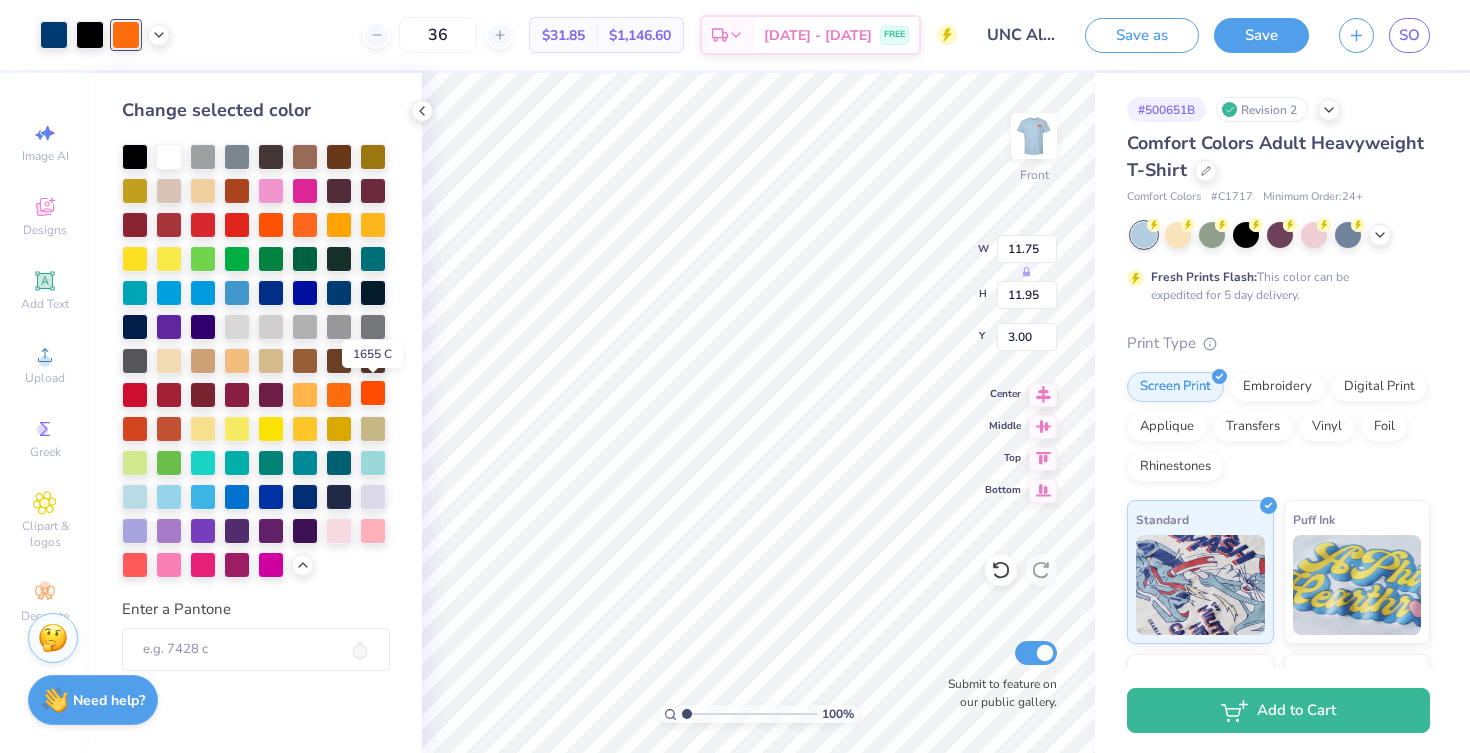 click at bounding box center [373, 393] 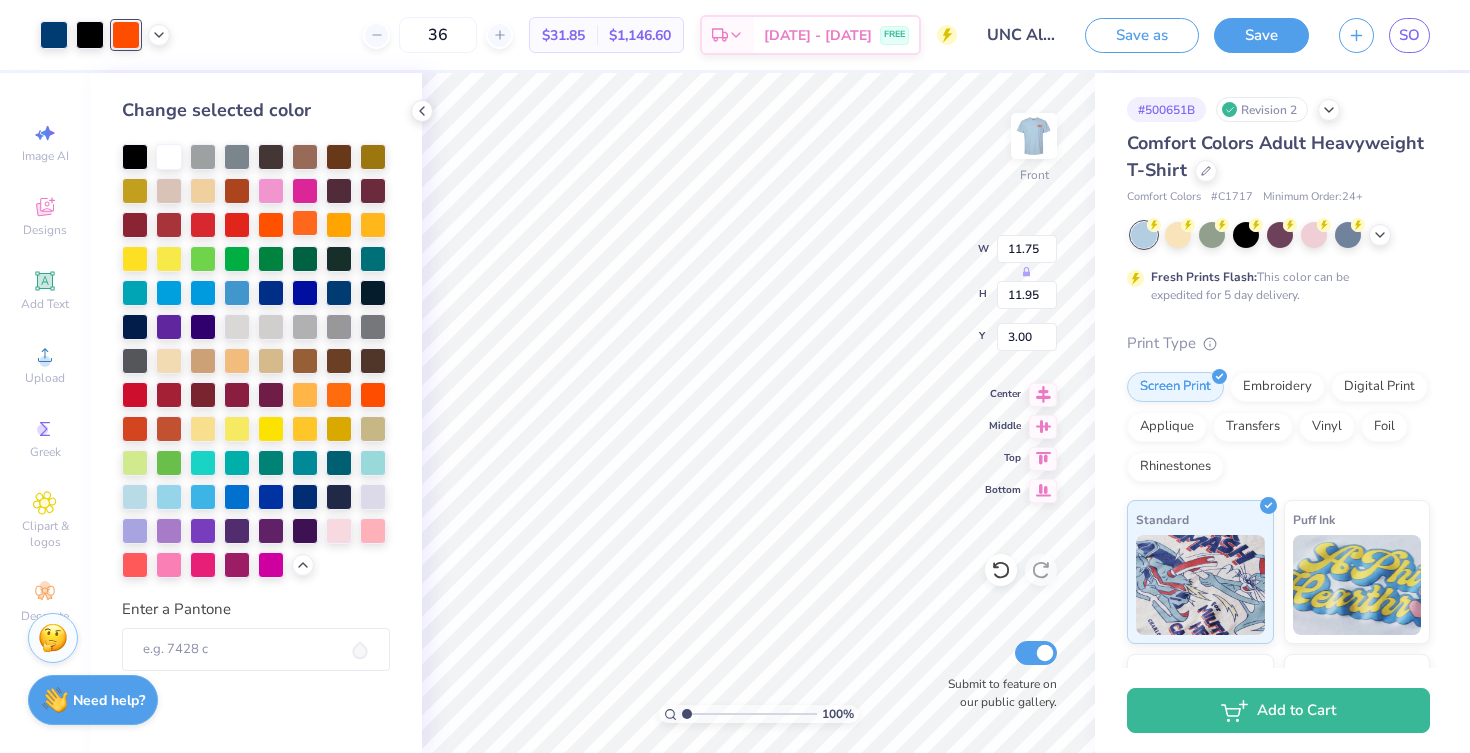 click at bounding box center (305, 223) 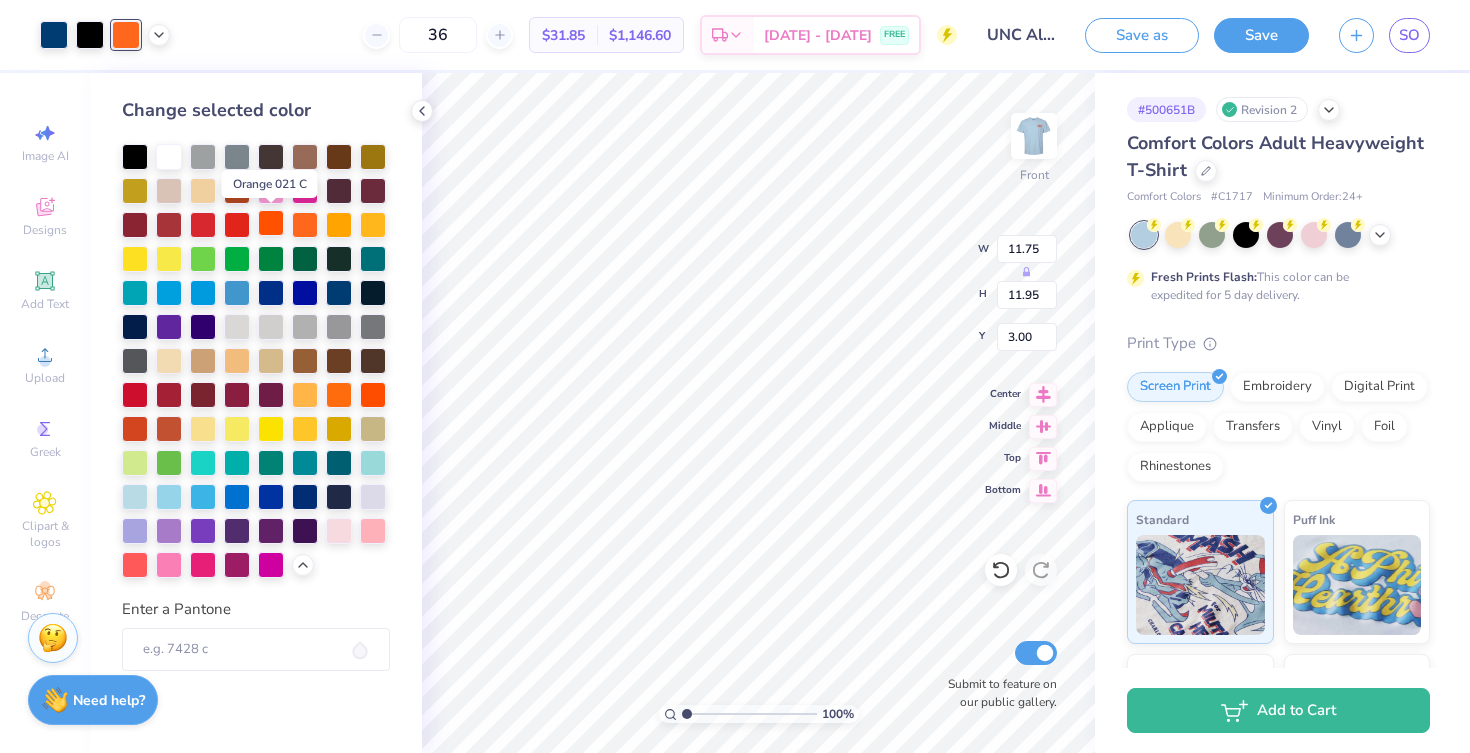 click at bounding box center (271, 223) 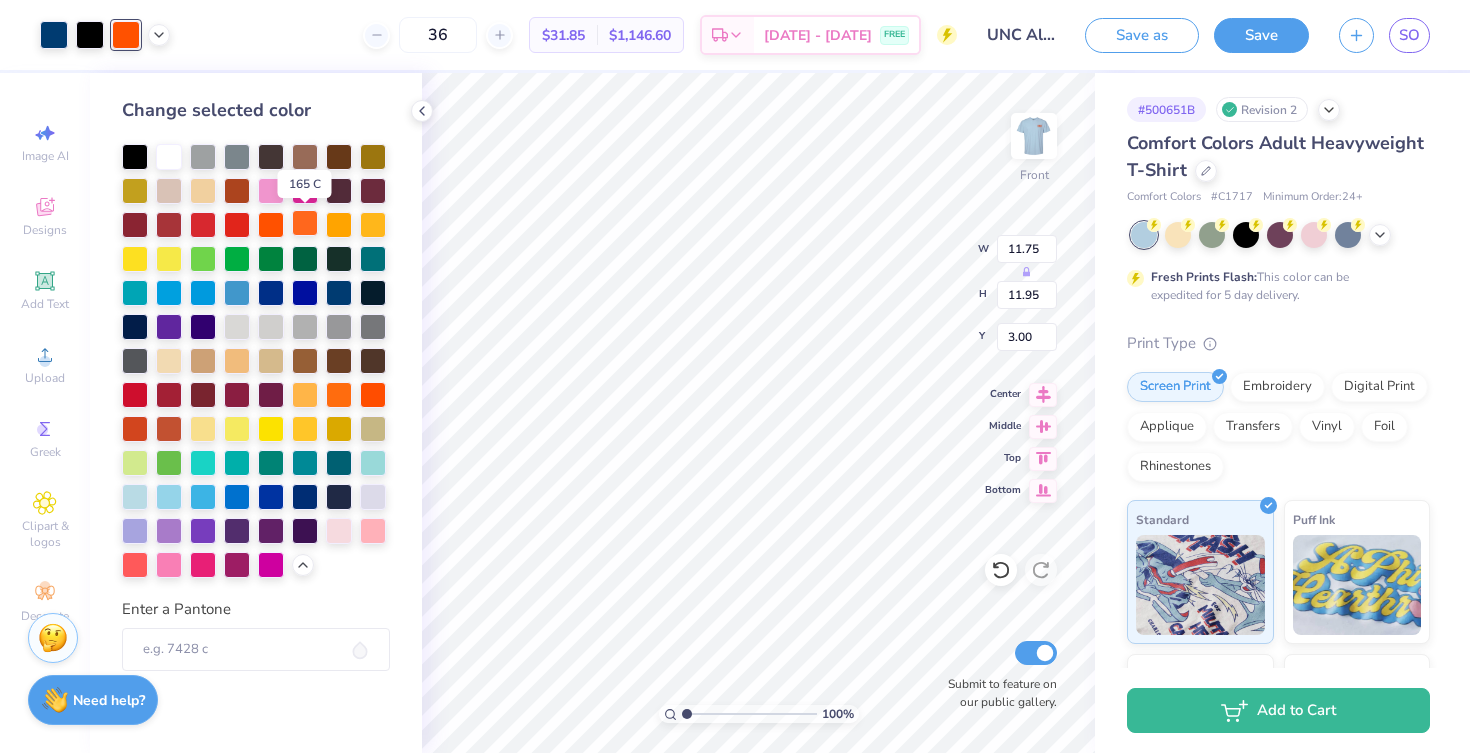 click at bounding box center [305, 223] 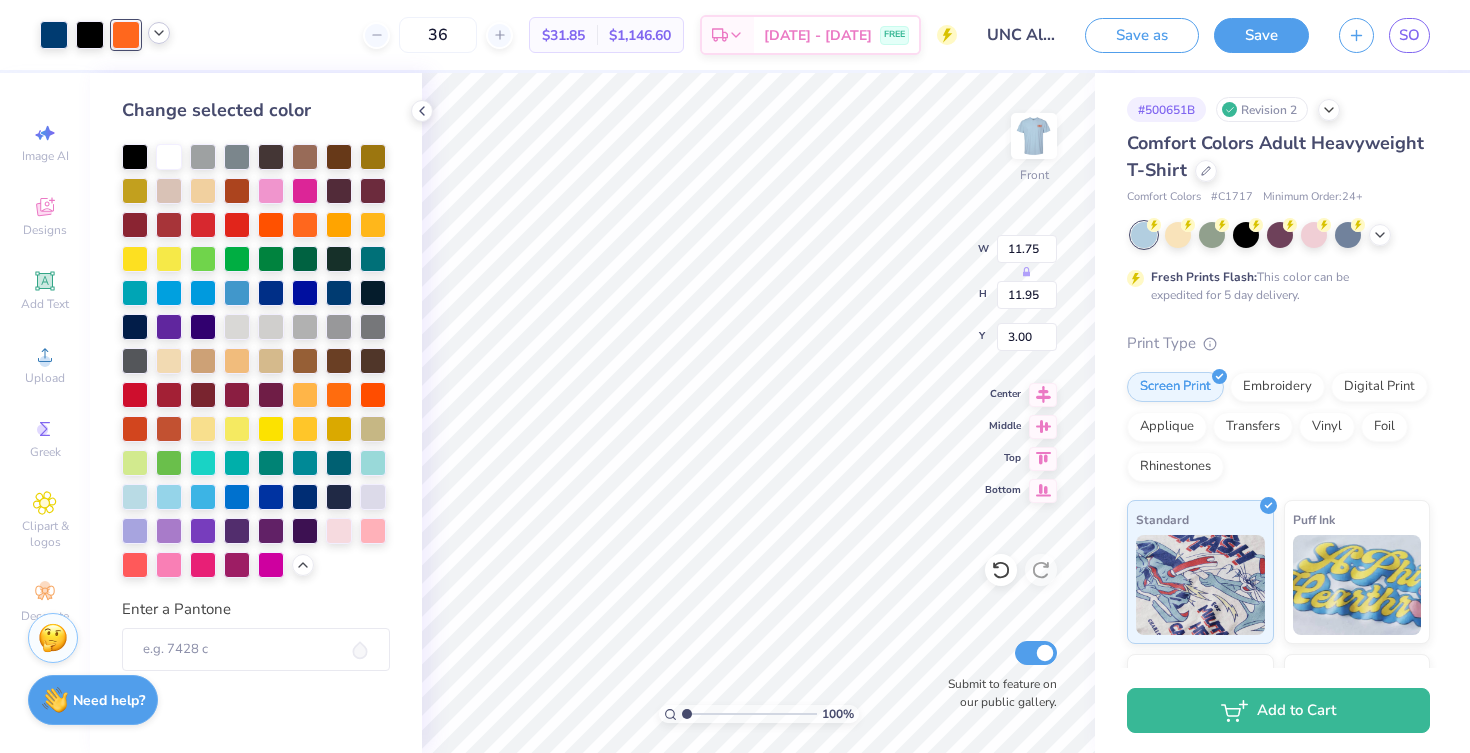 click at bounding box center [159, 33] 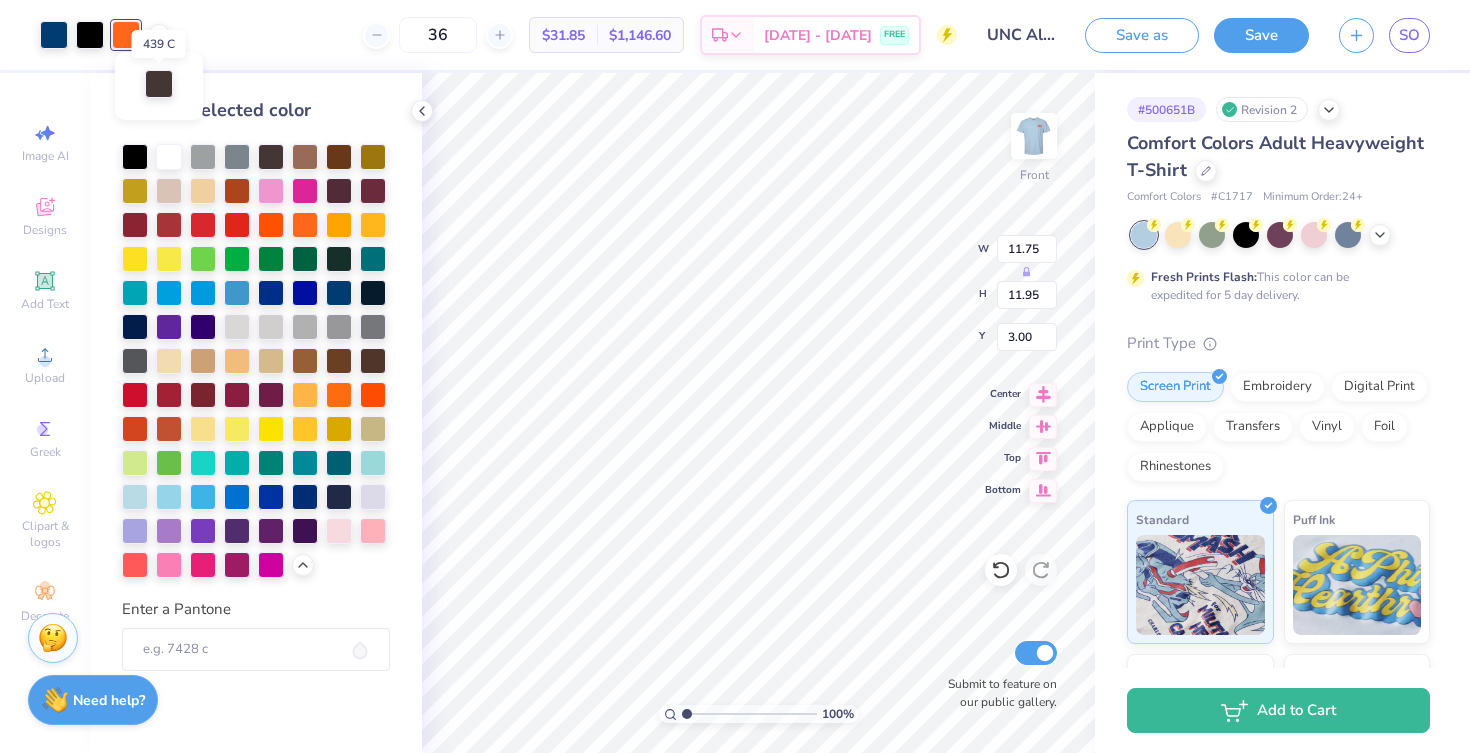 click at bounding box center [159, 84] 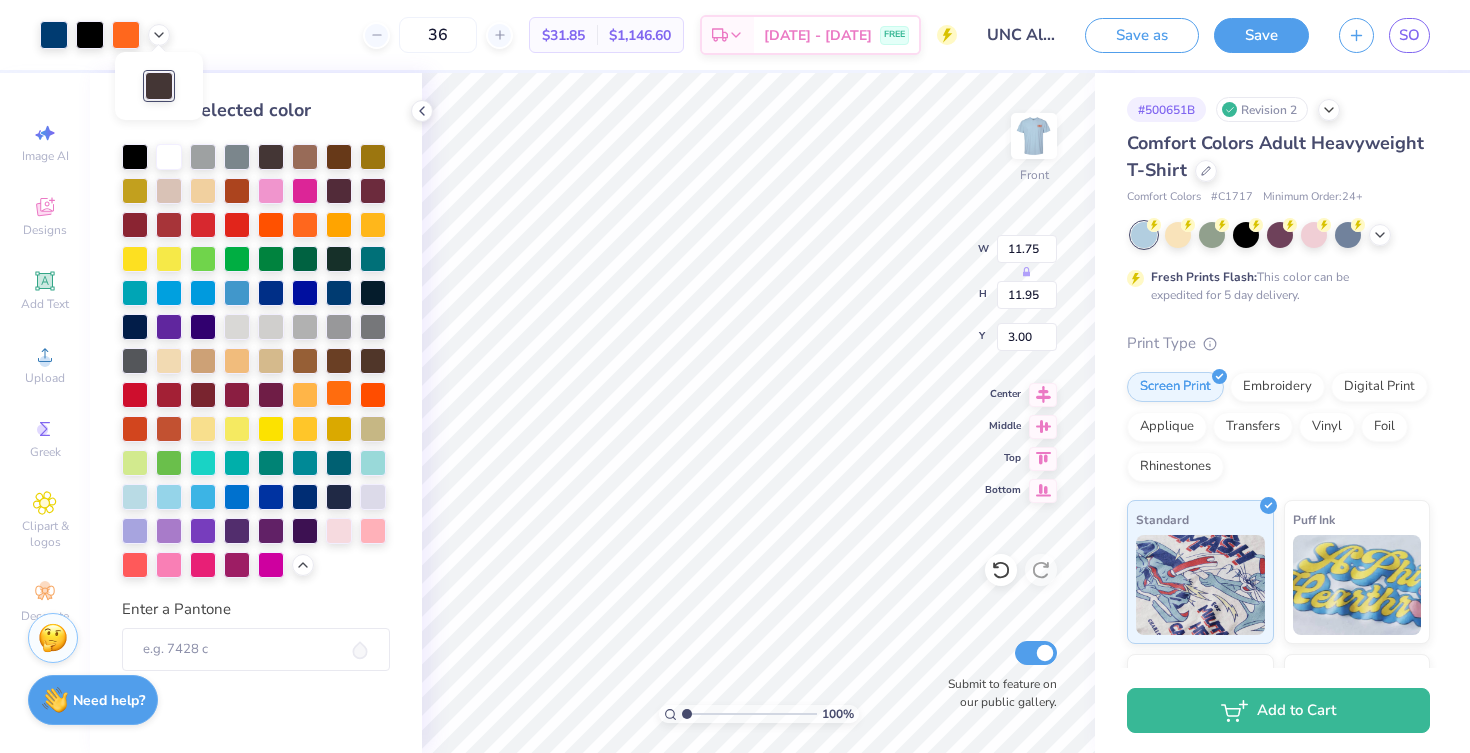 click at bounding box center (339, 393) 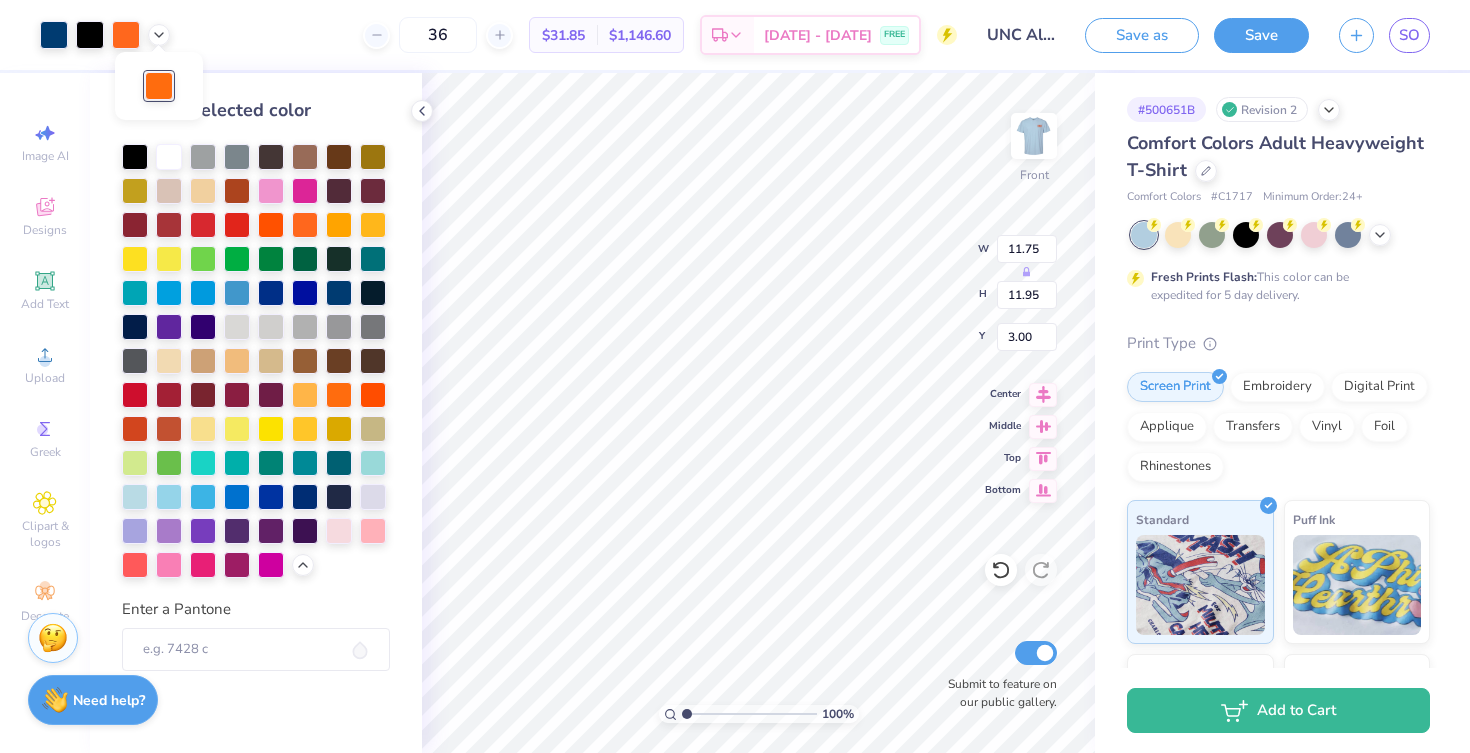 click at bounding box center (256, 361) 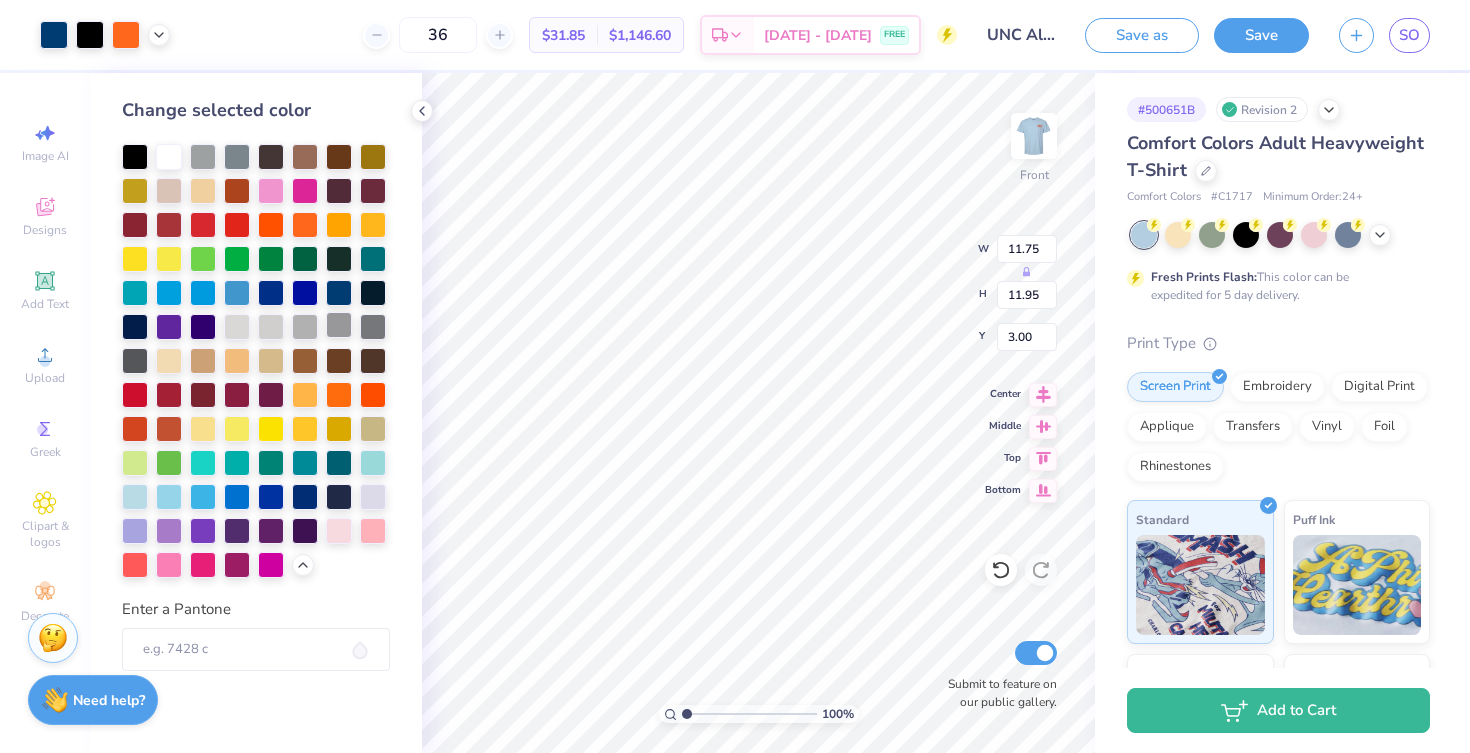 click at bounding box center [339, 325] 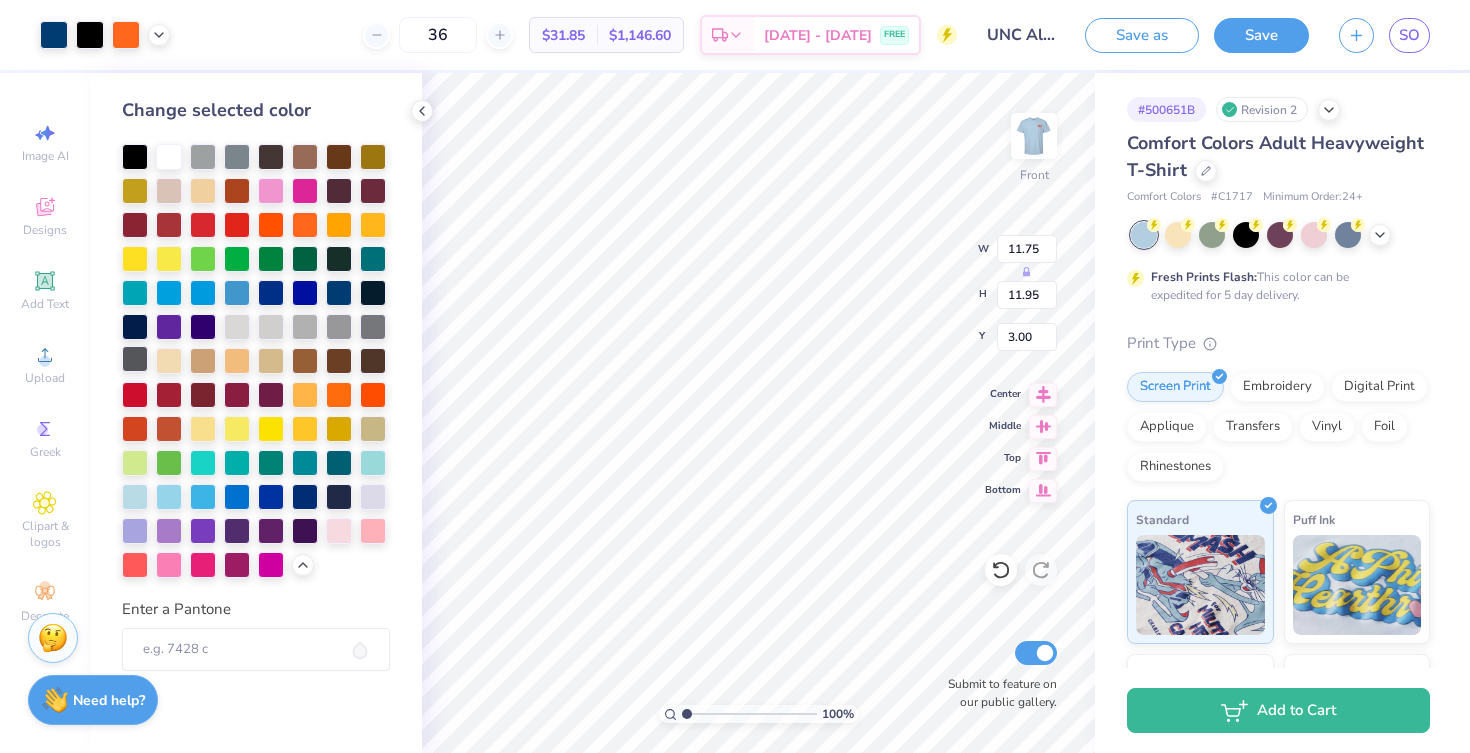 click at bounding box center [135, 359] 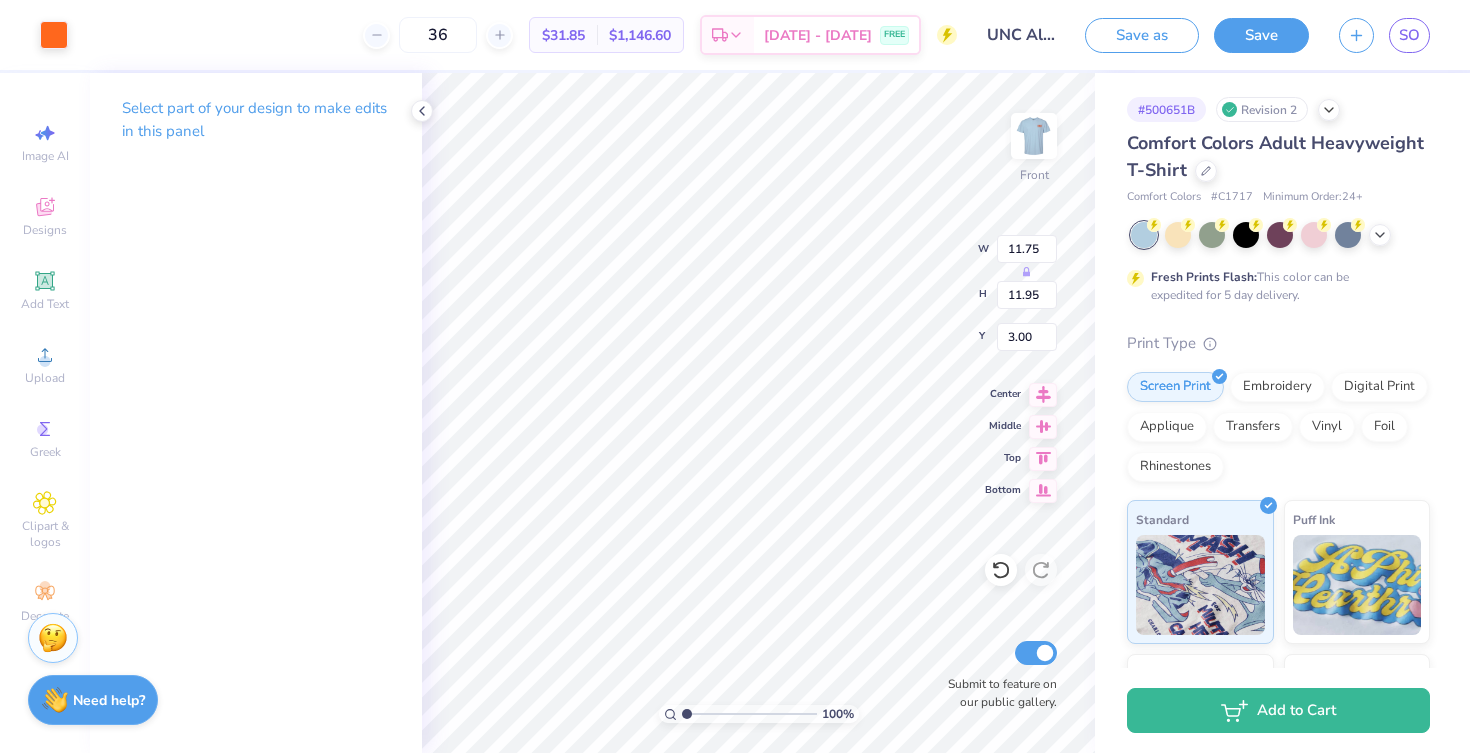 type on "5.57" 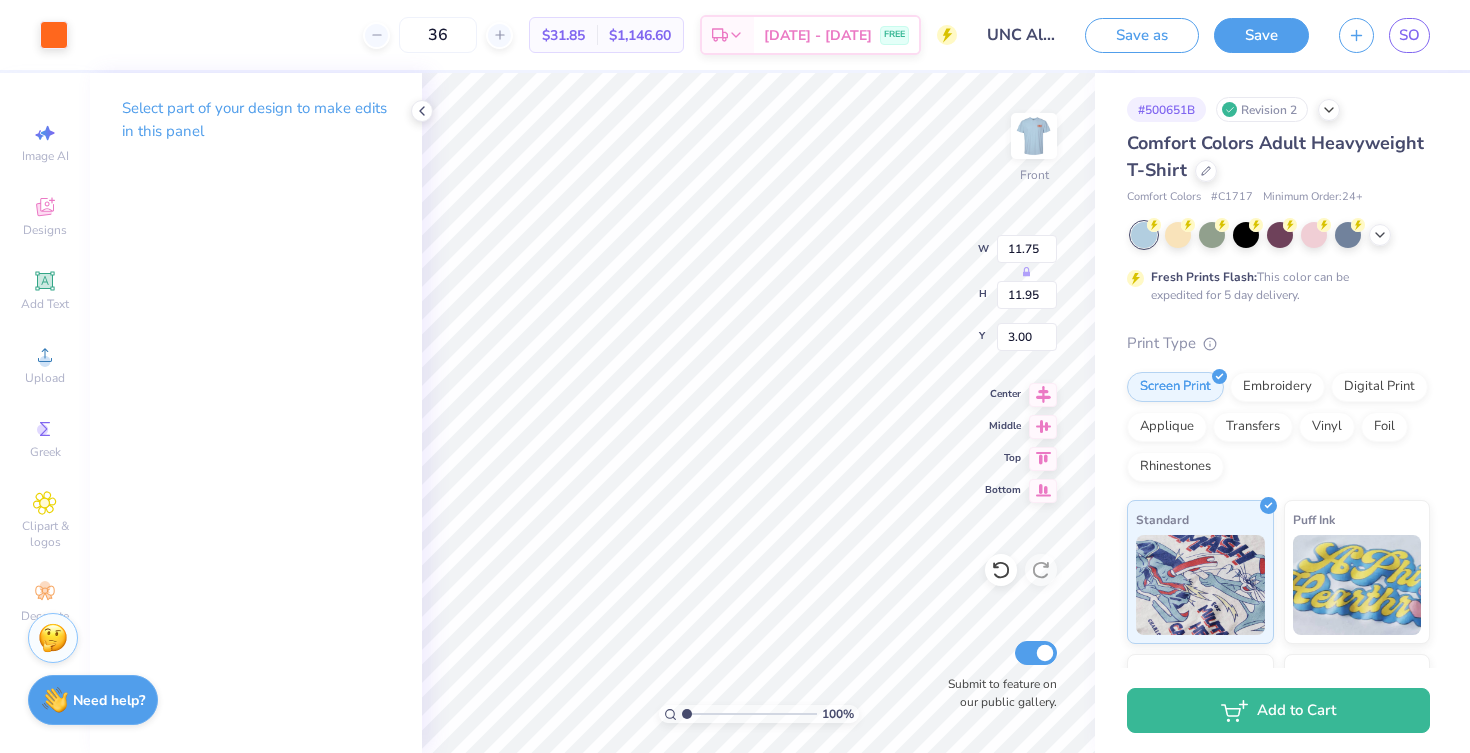 type on "3.84" 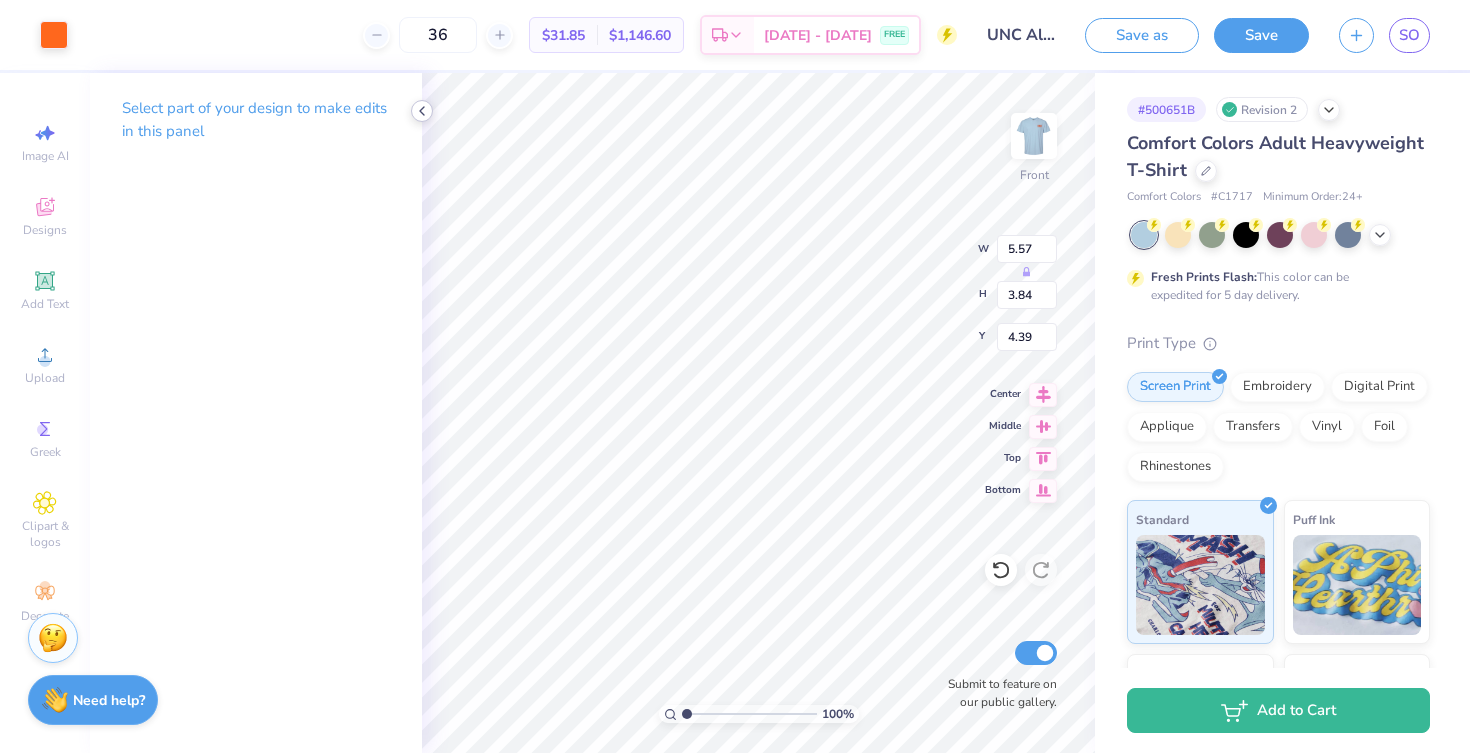 click 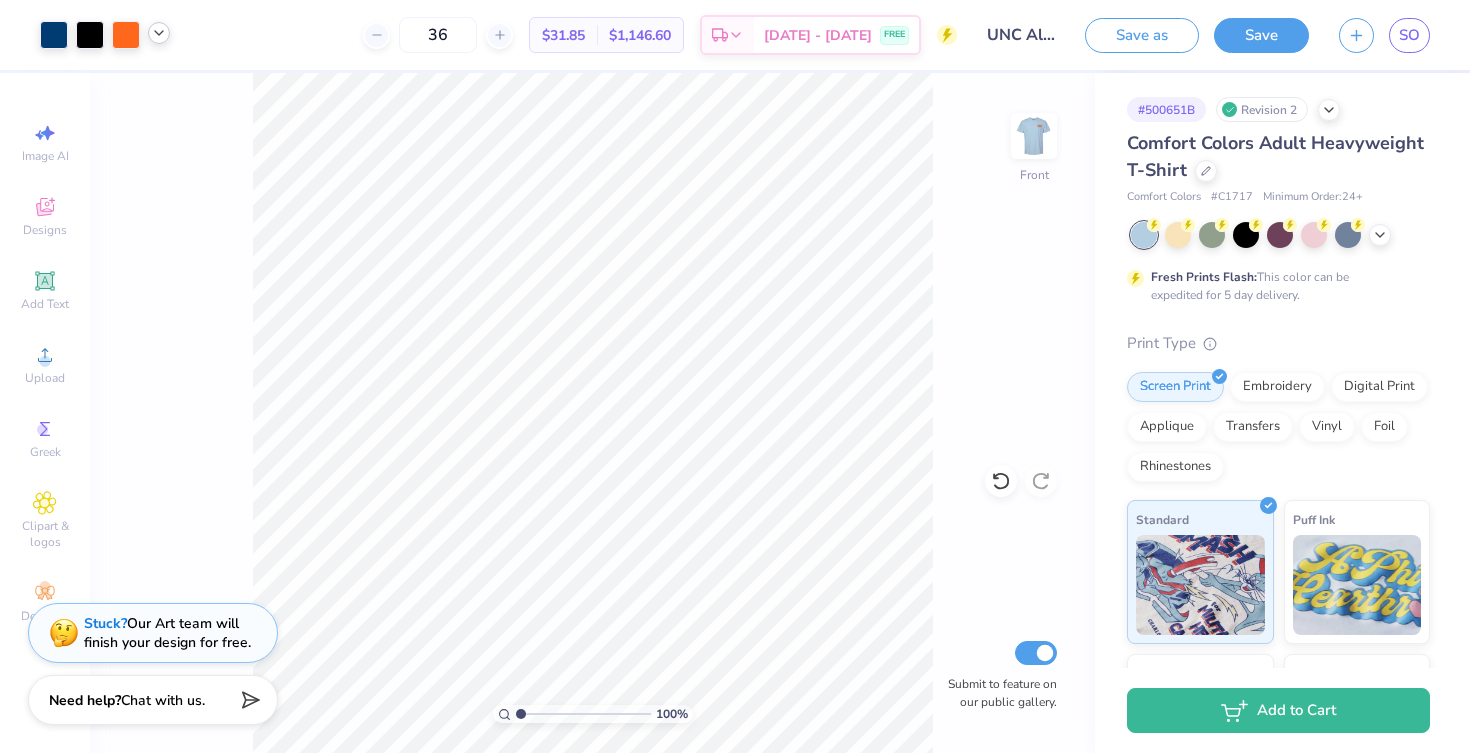 click at bounding box center [159, 33] 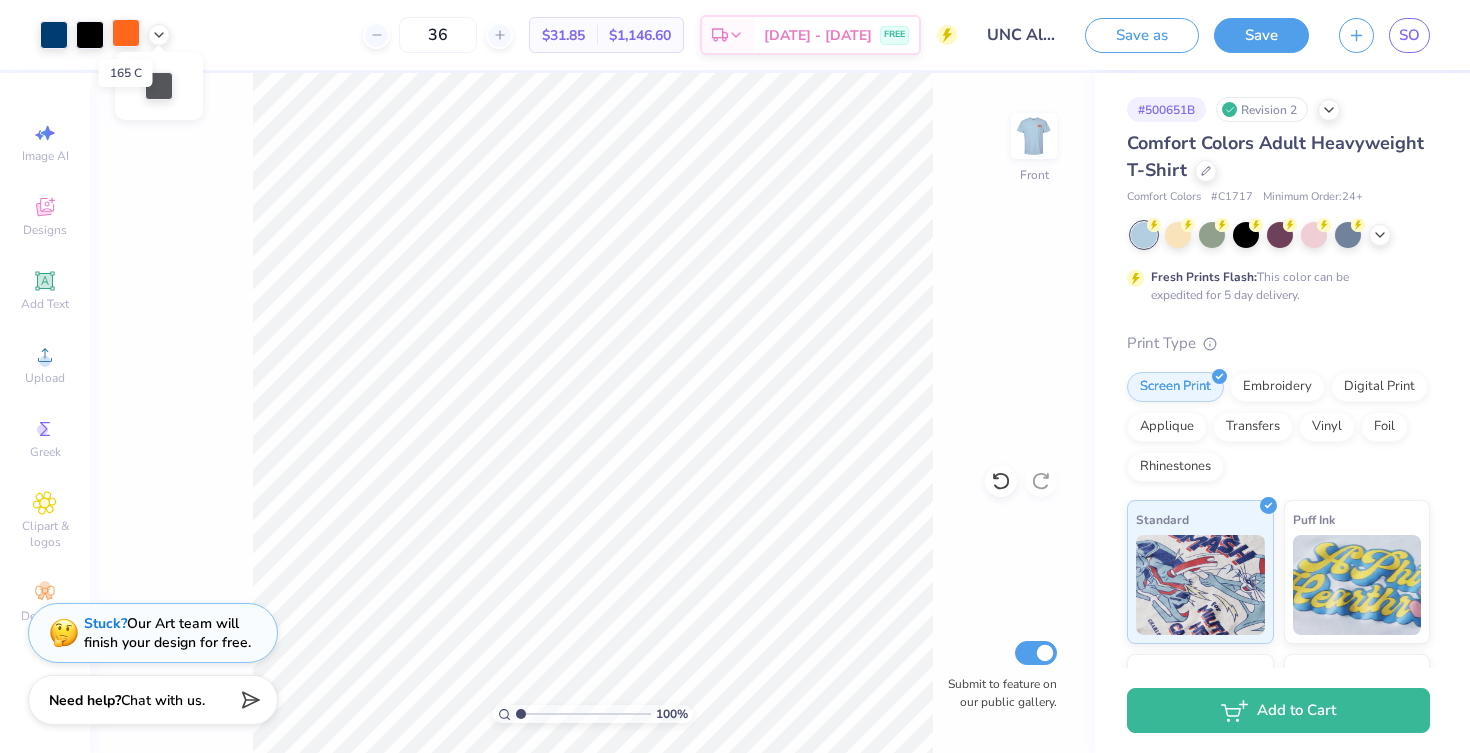 click at bounding box center (126, 33) 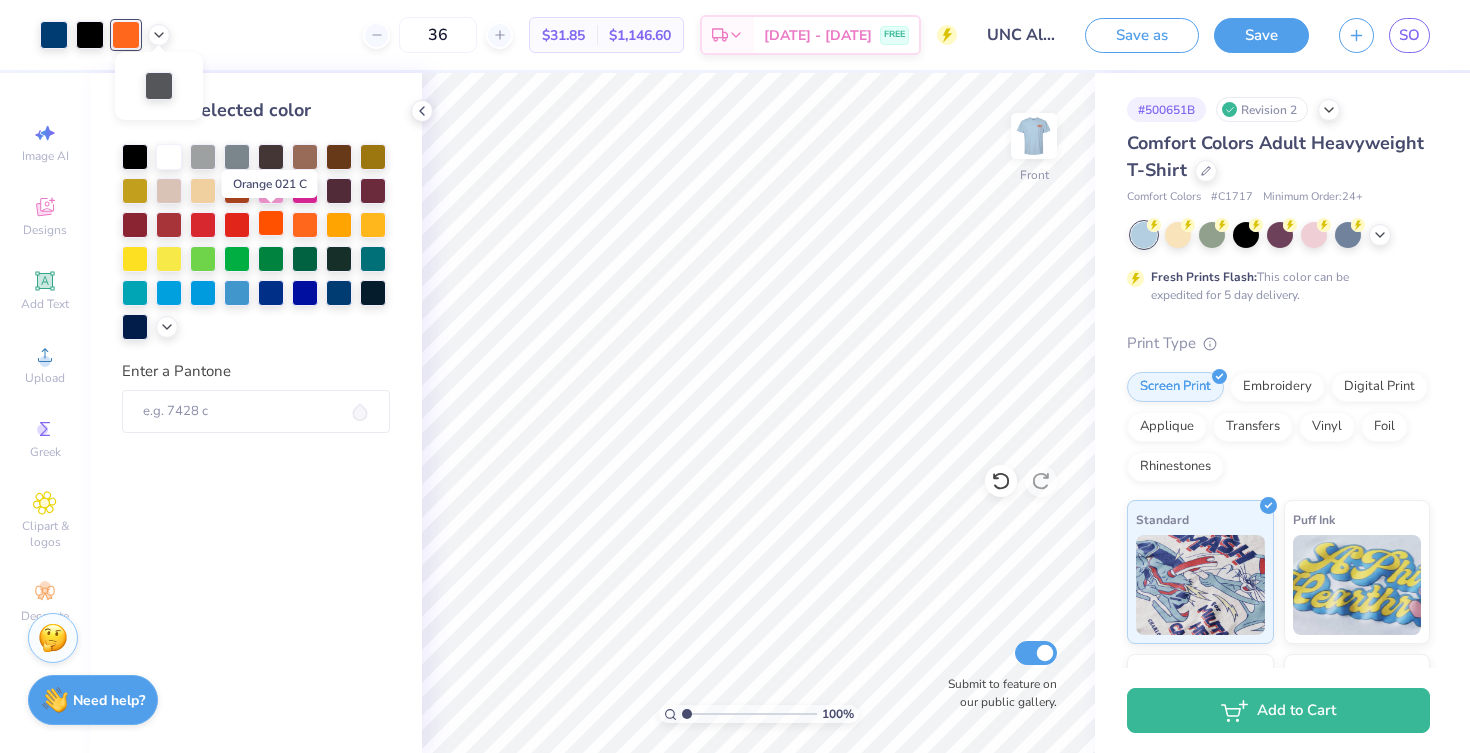 click at bounding box center [271, 223] 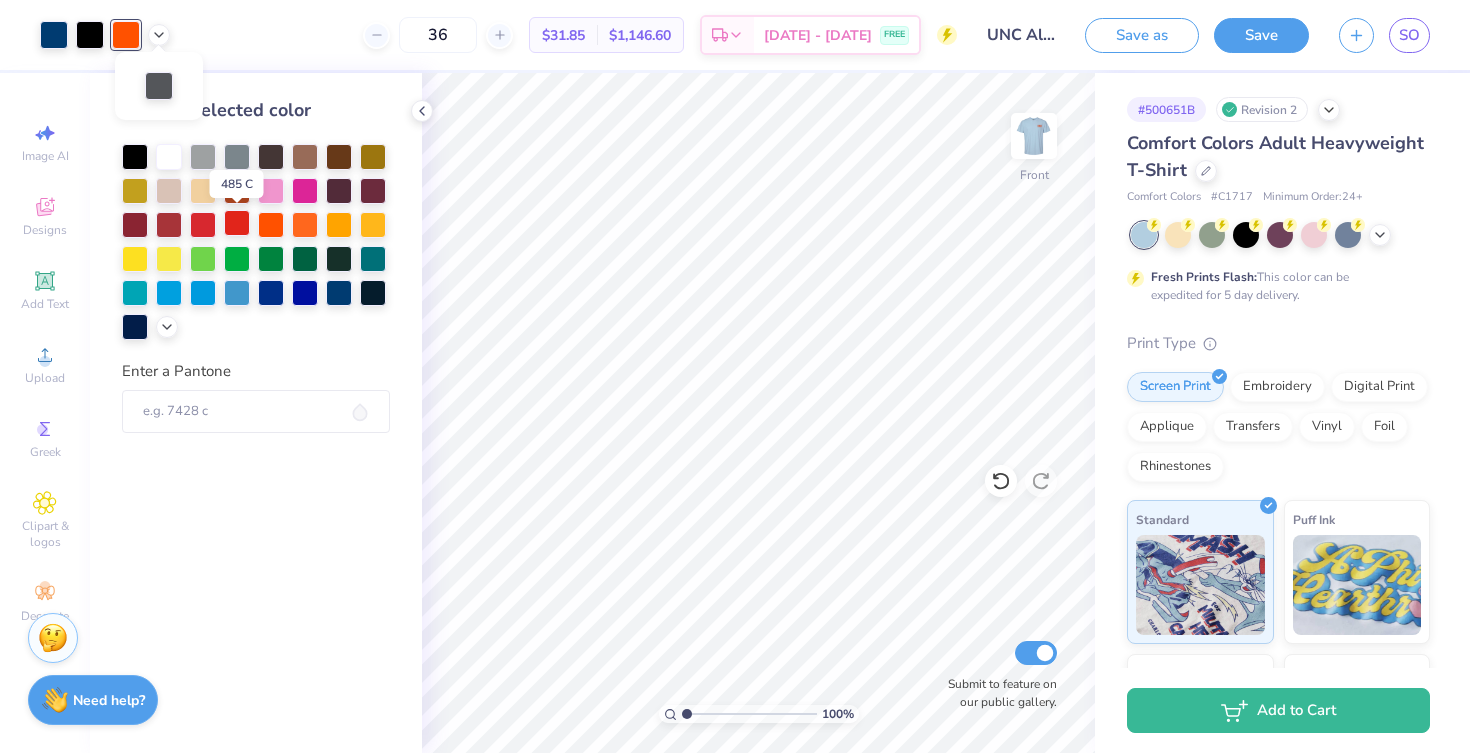 click at bounding box center (237, 223) 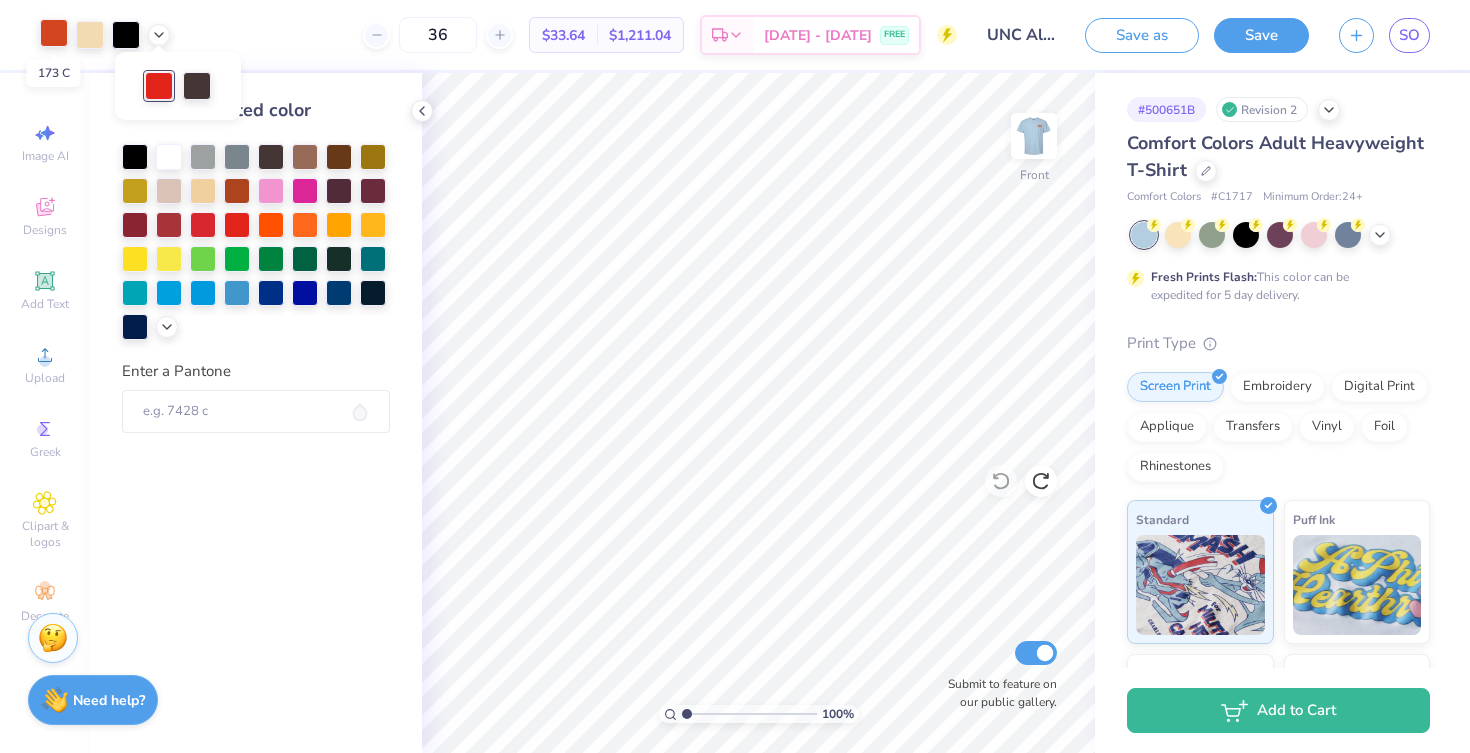 click at bounding box center [54, 33] 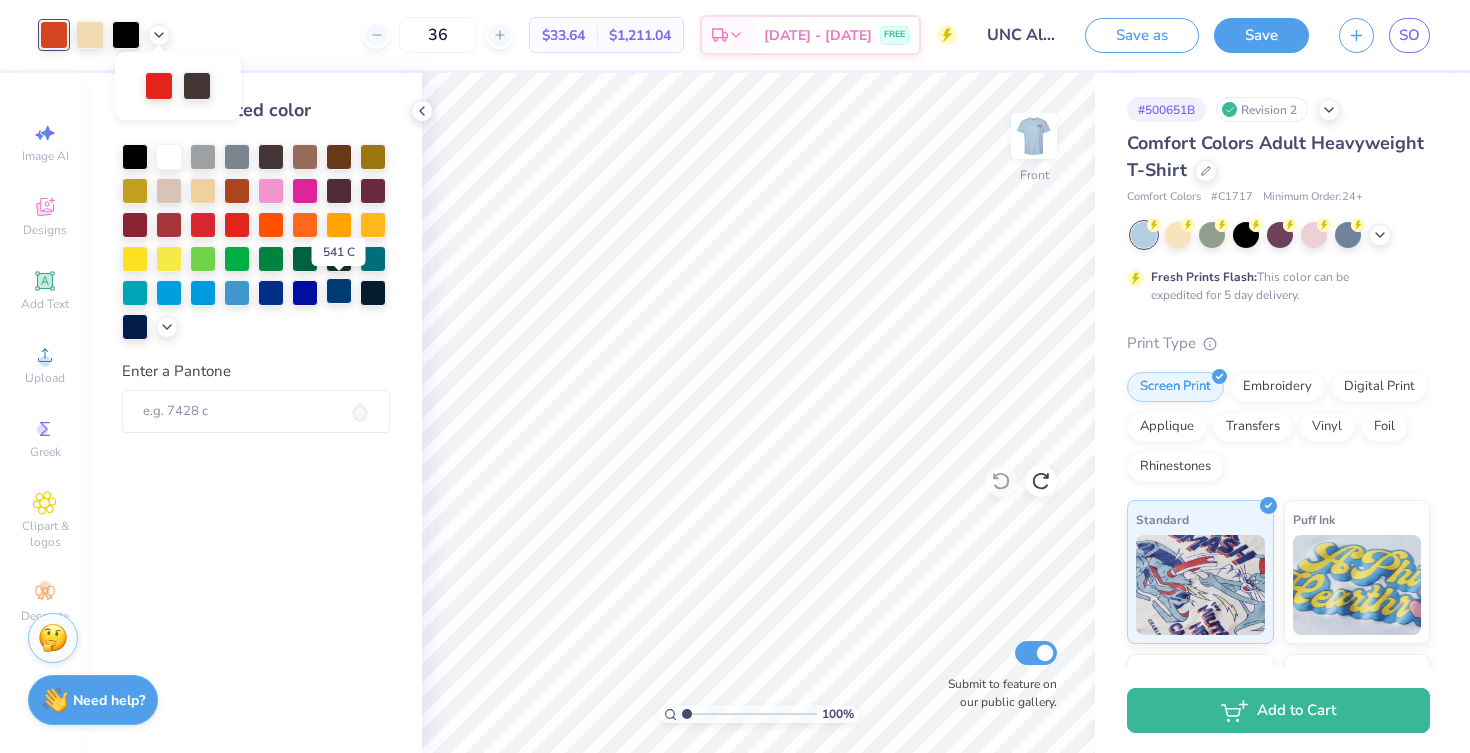 click at bounding box center [339, 291] 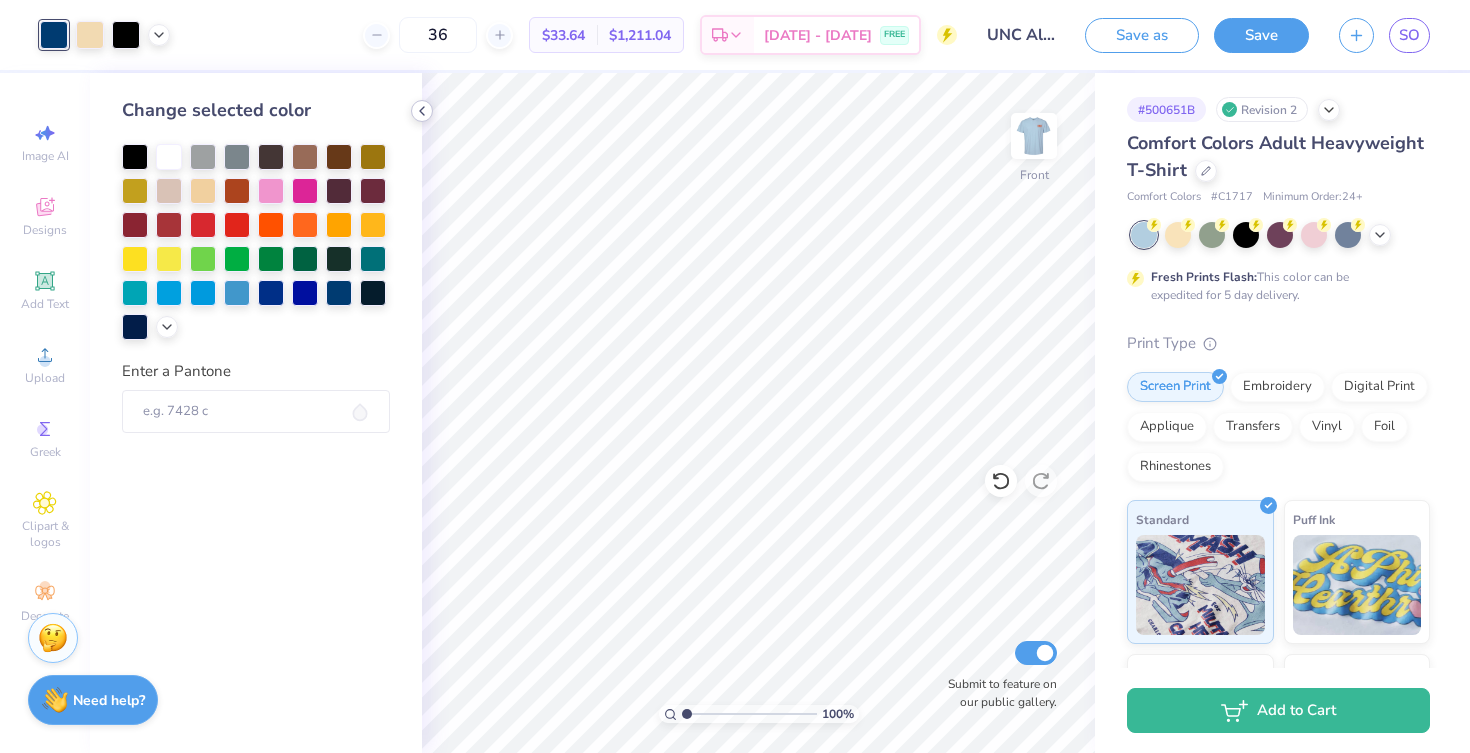 click 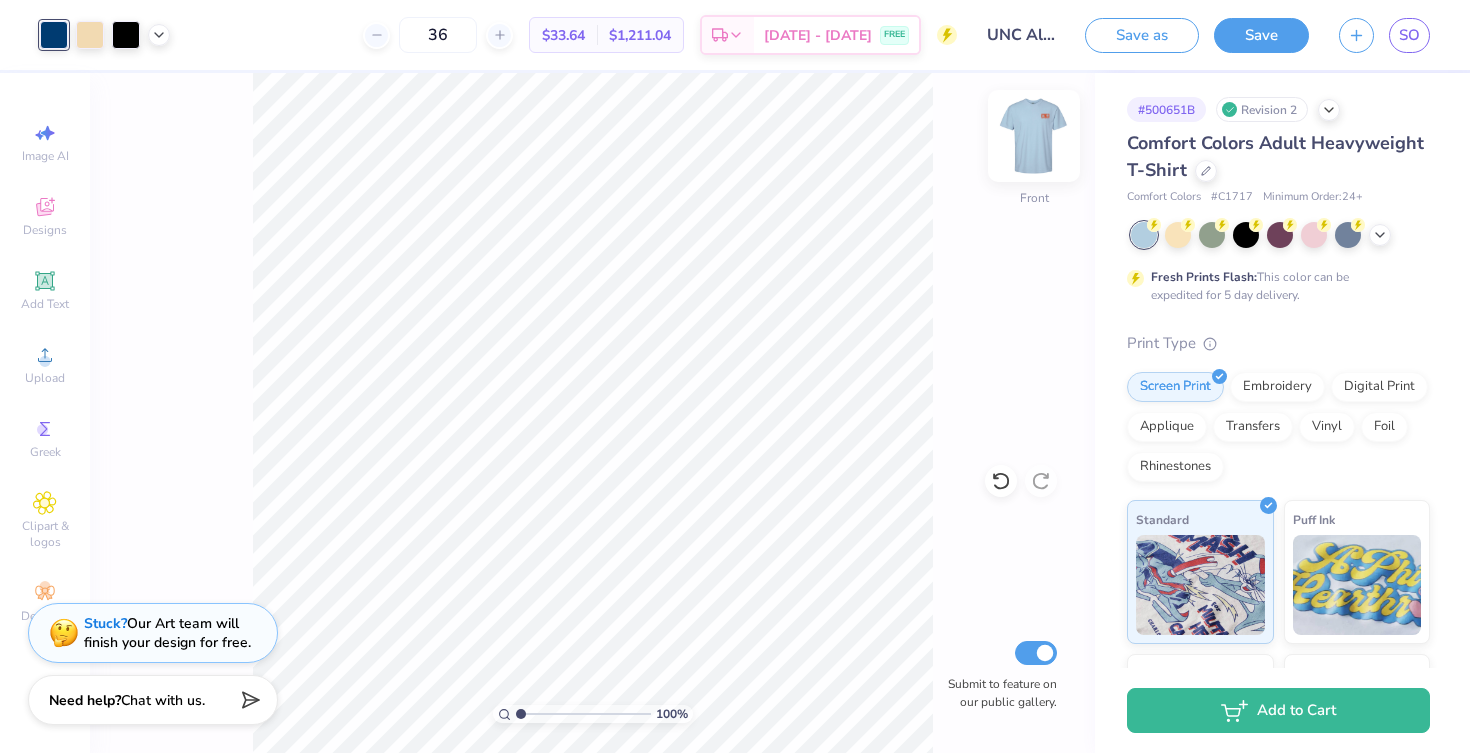 click at bounding box center [1034, 136] 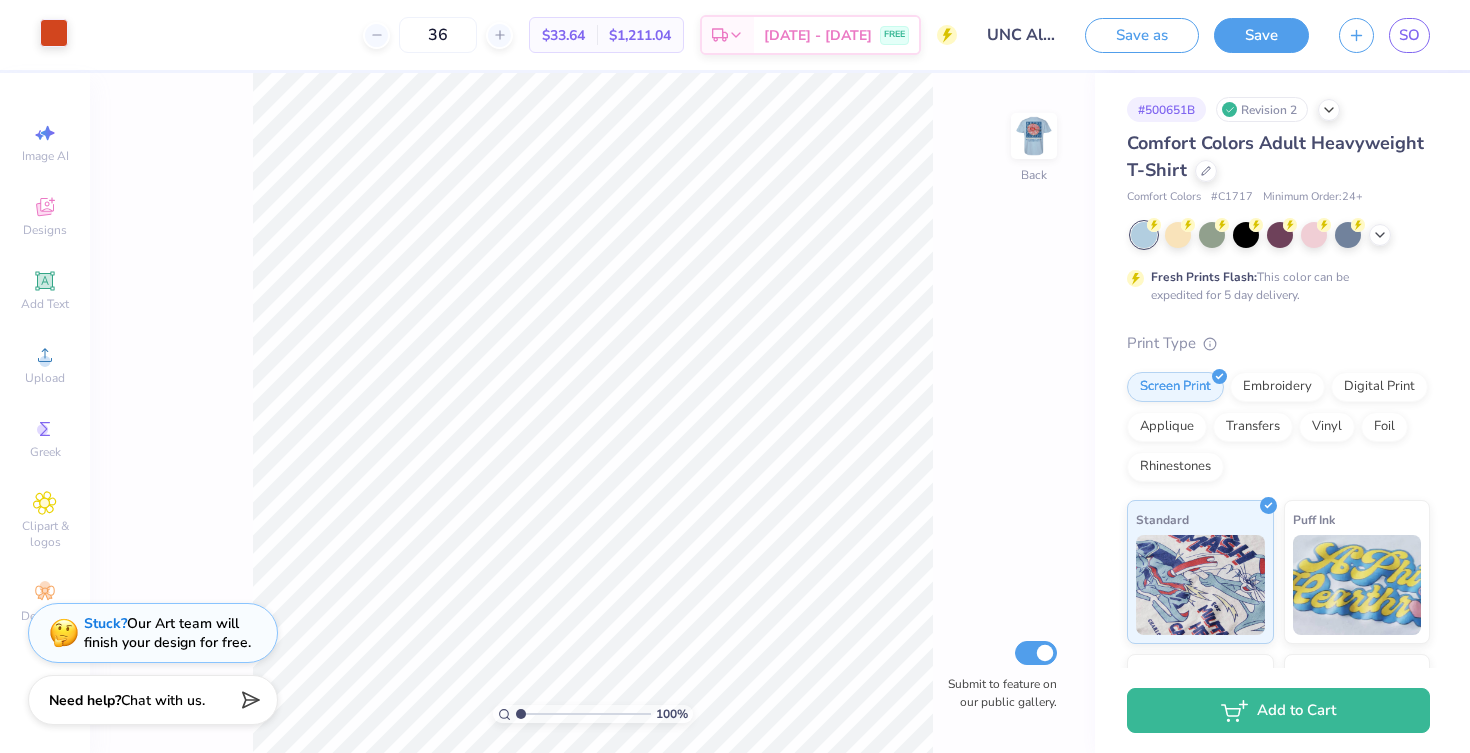 click at bounding box center (54, 33) 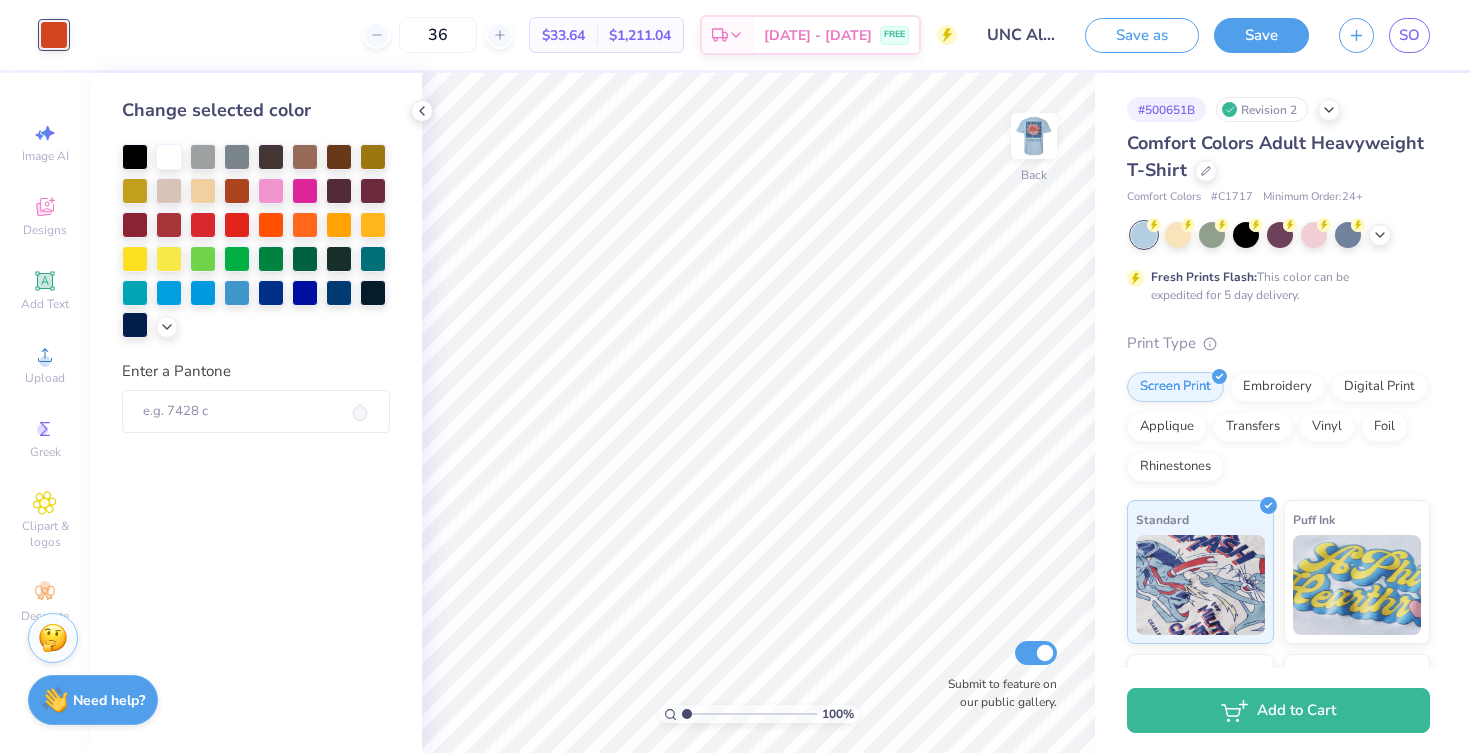 click at bounding box center [135, 325] 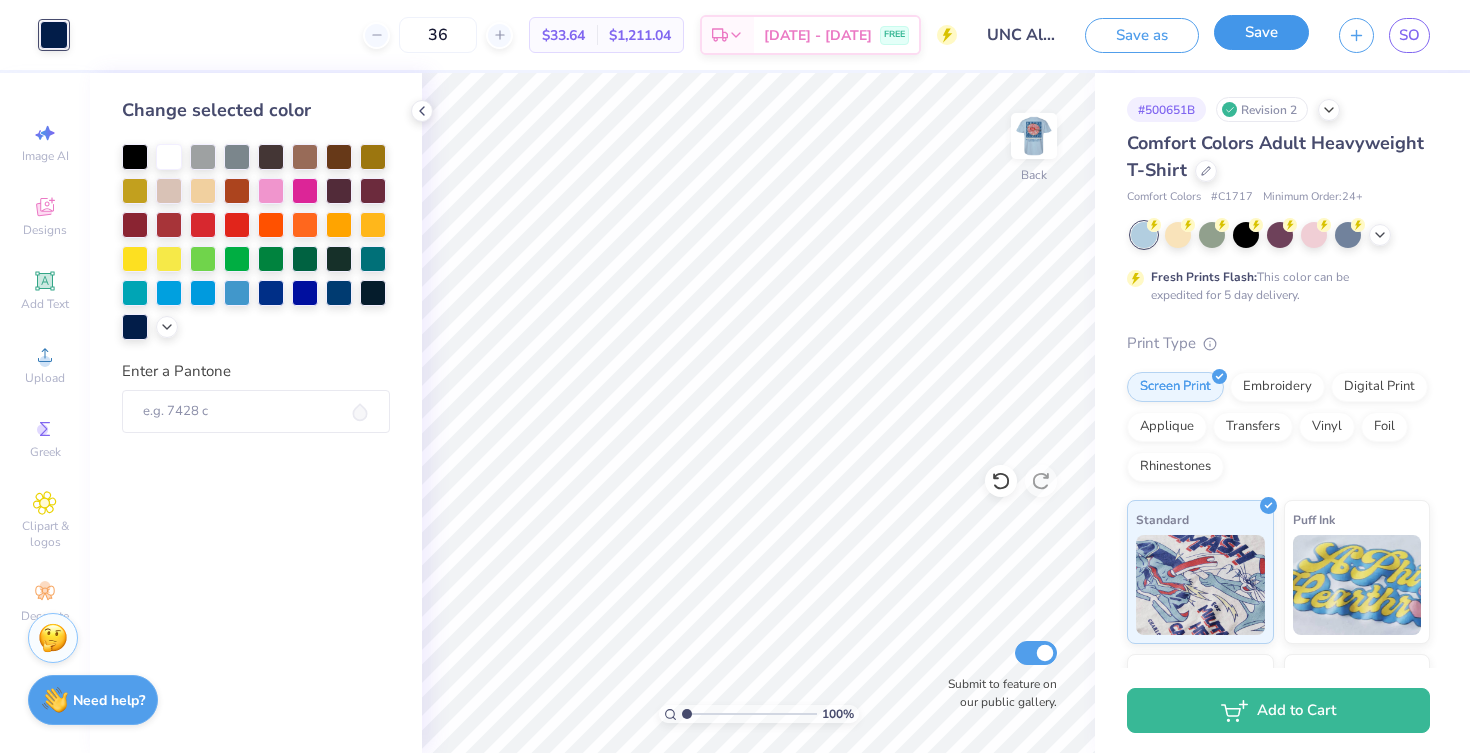 click on "Save" at bounding box center (1261, 32) 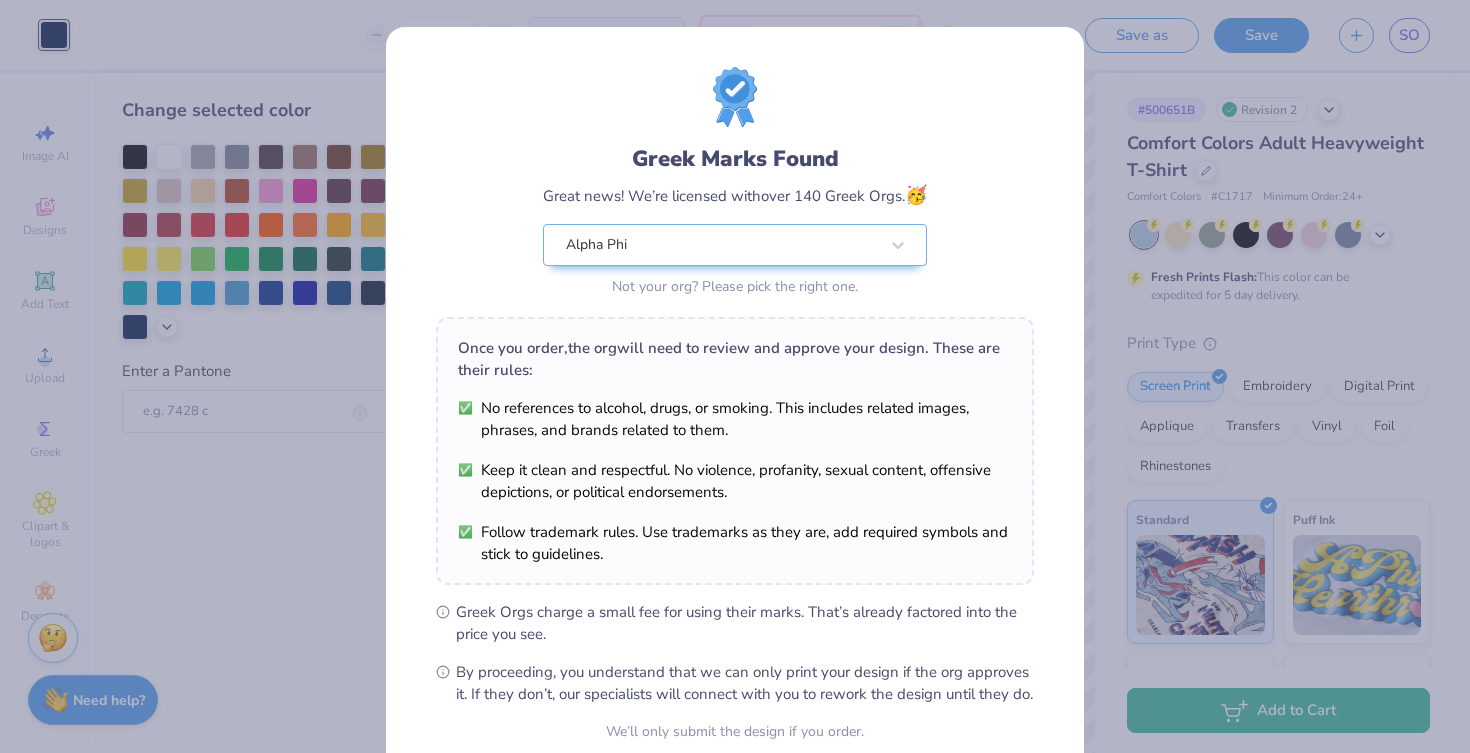 scroll, scrollTop: 183, scrollLeft: 0, axis: vertical 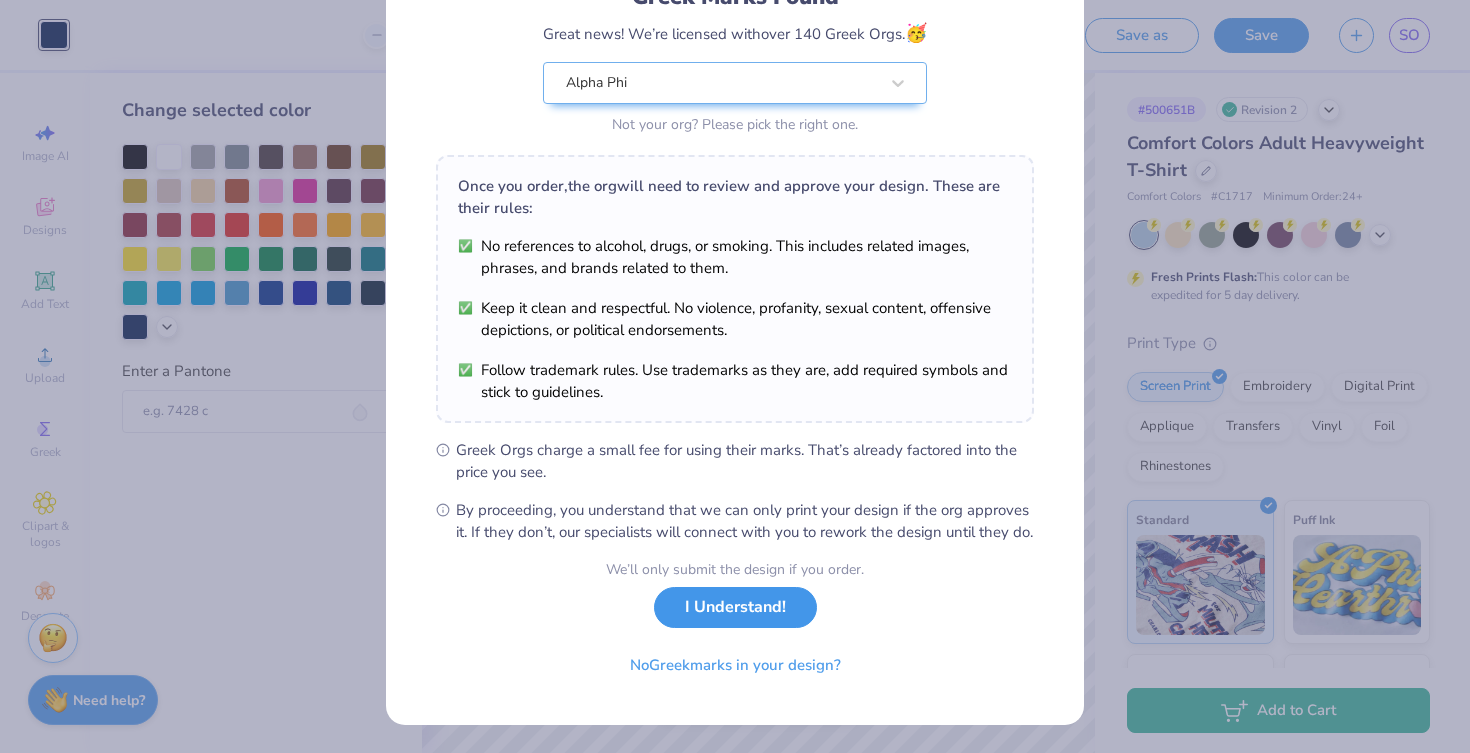 click on "I Understand!" at bounding box center [735, 607] 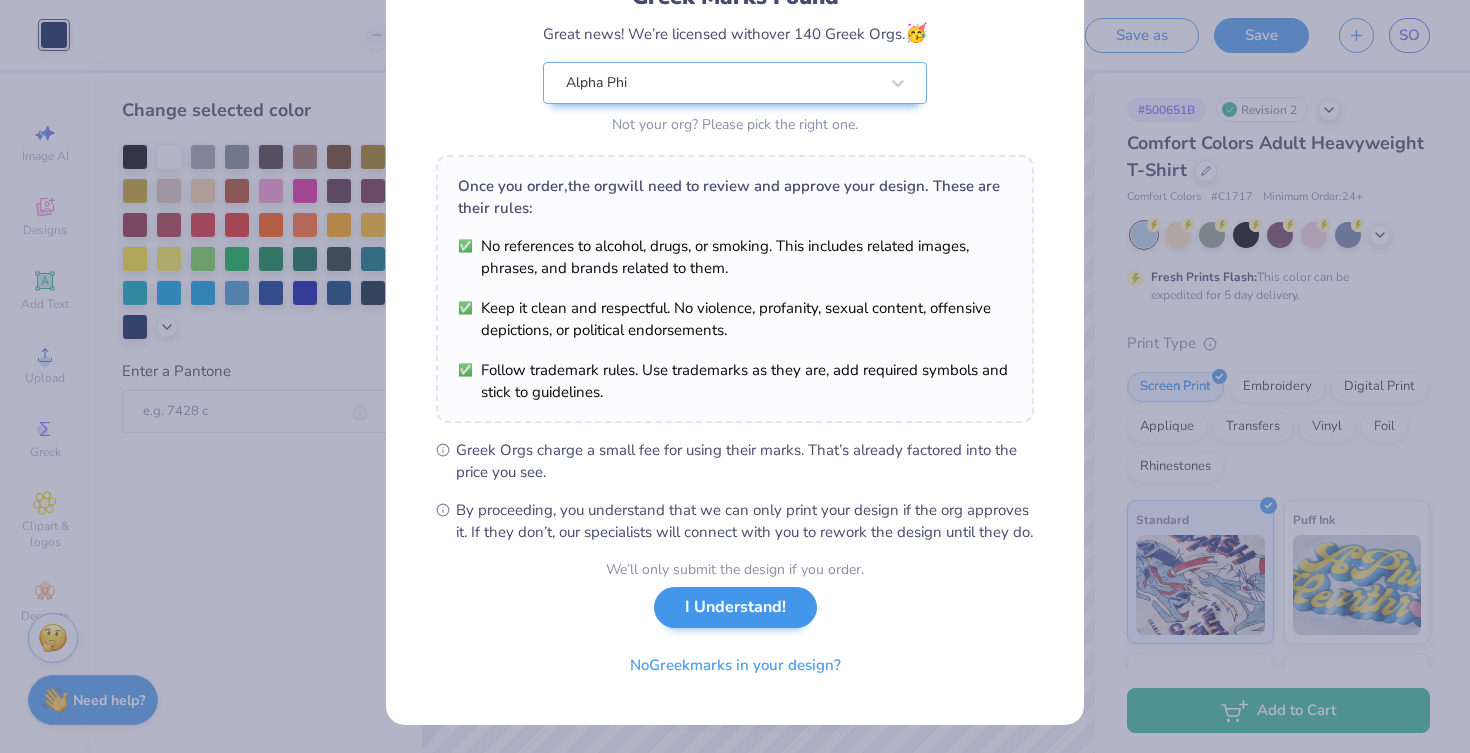 scroll, scrollTop: 0, scrollLeft: 0, axis: both 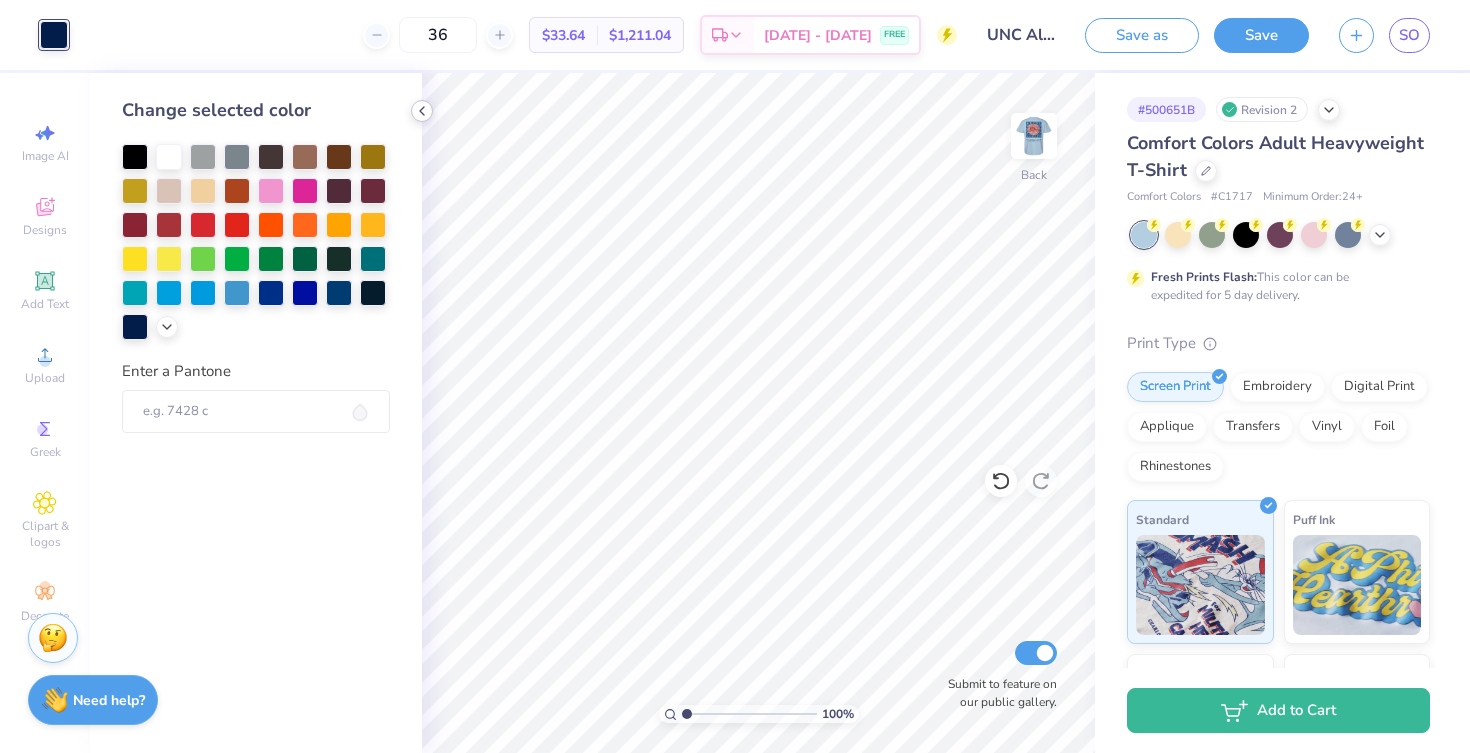 click 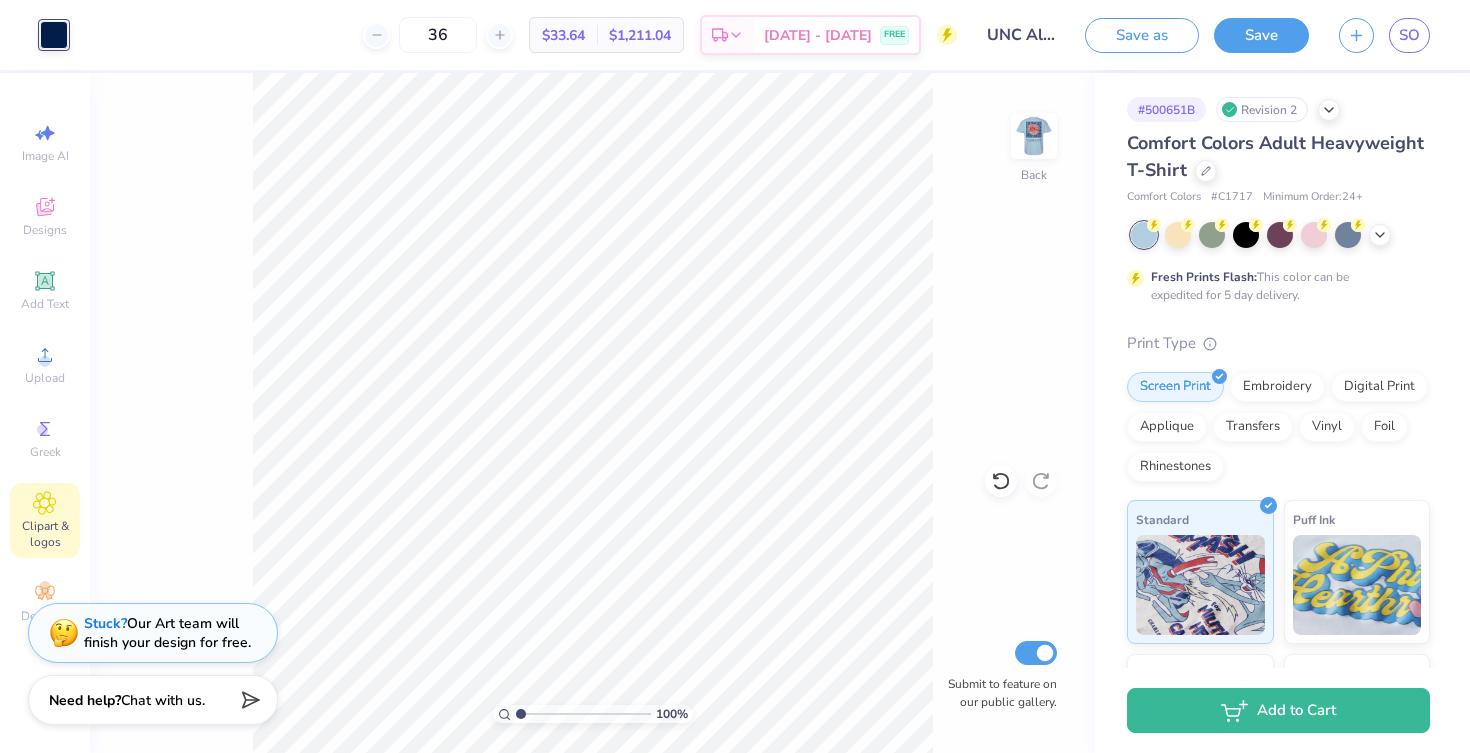 click on "Clipart & logos" at bounding box center [45, 534] 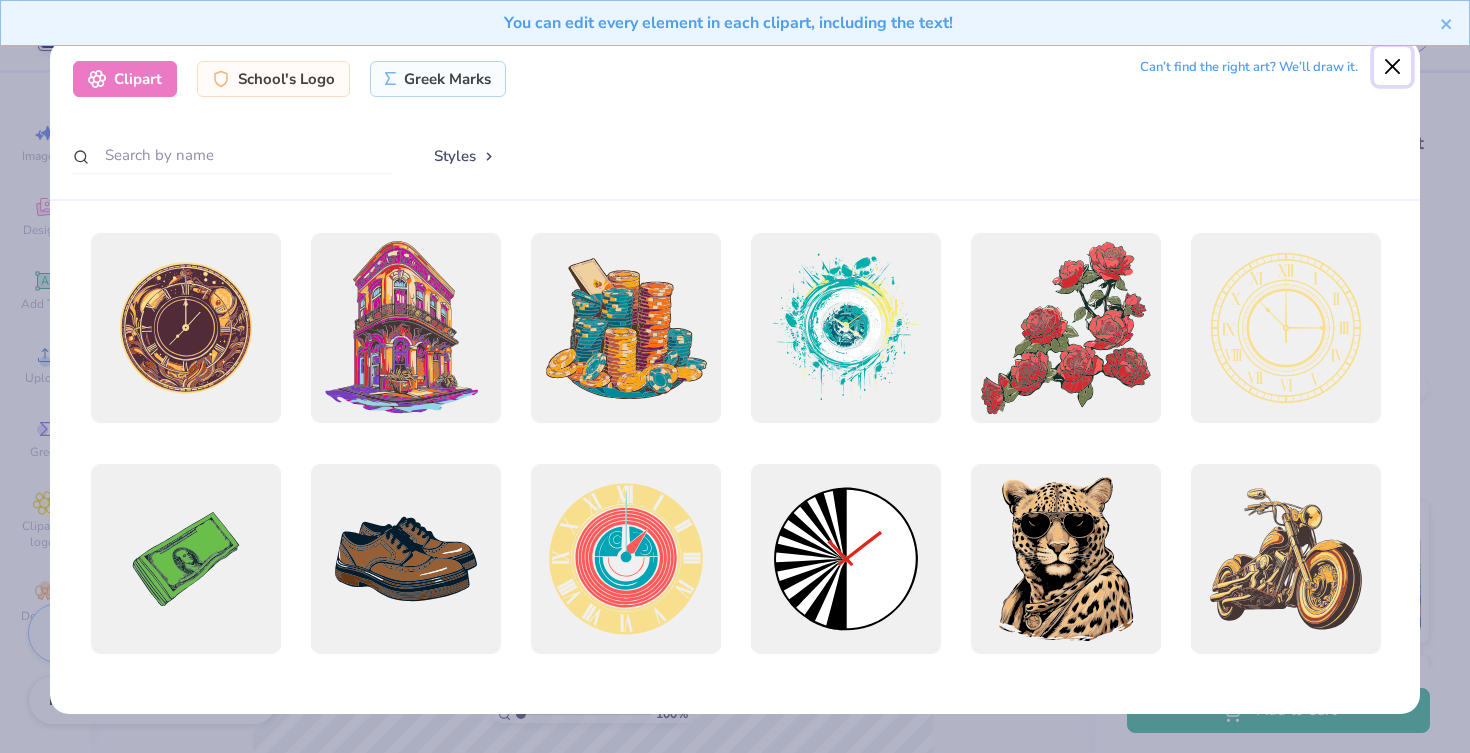 click at bounding box center [1393, 66] 